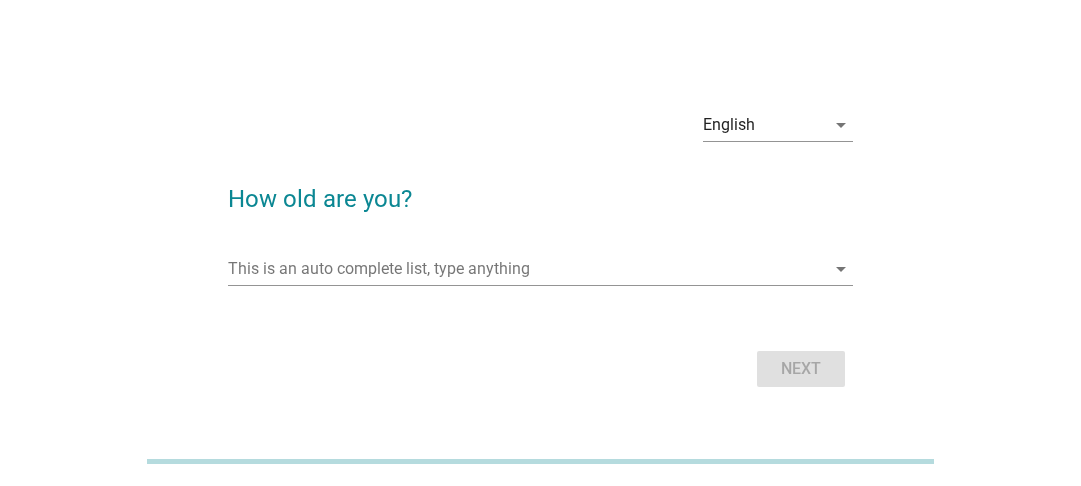scroll, scrollTop: 0, scrollLeft: 0, axis: both 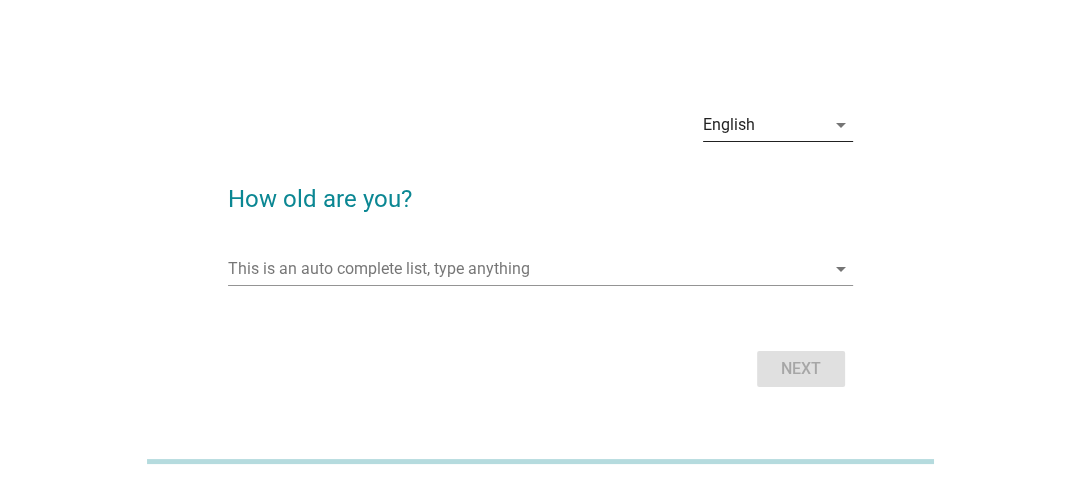 click on "arrow_drop_down" at bounding box center (841, 125) 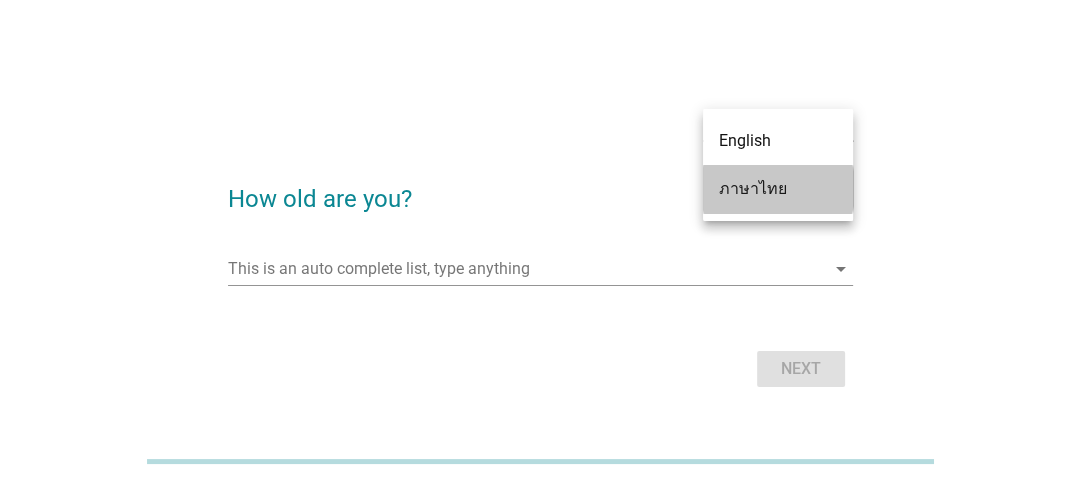 click on "ภาษาไทย" at bounding box center [778, 189] 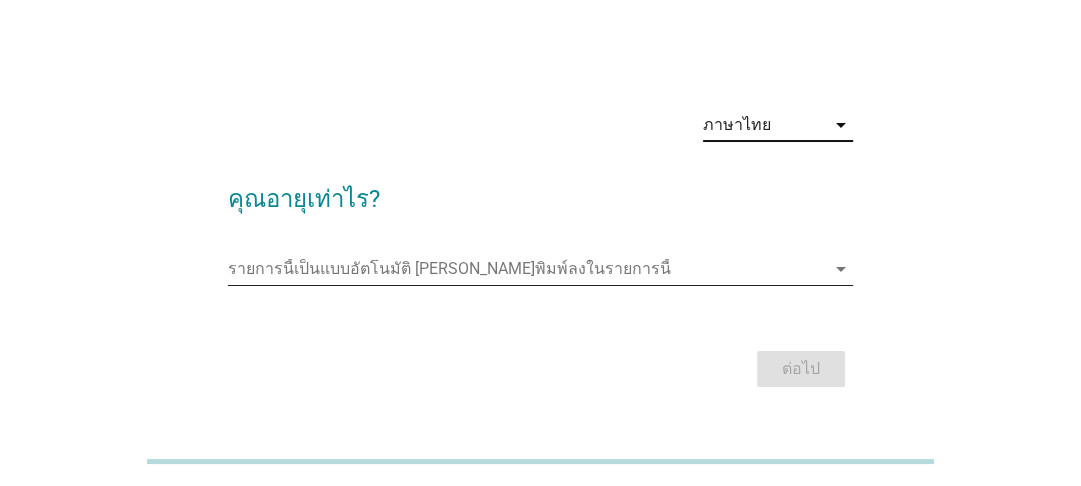 click on "arrow_drop_down" at bounding box center [841, 269] 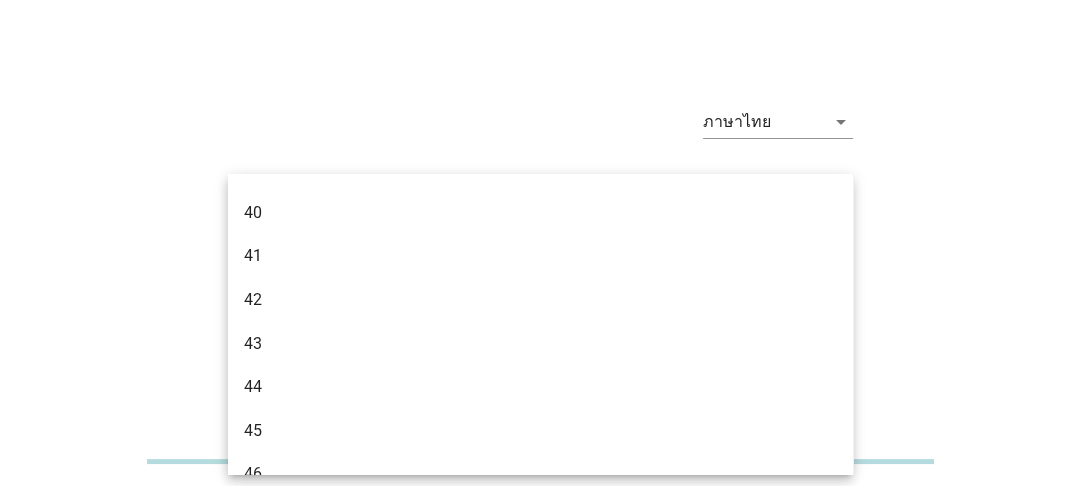 scroll, scrollTop: 960, scrollLeft: 0, axis: vertical 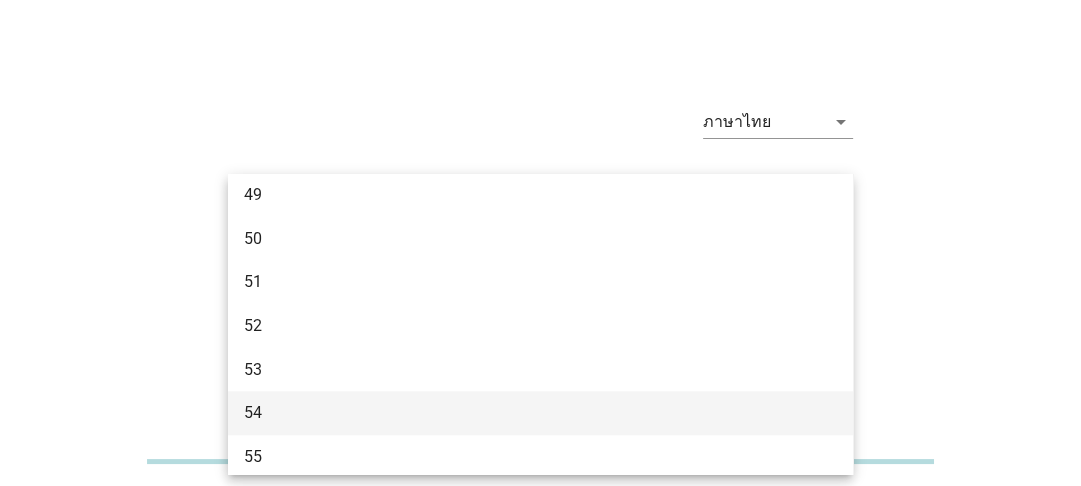 click on "54" at bounding box center [516, 413] 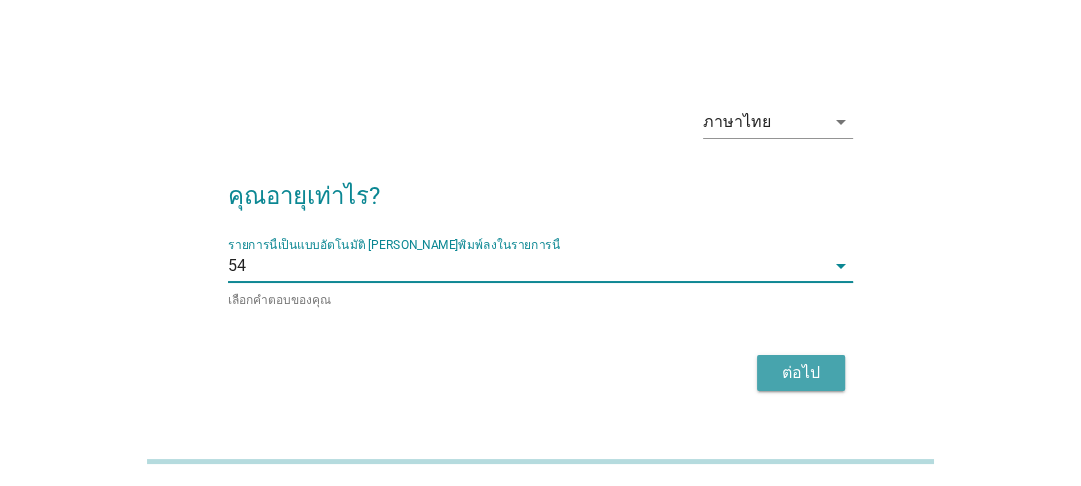click on "ต่อไป" at bounding box center [801, 373] 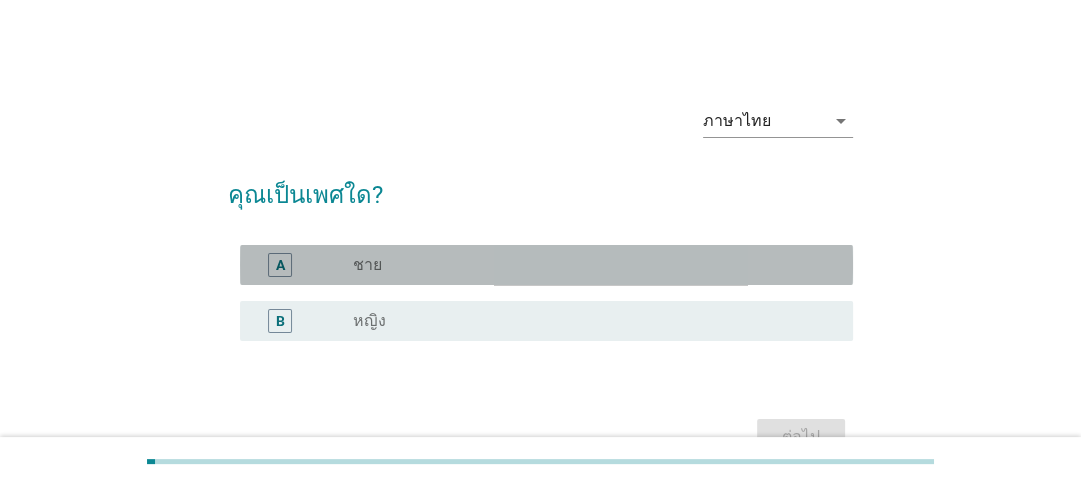 click on "A" at bounding box center [280, 265] 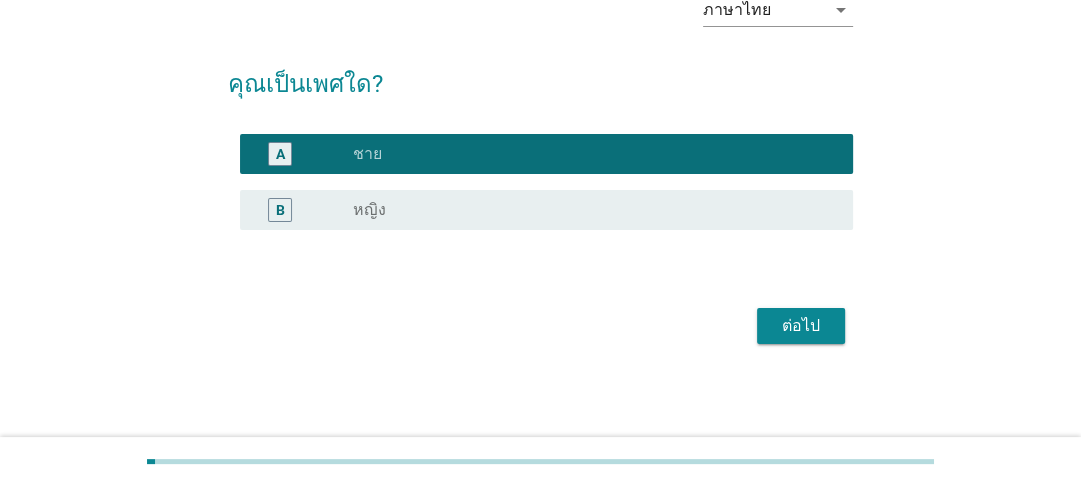 scroll, scrollTop: 112, scrollLeft: 0, axis: vertical 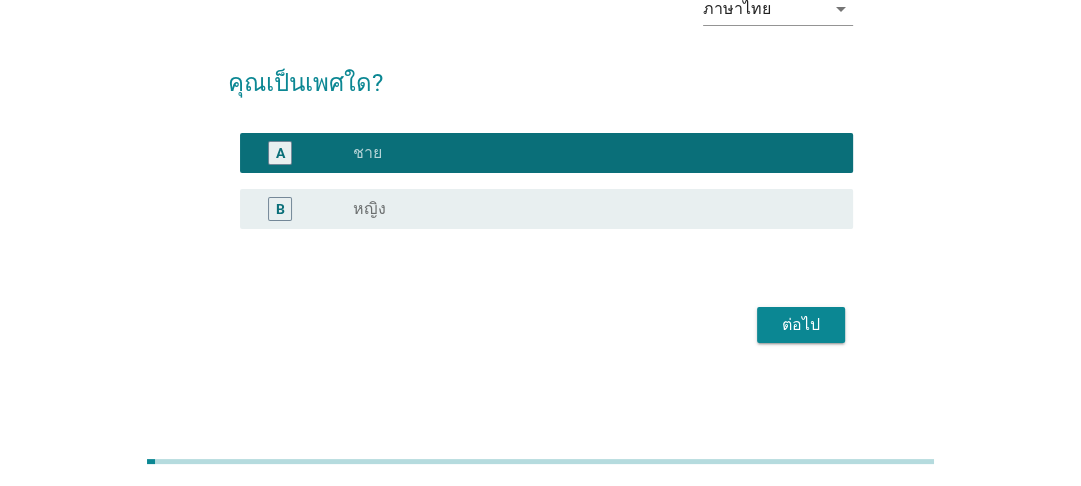 click on "ต่อไป" at bounding box center (801, 325) 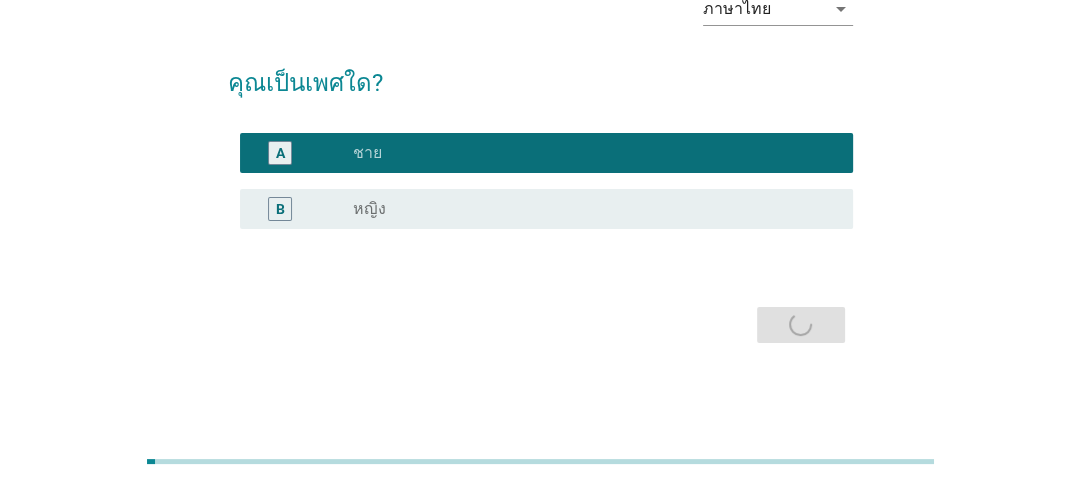 scroll, scrollTop: 0, scrollLeft: 0, axis: both 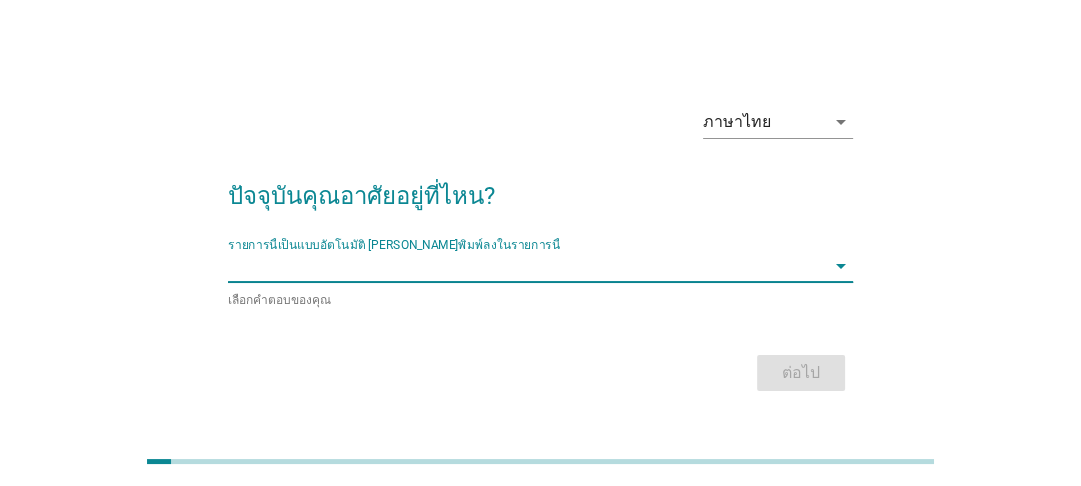 click at bounding box center [526, 266] 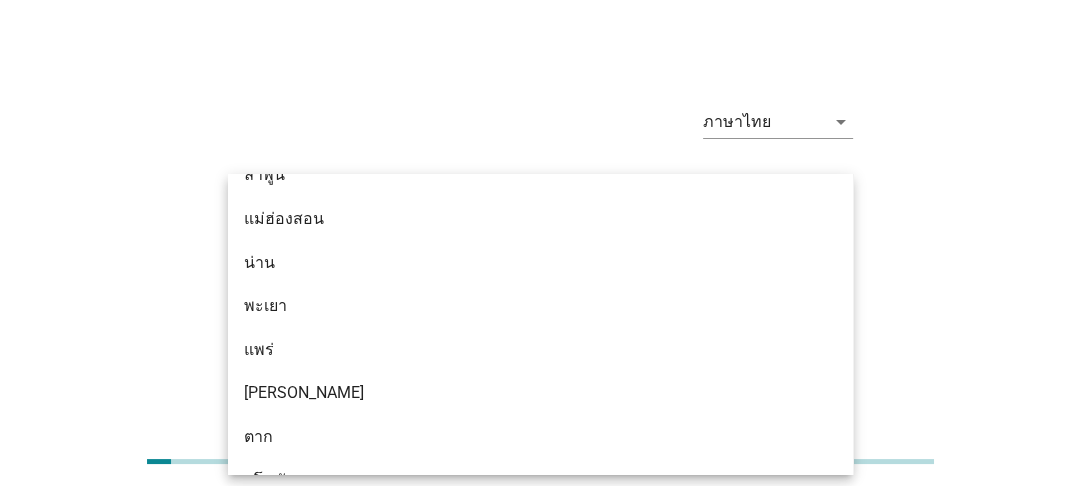 scroll, scrollTop: 1046, scrollLeft: 0, axis: vertical 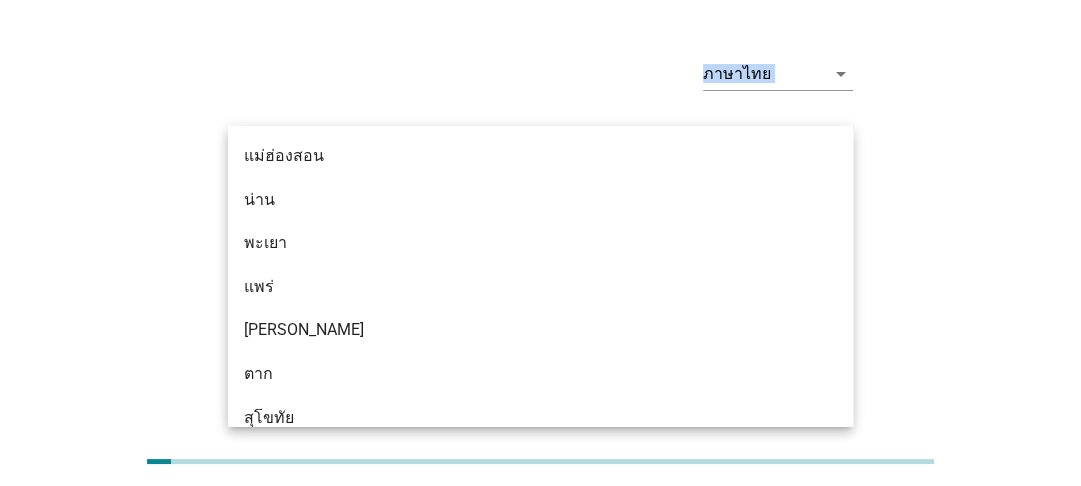 drag, startPoint x: 852, startPoint y: 373, endPoint x: 849, endPoint y: 482, distance: 109.041275 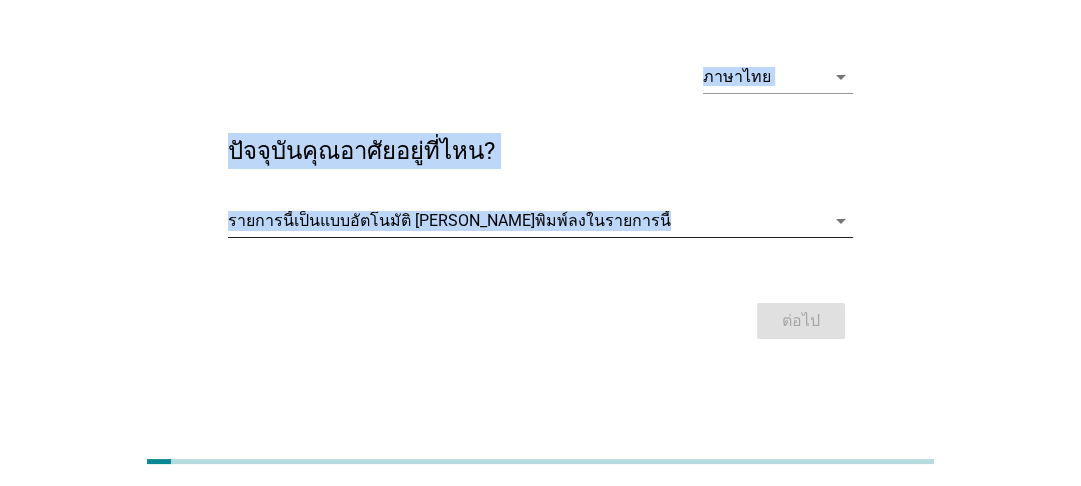 click on "arrow_drop_down" at bounding box center [841, 221] 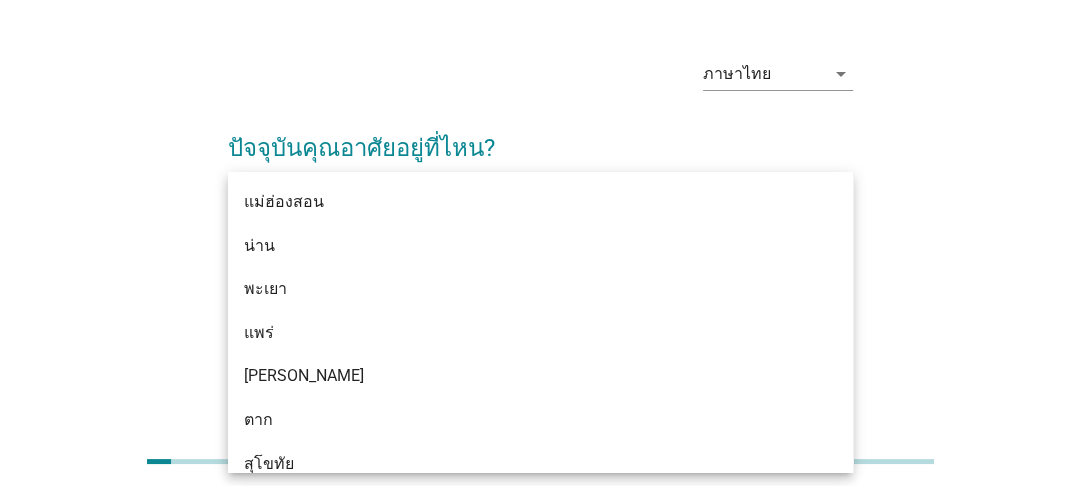 scroll, scrollTop: 46, scrollLeft: 0, axis: vertical 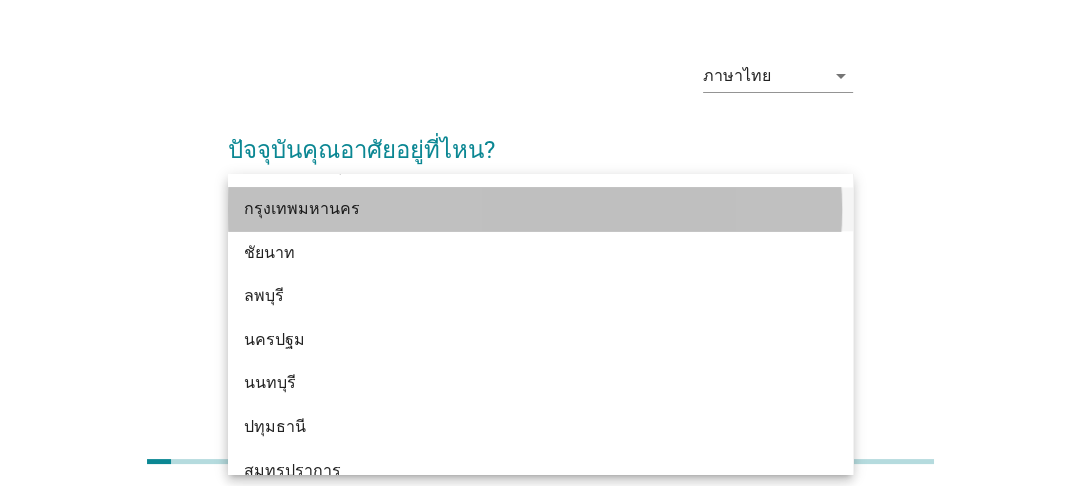 click on "กรุงเทพมหานคร" at bounding box center [516, 209] 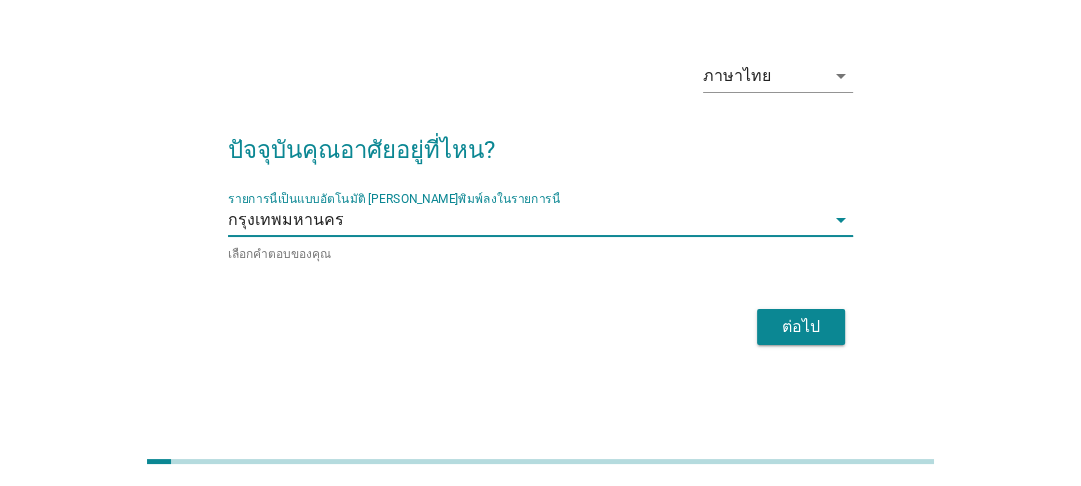 scroll, scrollTop: 48, scrollLeft: 0, axis: vertical 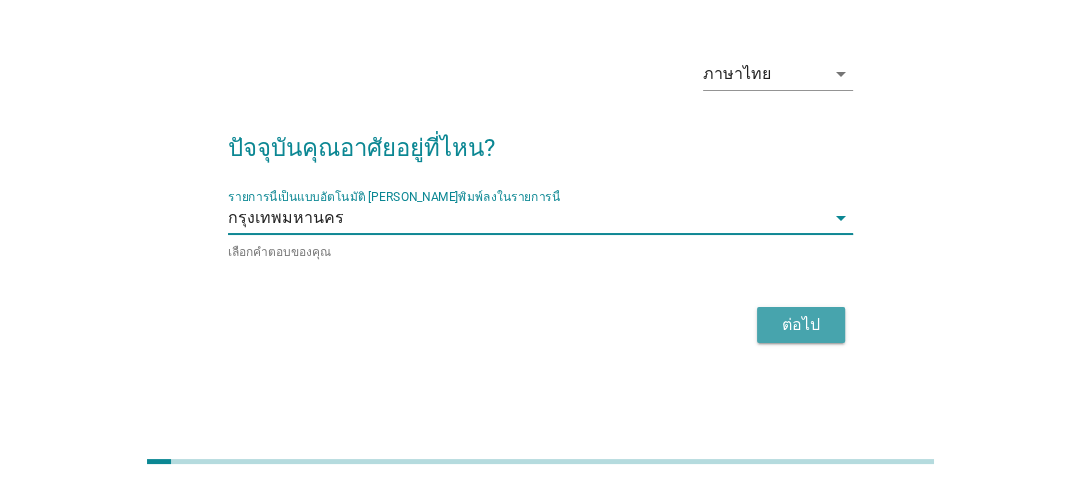 click on "ต่อไป" at bounding box center (801, 325) 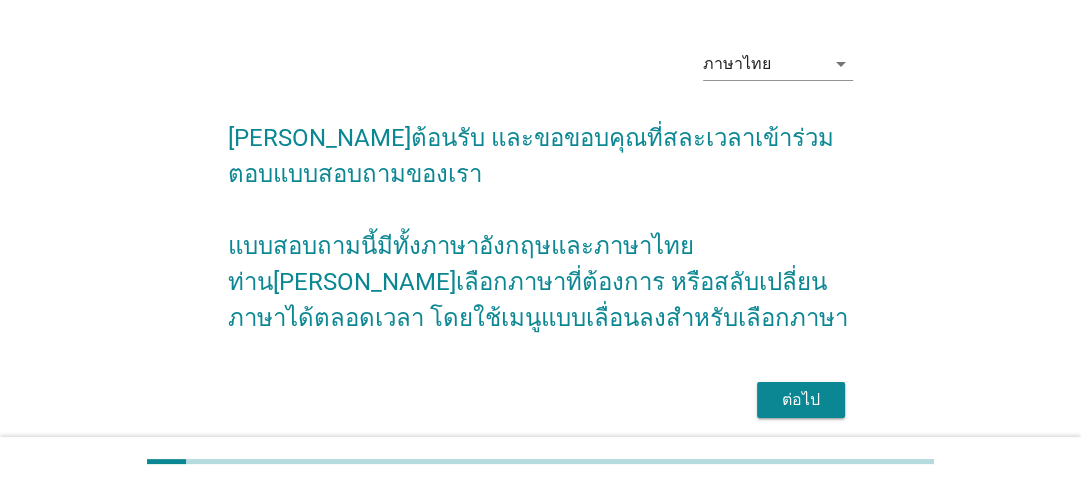 scroll, scrollTop: 132, scrollLeft: 0, axis: vertical 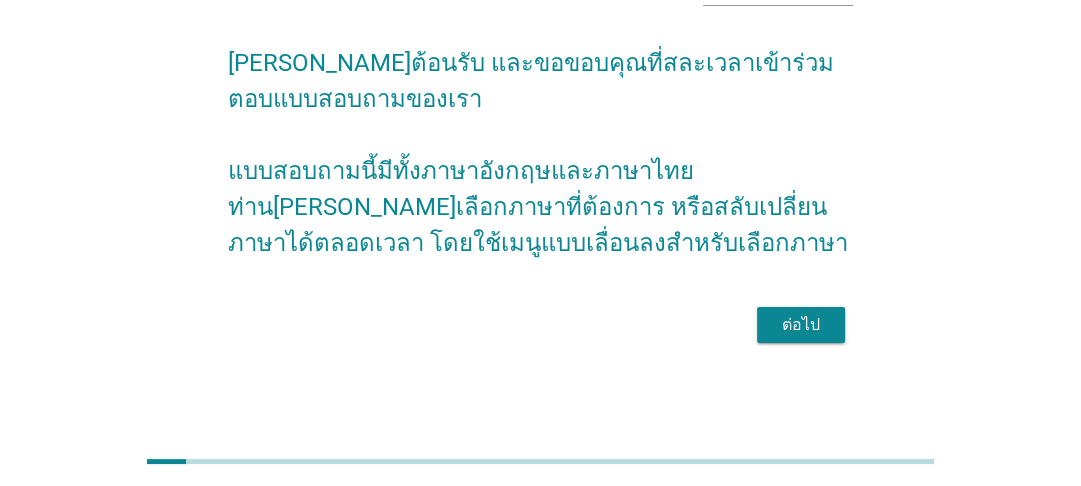 click on "ต่อไป" at bounding box center [801, 325] 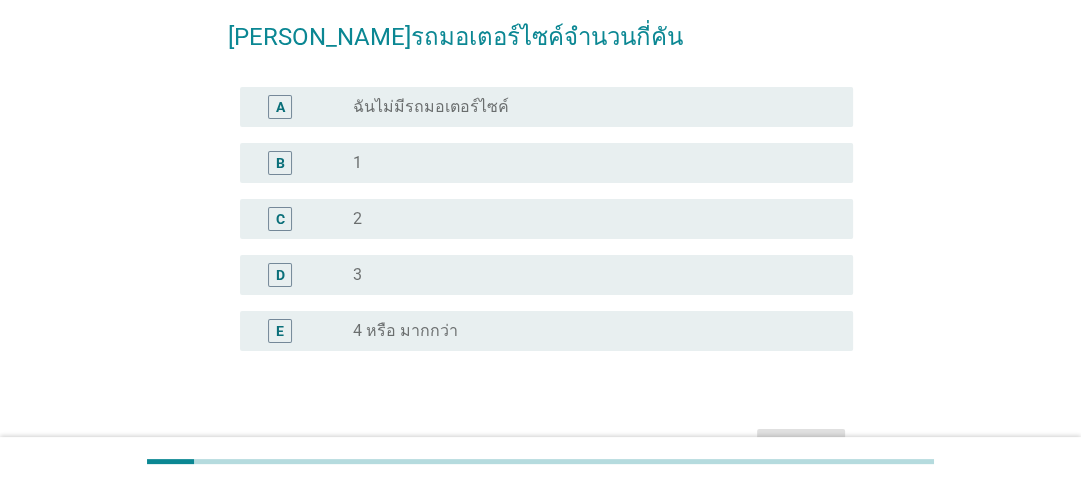 scroll, scrollTop: 160, scrollLeft: 0, axis: vertical 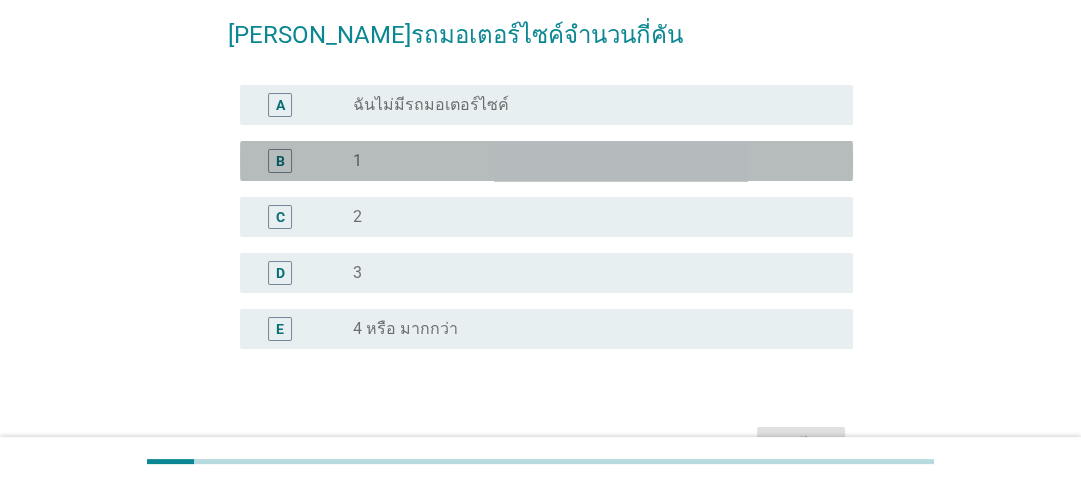 click on "B" at bounding box center (304, 161) 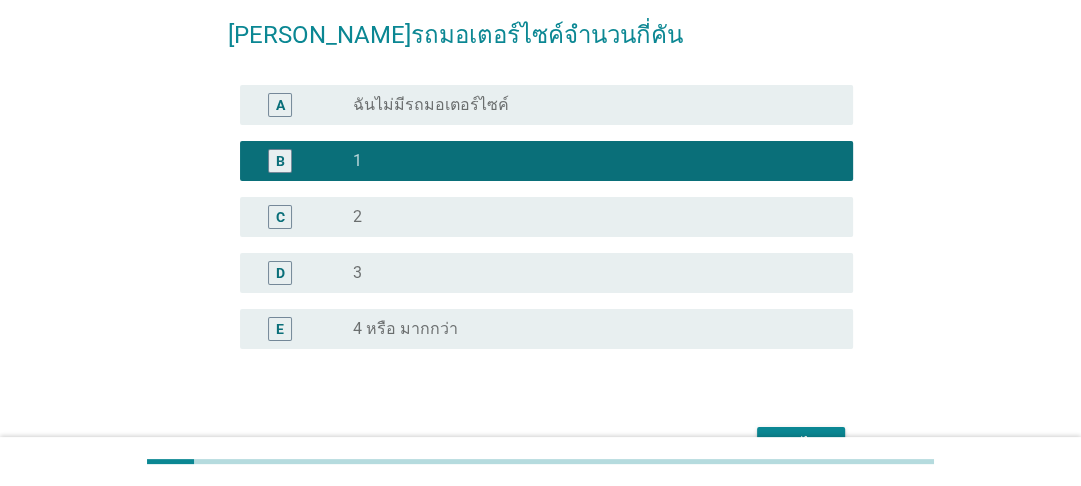 scroll, scrollTop: 240, scrollLeft: 0, axis: vertical 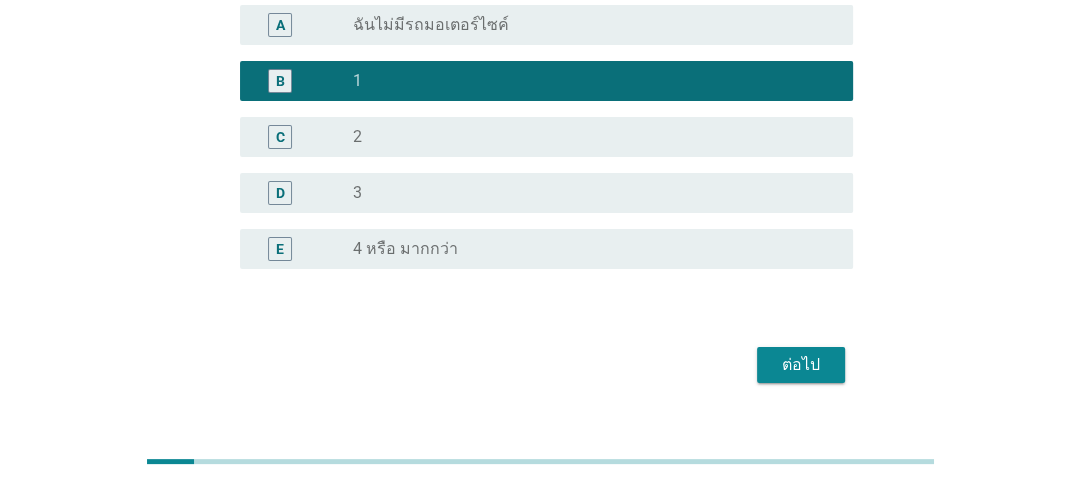 click on "ต่อไป" at bounding box center [801, 365] 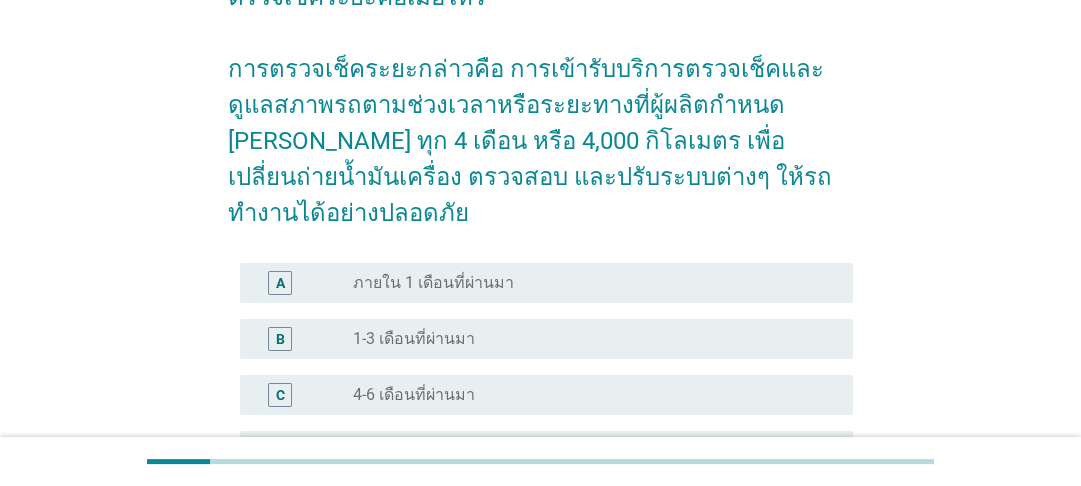 scroll, scrollTop: 240, scrollLeft: 0, axis: vertical 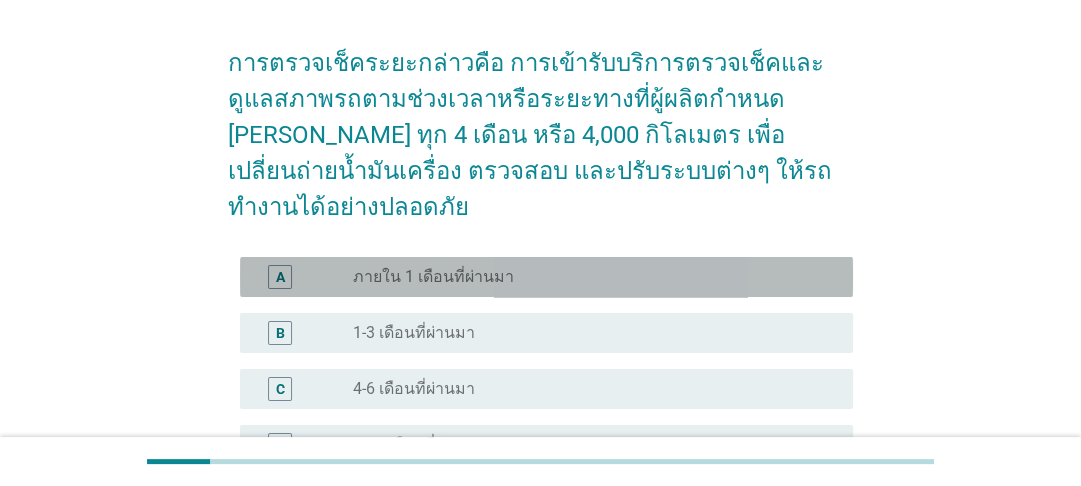click on "A" at bounding box center [304, 277] 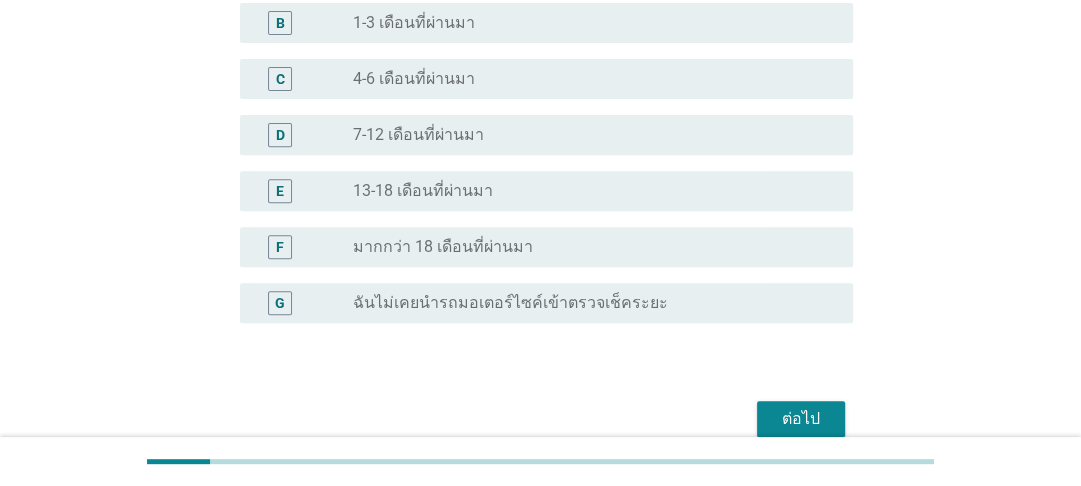 scroll, scrollTop: 608, scrollLeft: 0, axis: vertical 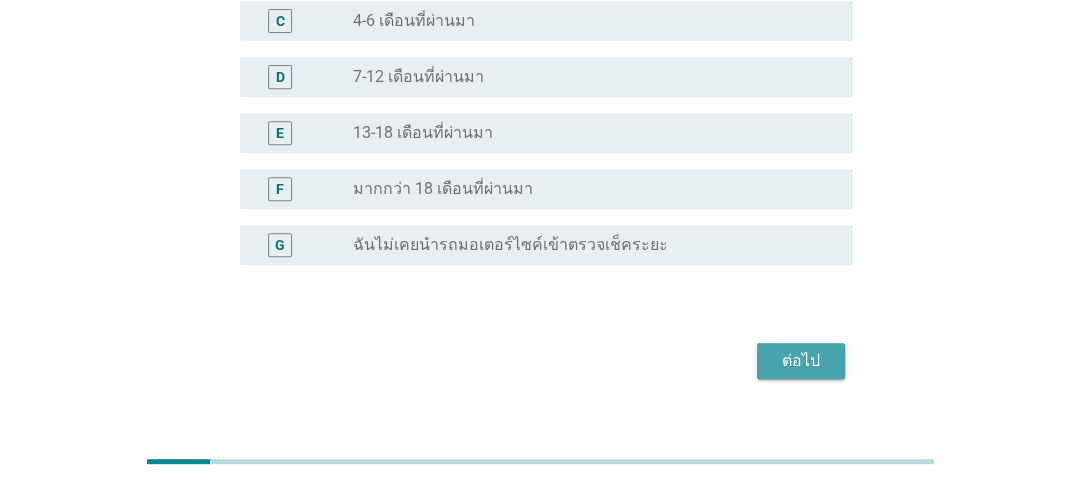 click on "ต่อไป" at bounding box center [801, 361] 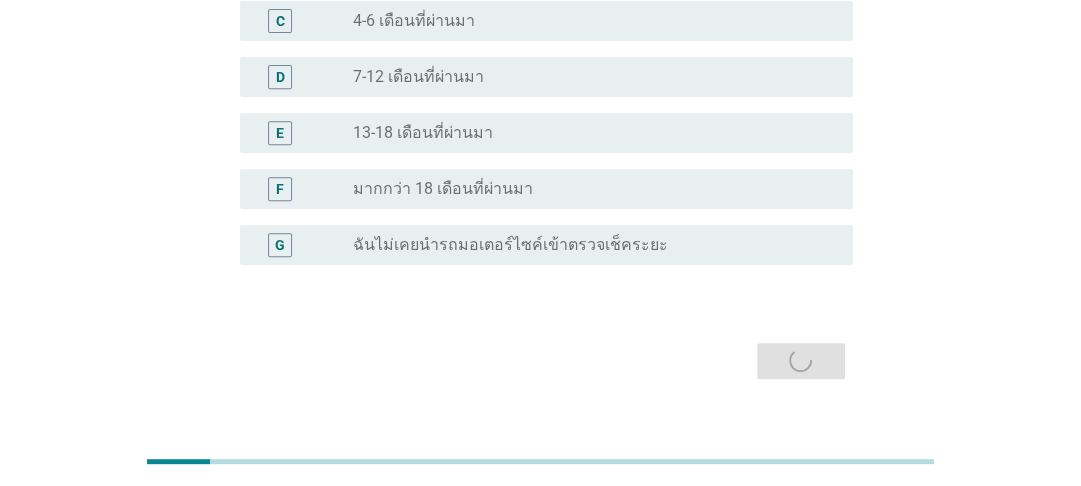 scroll, scrollTop: 0, scrollLeft: 0, axis: both 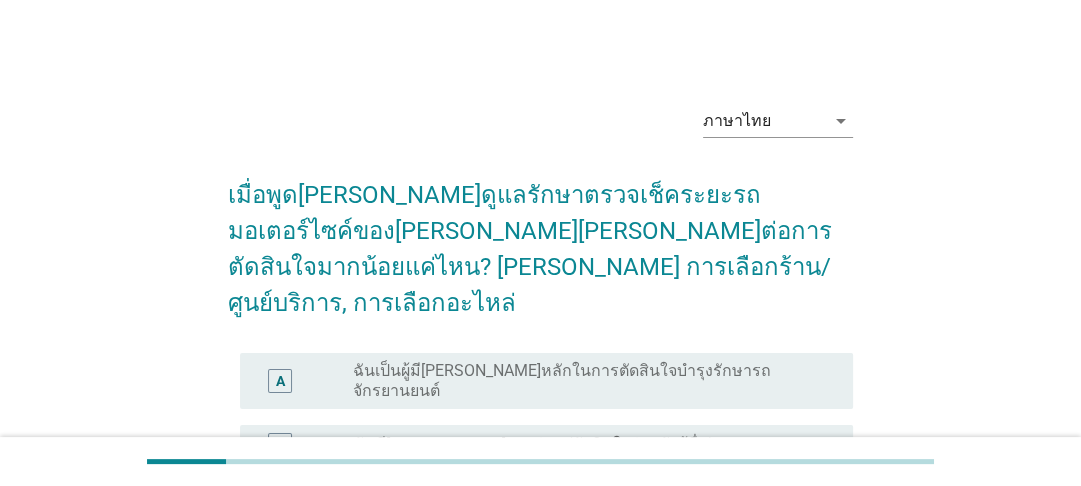 click on "ฉันเป็นผู้มี[PERSON_NAME]หลักในการตัดสินใจบำรุงรักษารถจักรยานยนต์" at bounding box center [587, 381] 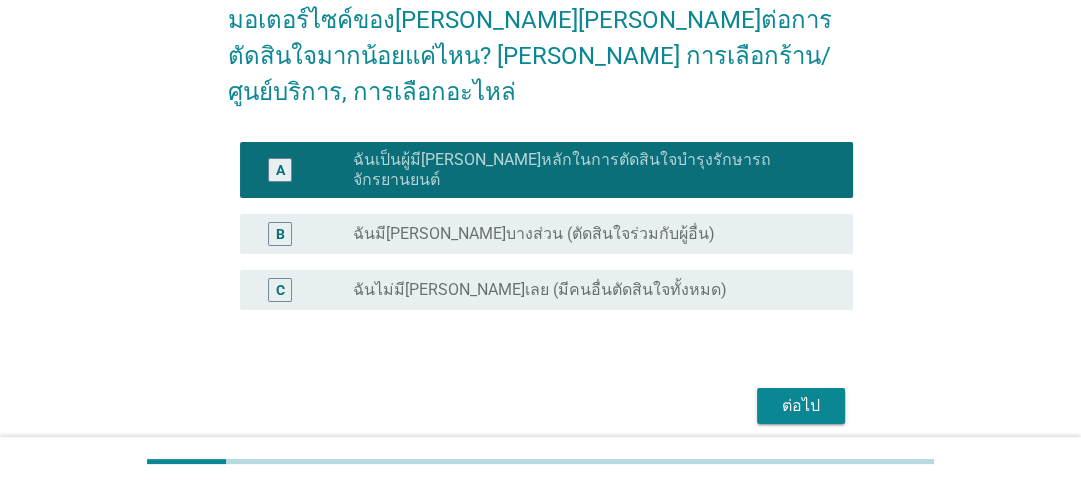 scroll, scrollTop: 240, scrollLeft: 0, axis: vertical 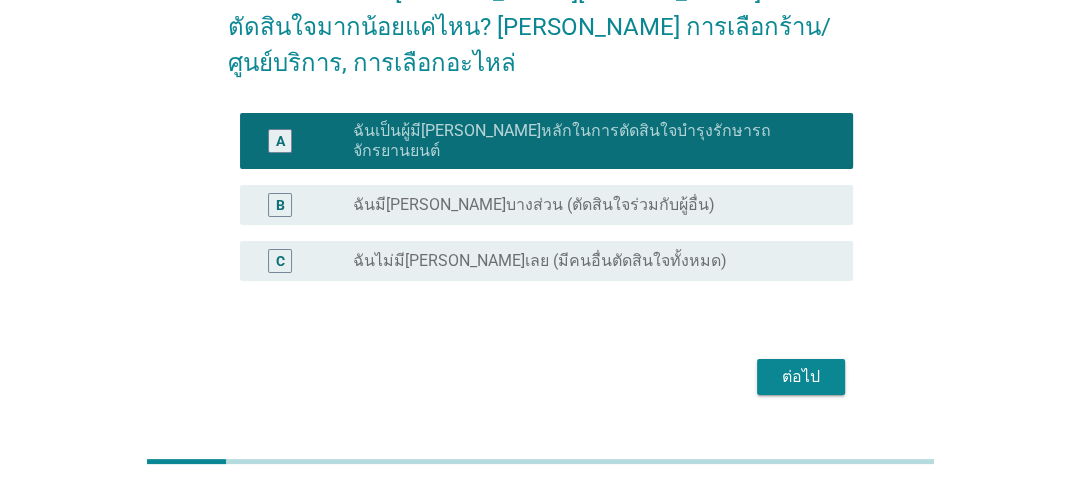 click on "ต่อไป" at bounding box center [801, 377] 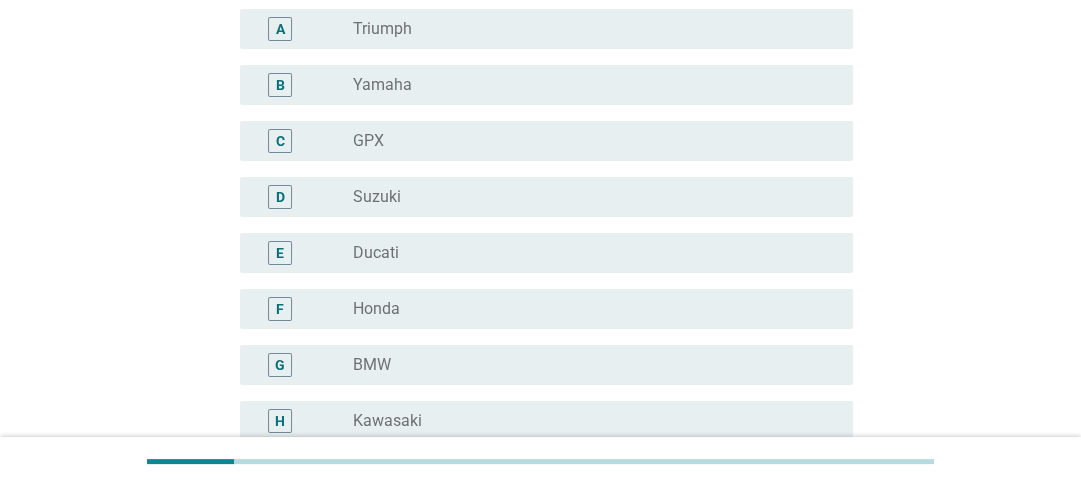 scroll, scrollTop: 240, scrollLeft: 0, axis: vertical 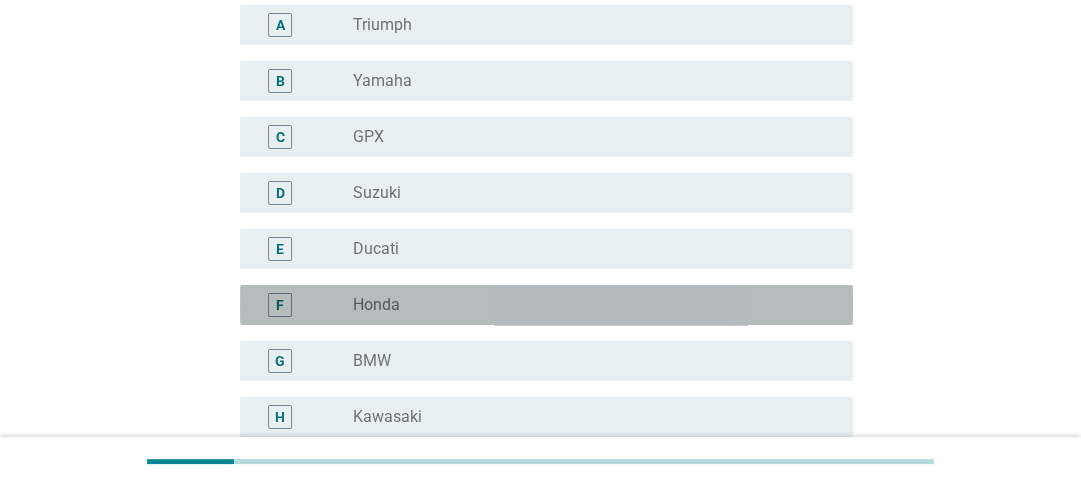 click on "F" at bounding box center [304, 305] 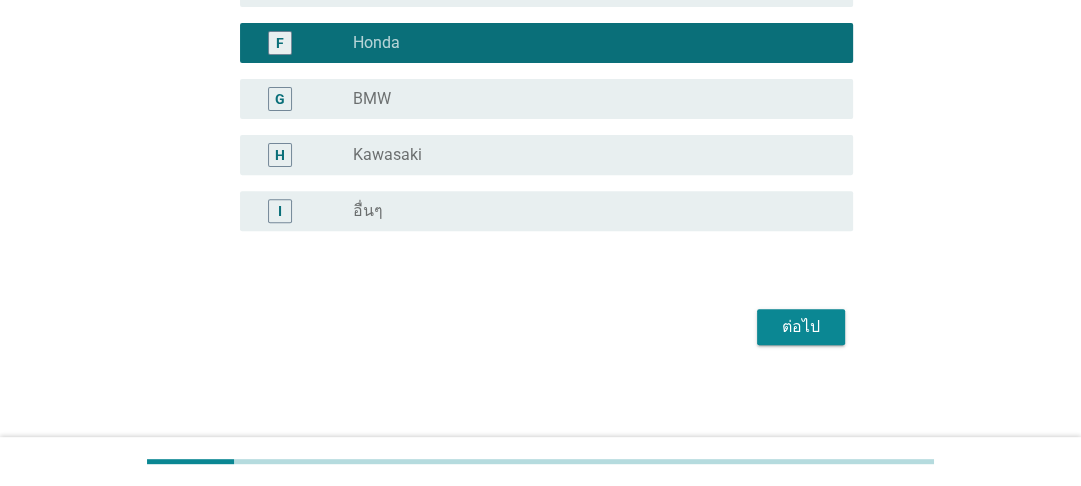 scroll, scrollTop: 504, scrollLeft: 0, axis: vertical 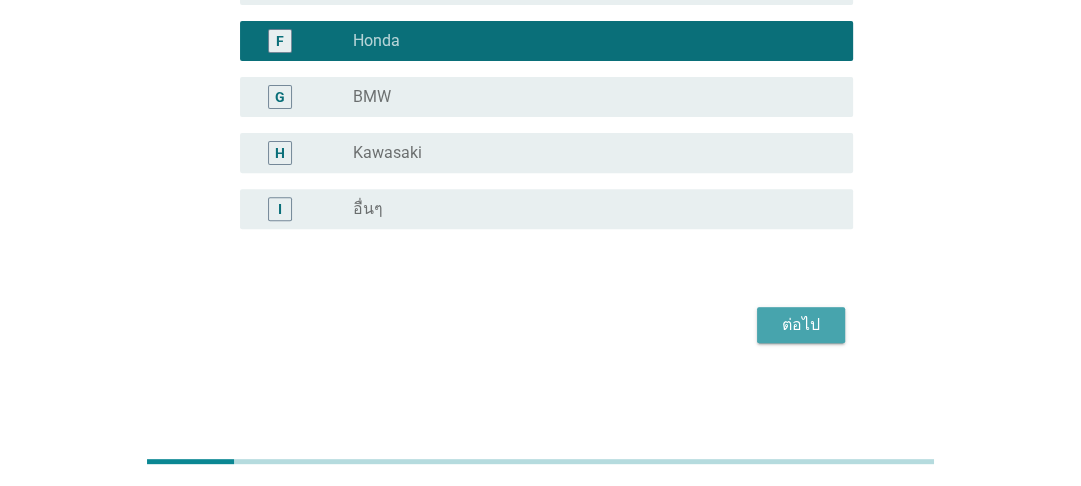 click on "ต่อไป" at bounding box center [801, 325] 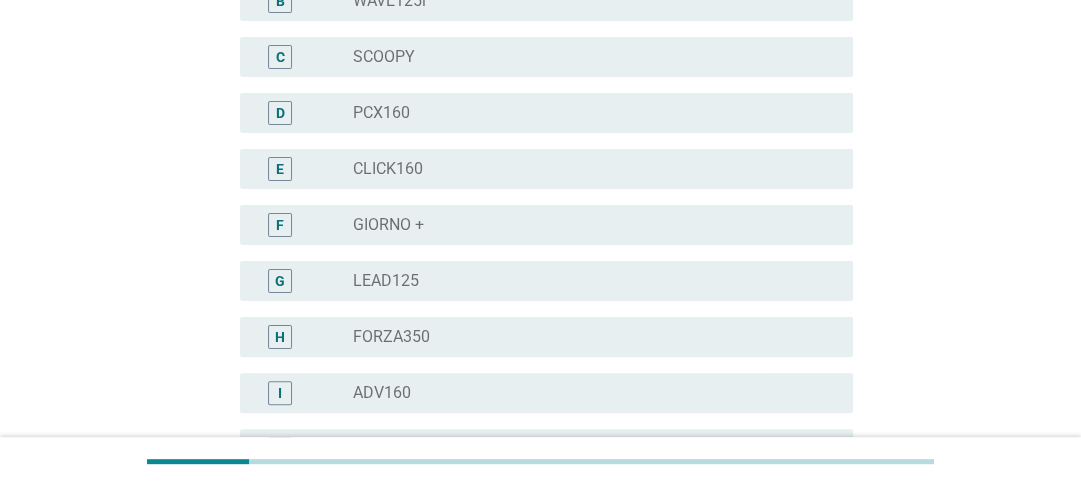 scroll, scrollTop: 160, scrollLeft: 0, axis: vertical 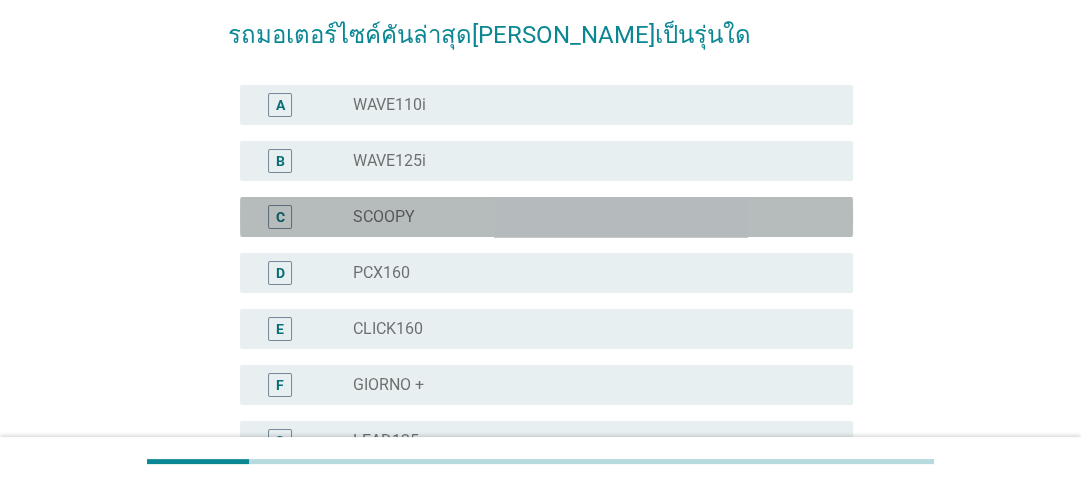 click on "SCOOPY" at bounding box center (384, 217) 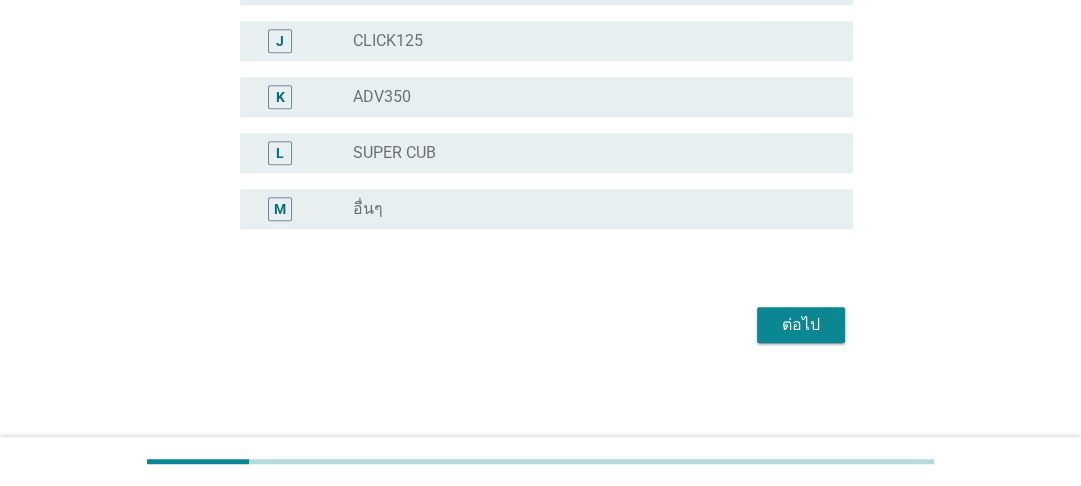 scroll, scrollTop: 728, scrollLeft: 0, axis: vertical 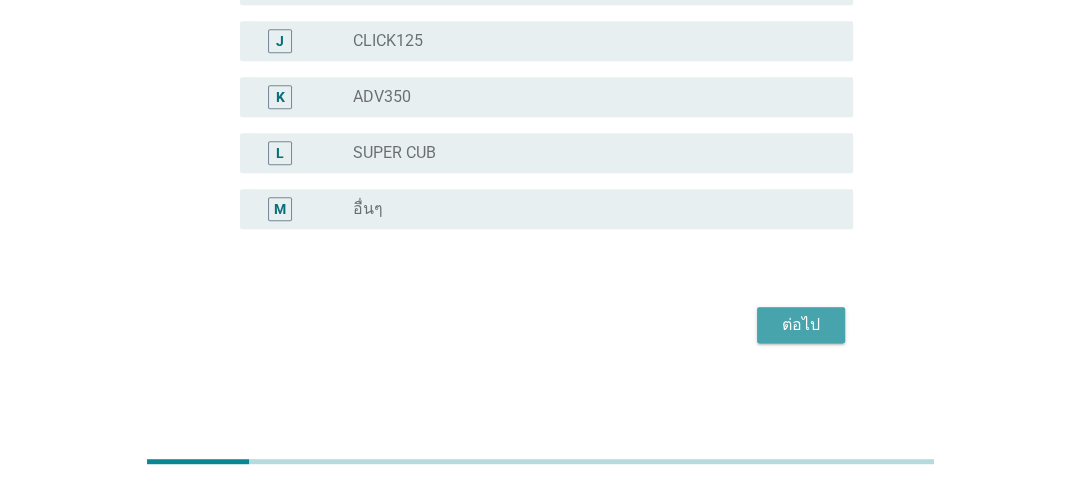 click on "ต่อไป" at bounding box center (801, 325) 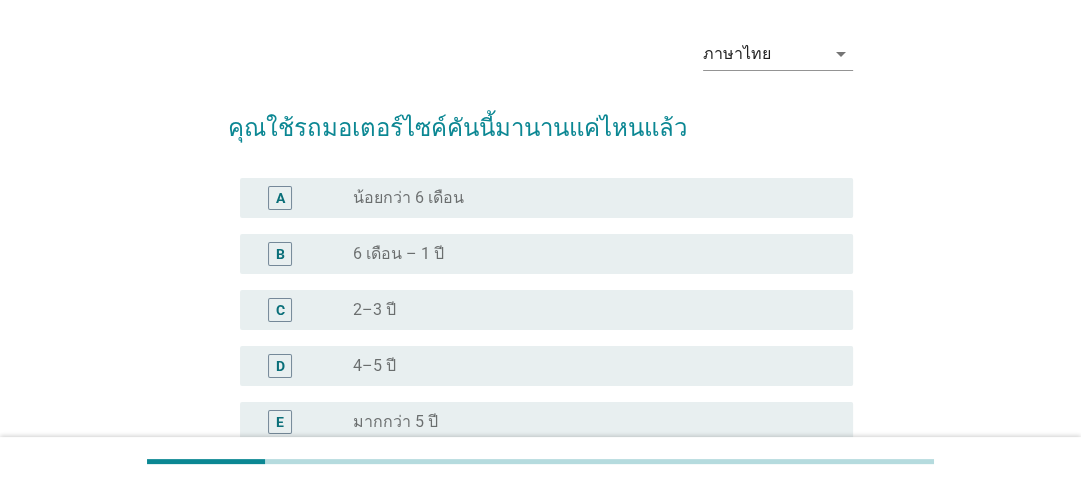 scroll, scrollTop: 160, scrollLeft: 0, axis: vertical 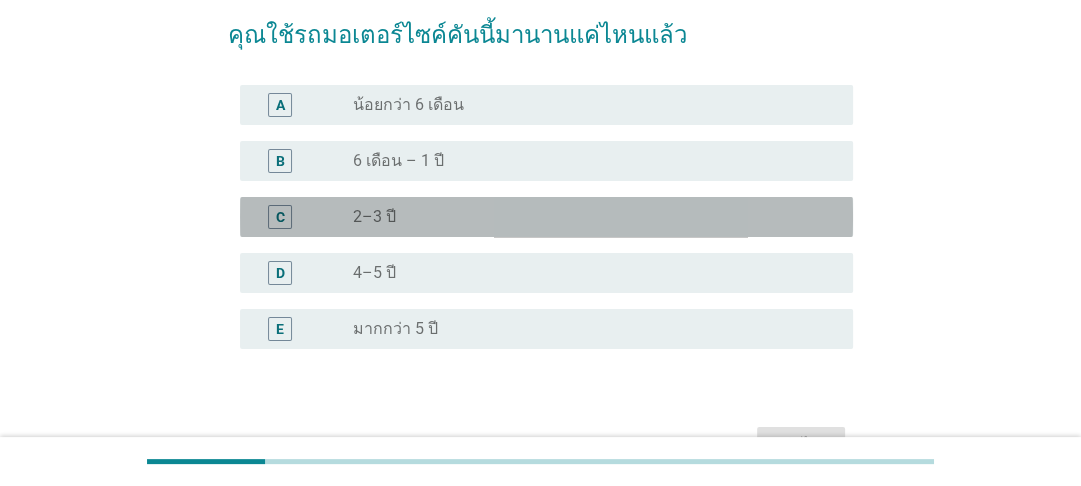 click on "C" at bounding box center (304, 217) 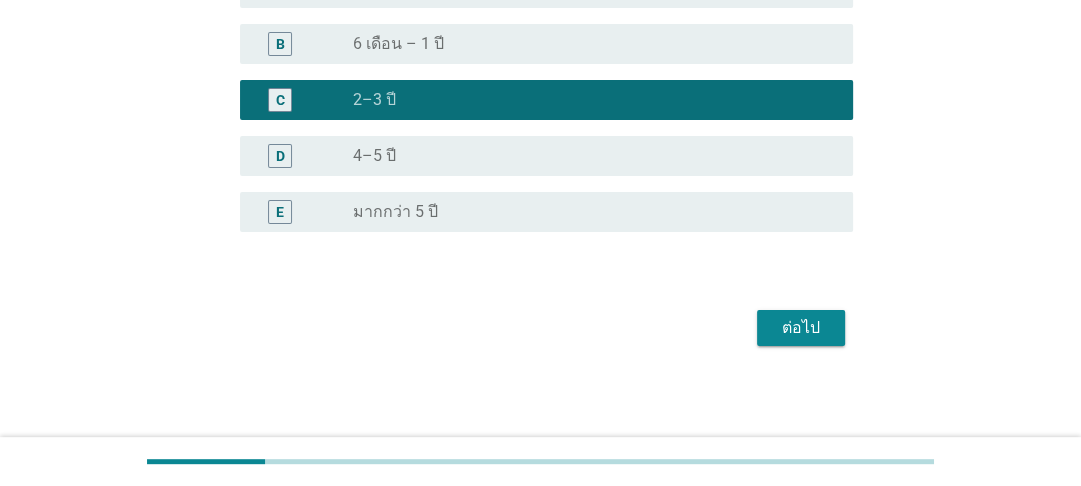 scroll, scrollTop: 280, scrollLeft: 0, axis: vertical 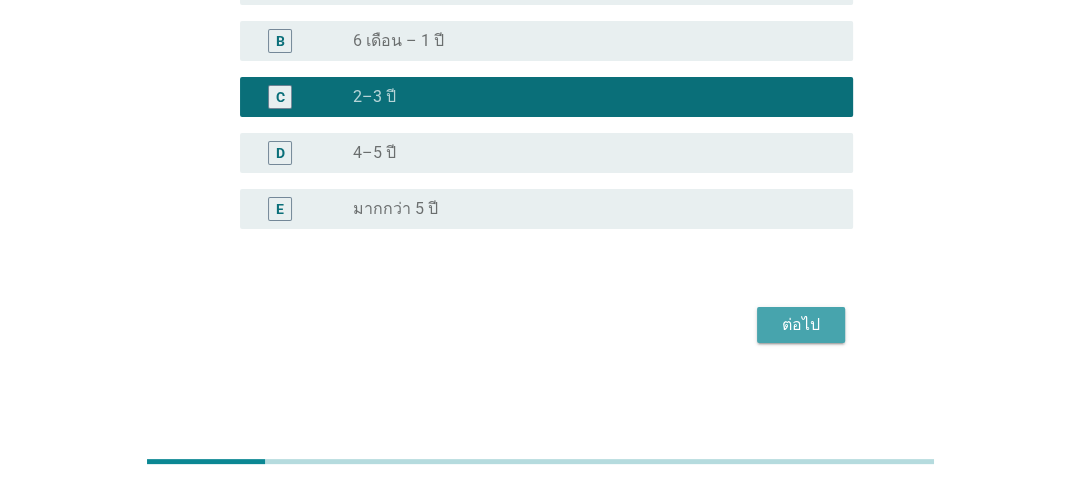 click on "ต่อไป" at bounding box center [801, 325] 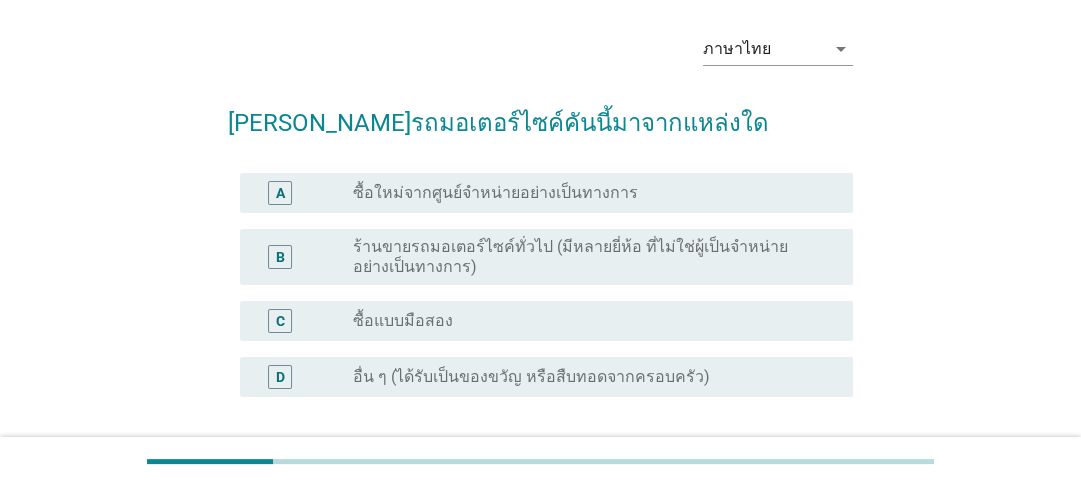 scroll, scrollTop: 160, scrollLeft: 0, axis: vertical 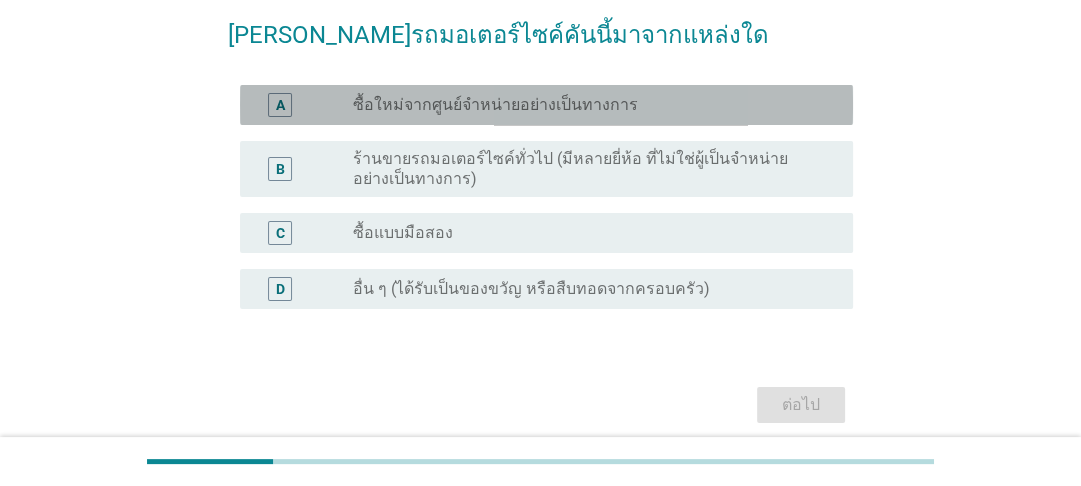 click on "ซื้อใหม่จากศูนย์จำหน่ายอย่างเป็นทางการ" at bounding box center (495, 105) 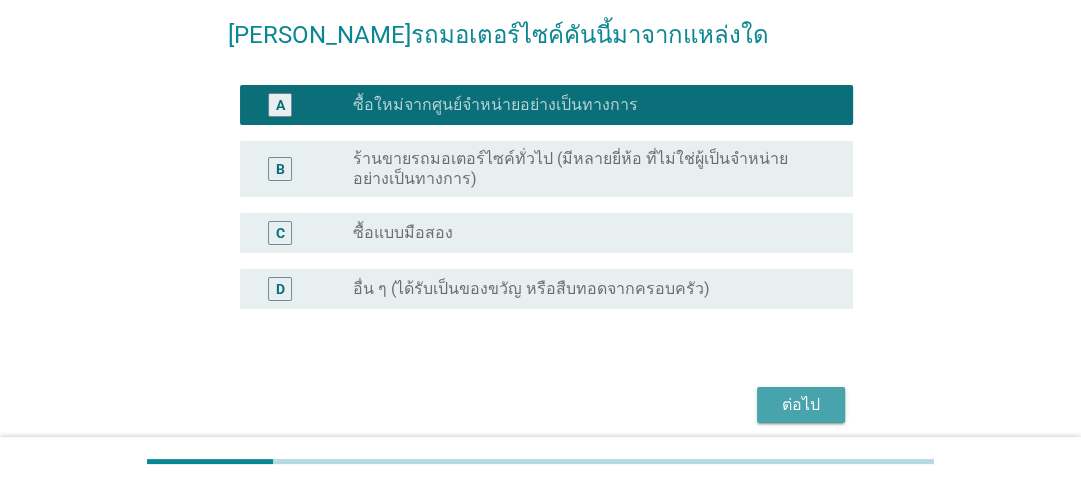 click on "ต่อไป" at bounding box center (801, 405) 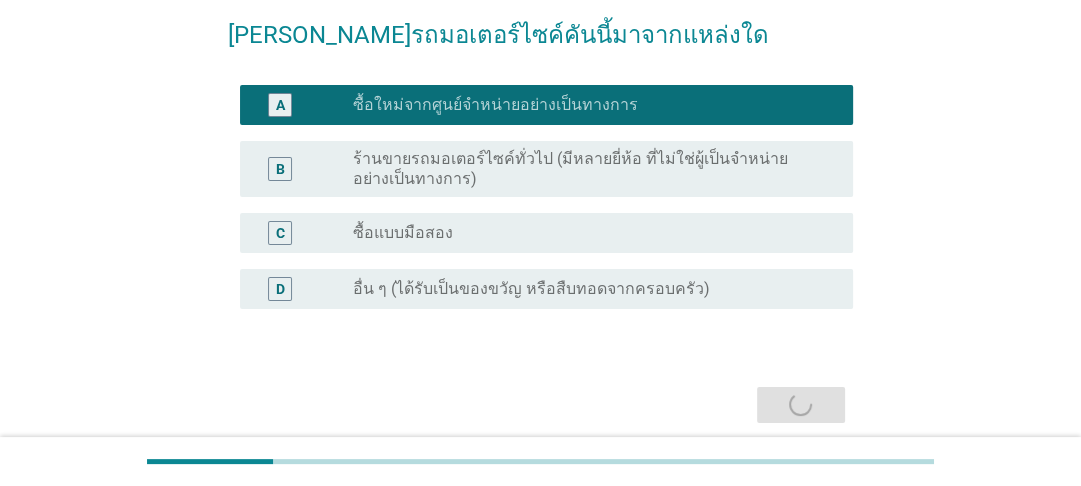 scroll, scrollTop: 0, scrollLeft: 0, axis: both 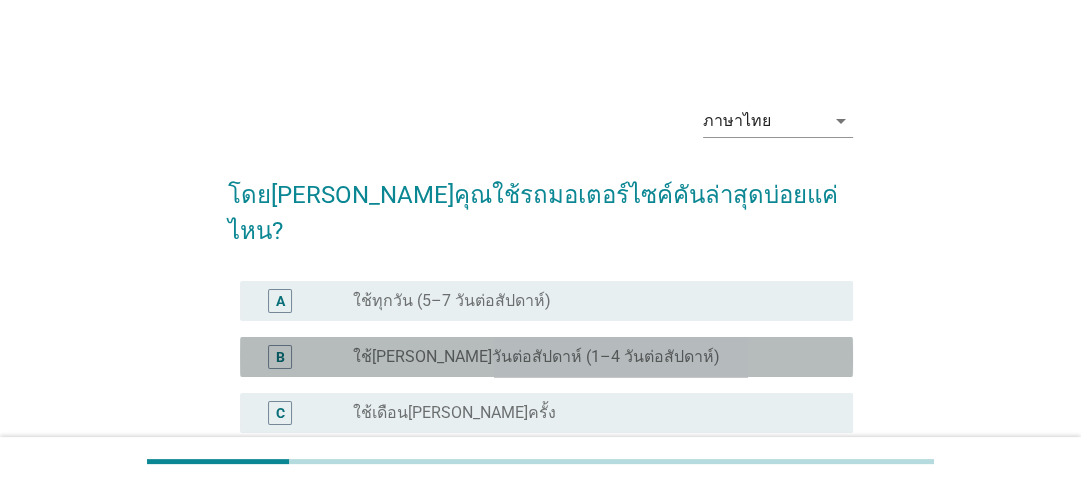 click on "B" at bounding box center (304, 357) 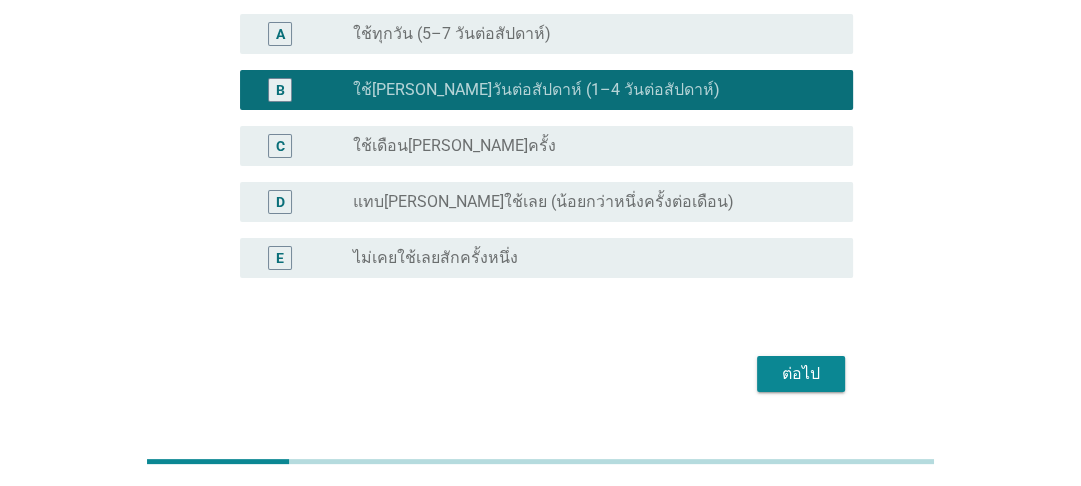 scroll, scrollTop: 280, scrollLeft: 0, axis: vertical 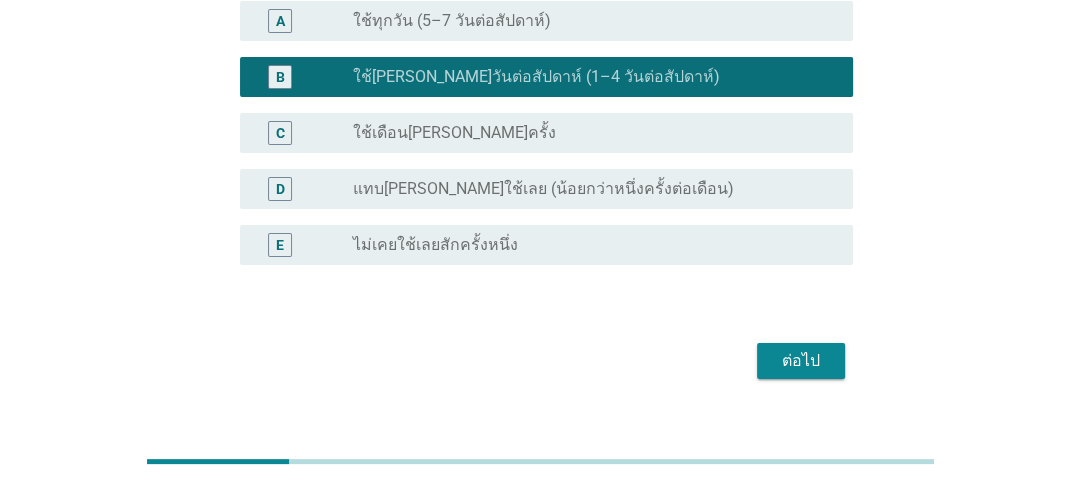 click on "ต่อไป" at bounding box center (801, 361) 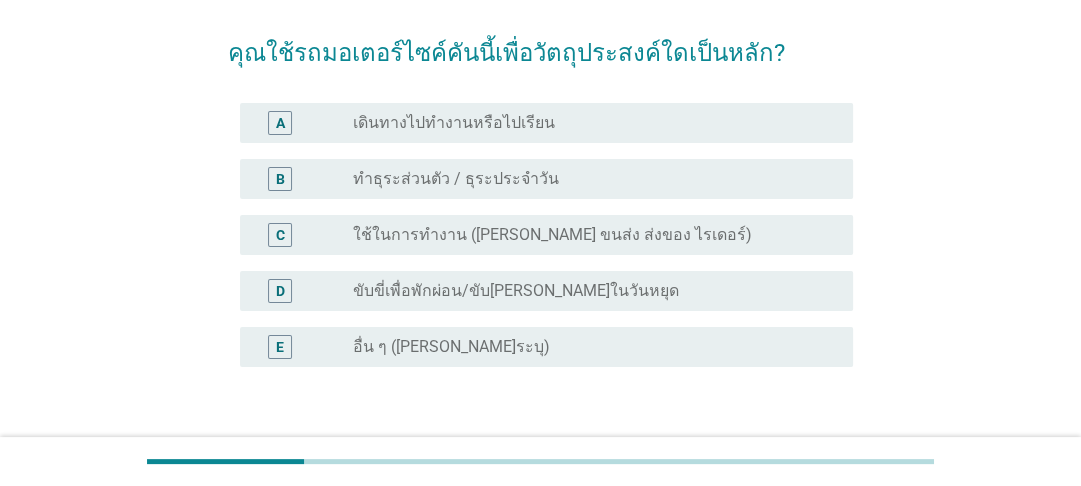 scroll, scrollTop: 160, scrollLeft: 0, axis: vertical 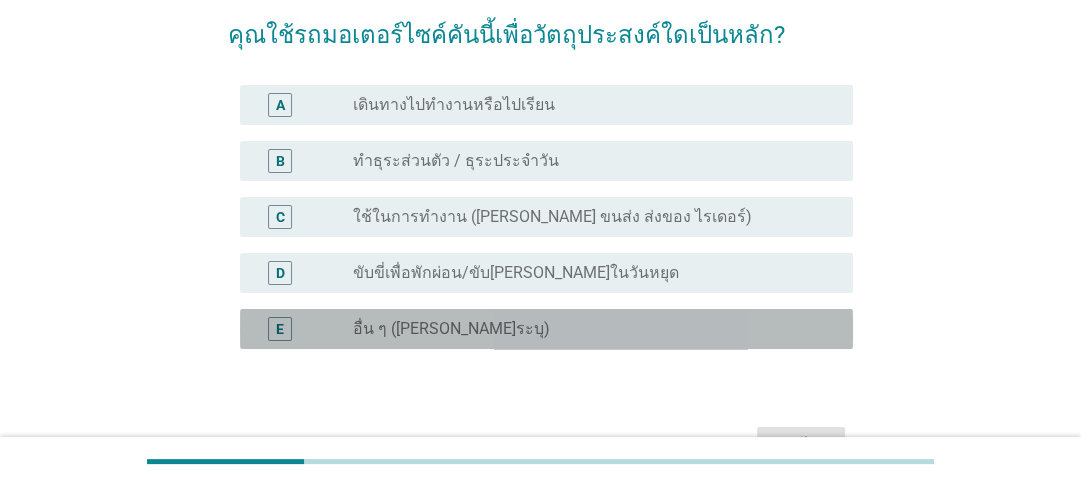 click on "radio_button_unchecked อื่น ๆ ([PERSON_NAME]ระบุ)" at bounding box center (587, 329) 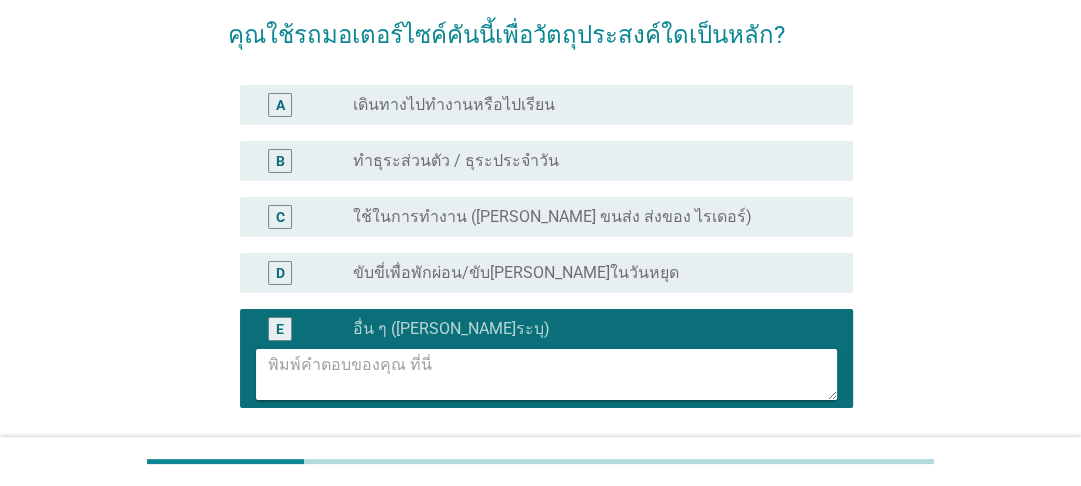 click at bounding box center [552, 374] 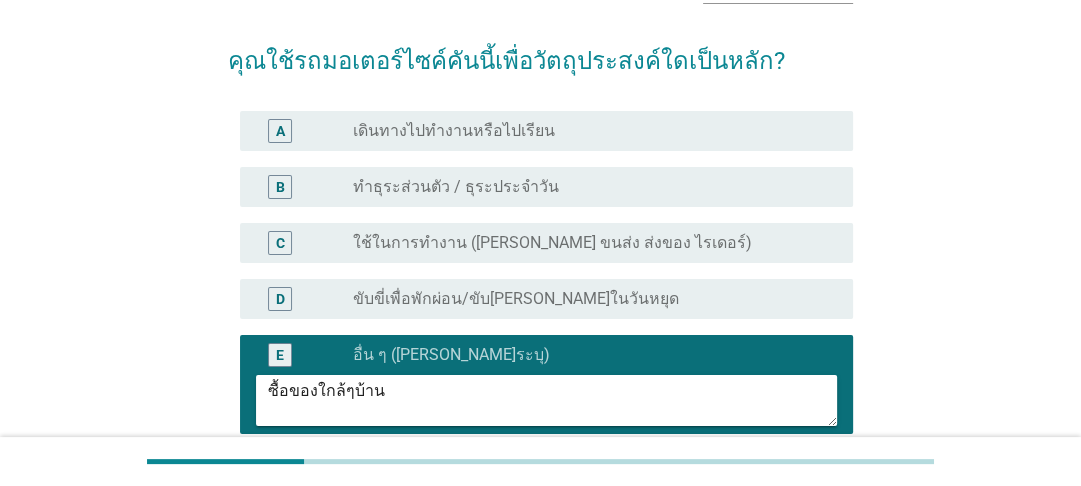 scroll, scrollTop: 160, scrollLeft: 0, axis: vertical 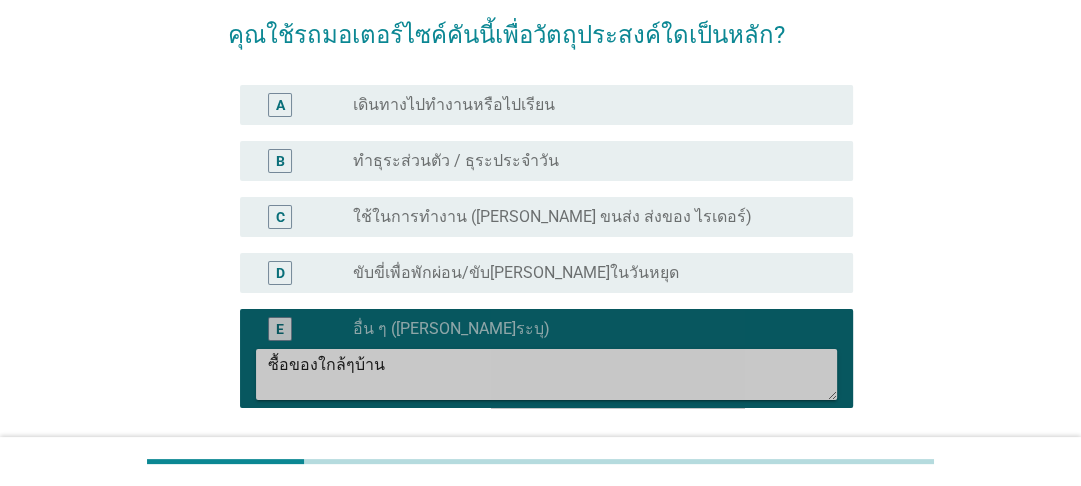 click on "ซื้อของใกล้ๆบ้าน" at bounding box center [552, 374] 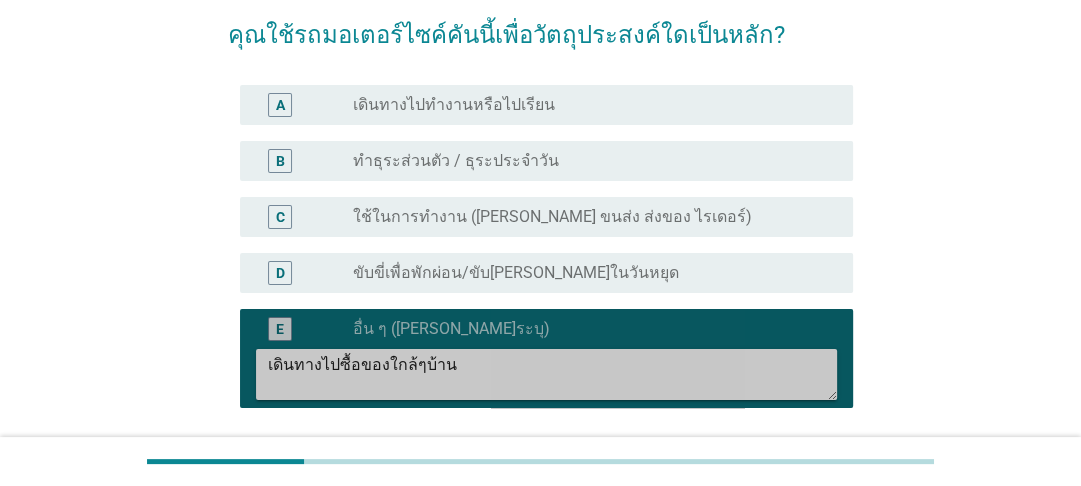 drag, startPoint x: 458, startPoint y: 365, endPoint x: 484, endPoint y: 339, distance: 36.769554 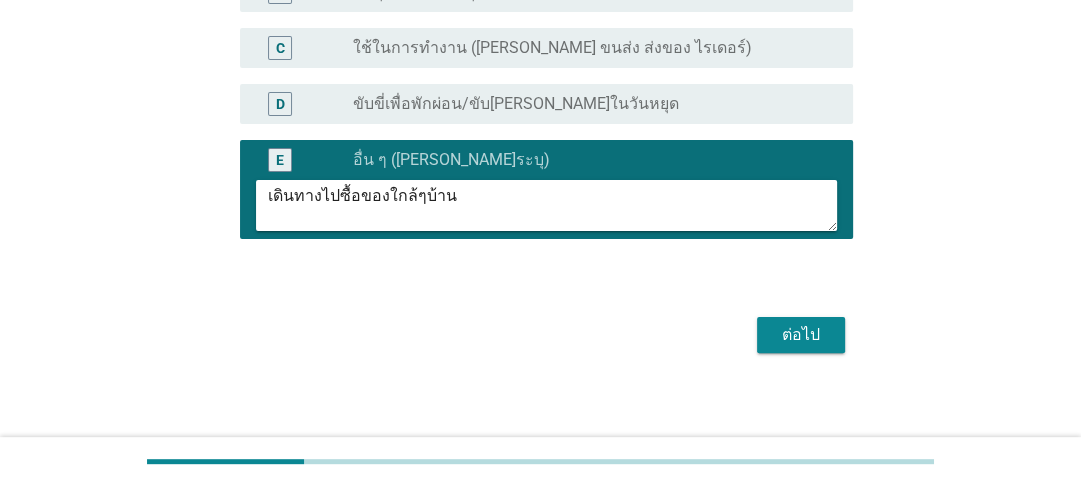 scroll, scrollTop: 339, scrollLeft: 0, axis: vertical 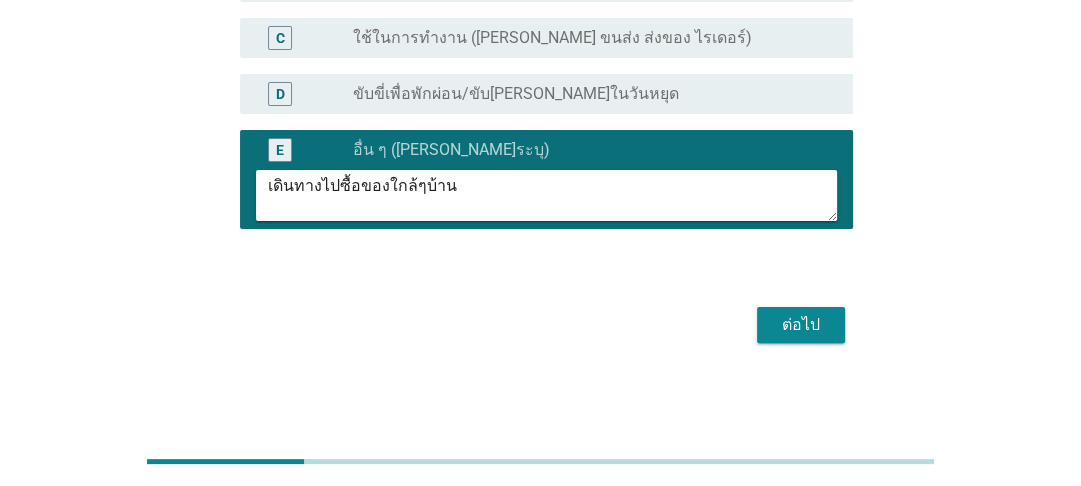 type on "เดินทางไปซื้อของใกล้ๆบ้าน" 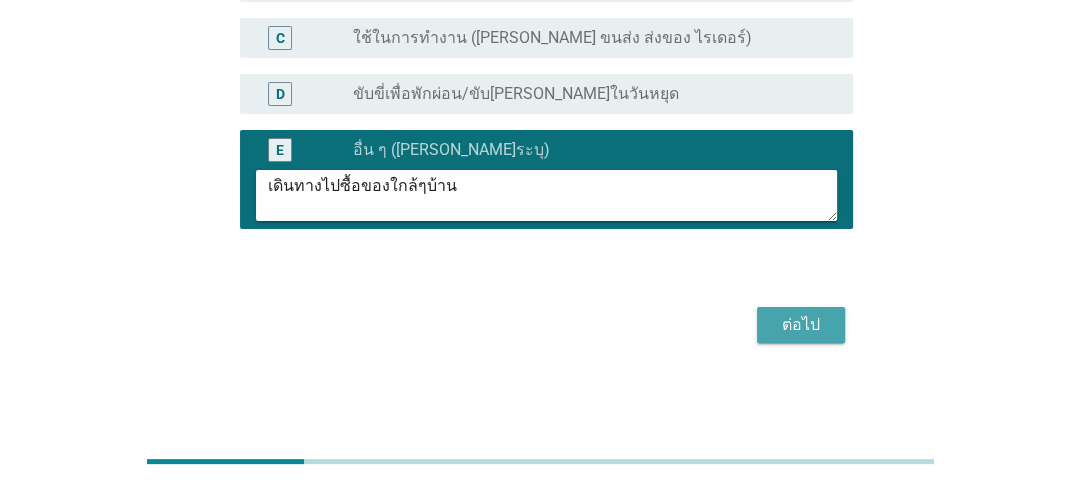 click on "ต่อไป" at bounding box center [801, 325] 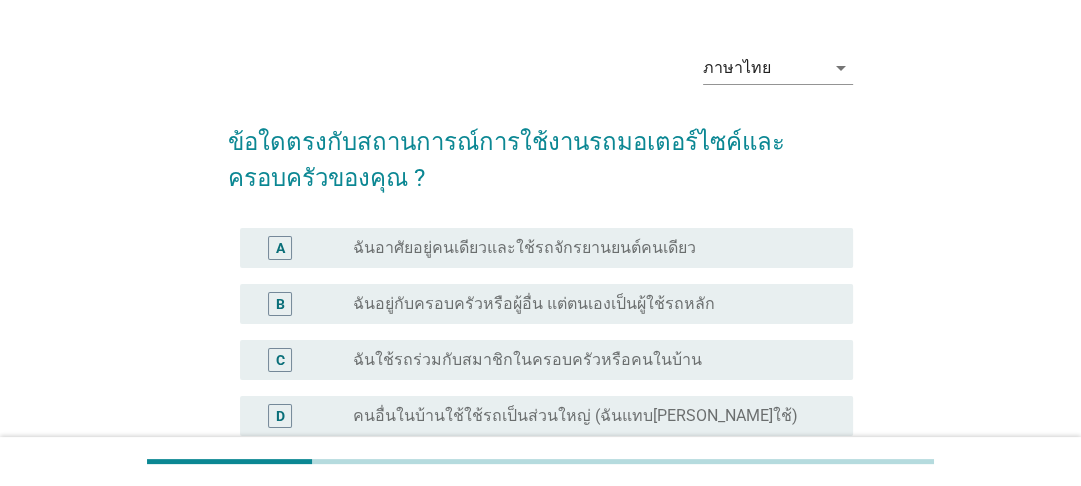 scroll, scrollTop: 80, scrollLeft: 0, axis: vertical 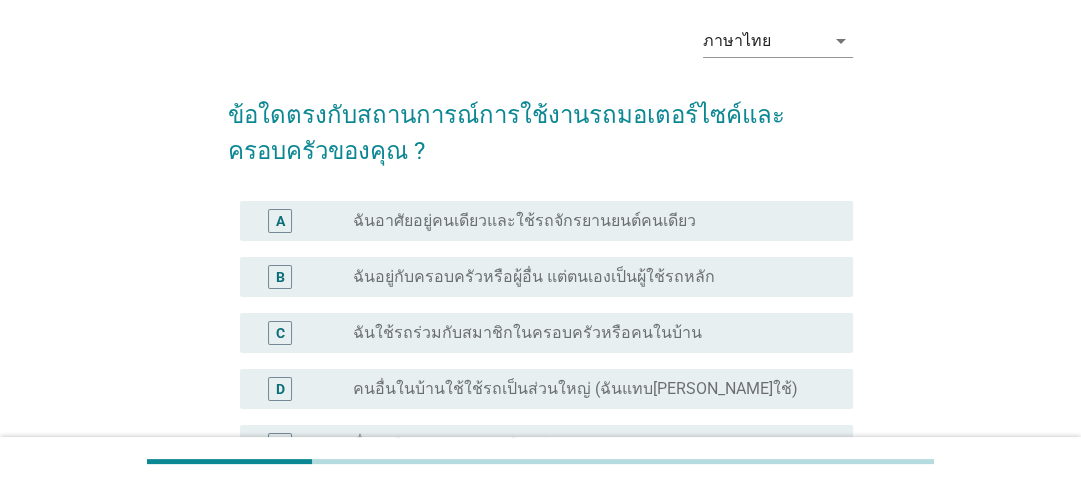 click on "B" at bounding box center [280, 276] 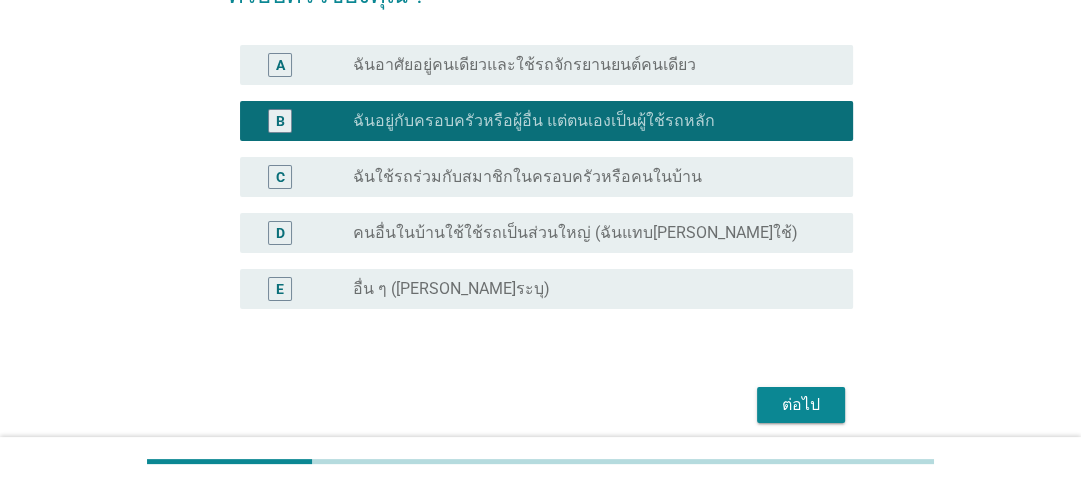 scroll, scrollTop: 316, scrollLeft: 0, axis: vertical 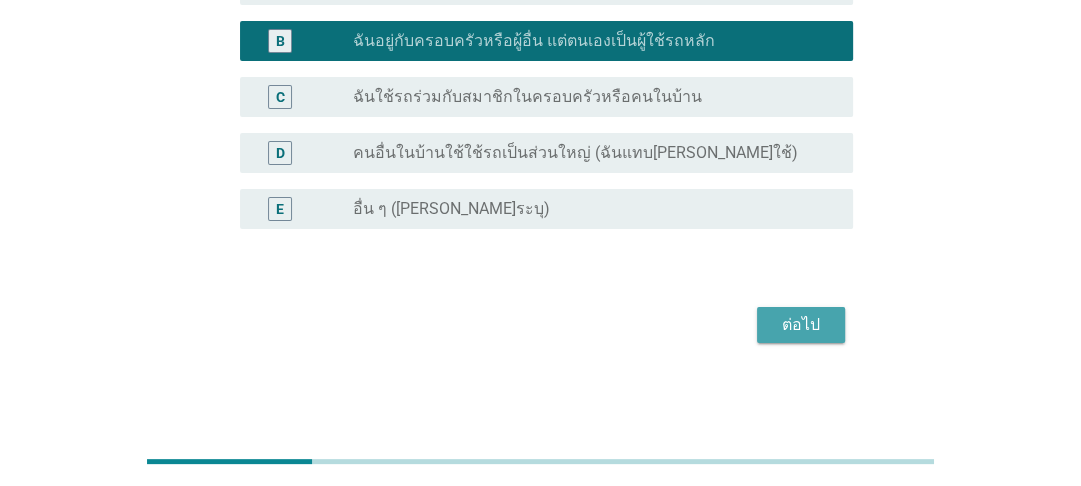click on "ต่อไป" at bounding box center [801, 325] 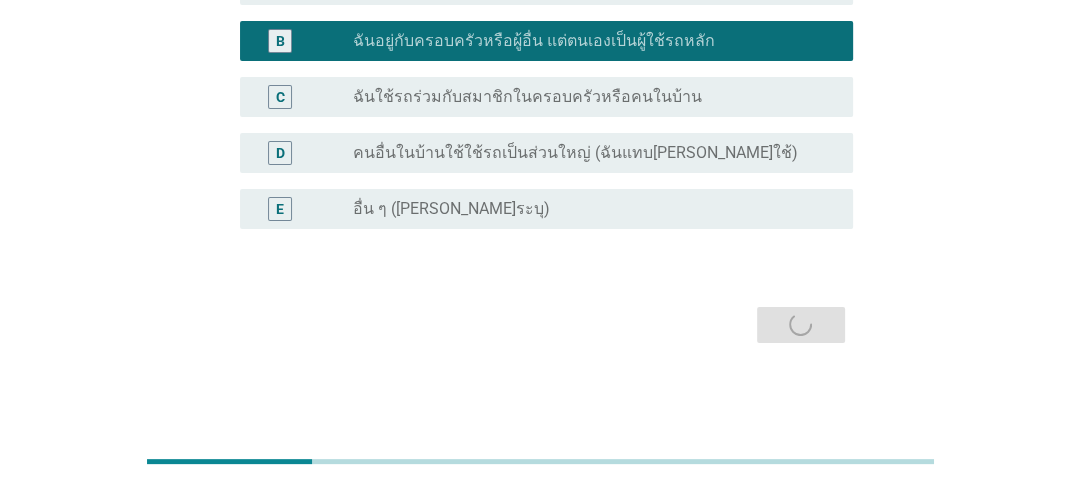 scroll, scrollTop: 0, scrollLeft: 0, axis: both 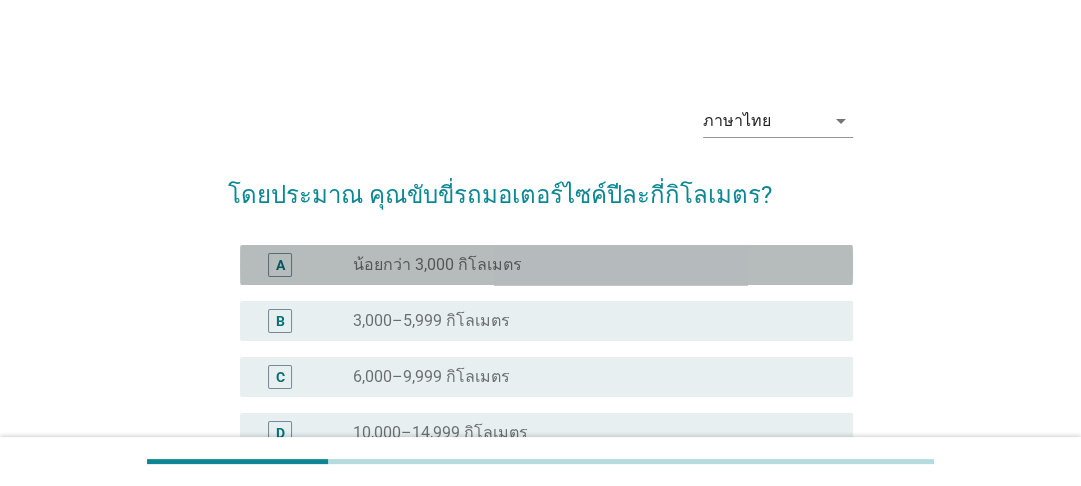 click on "A" at bounding box center (304, 265) 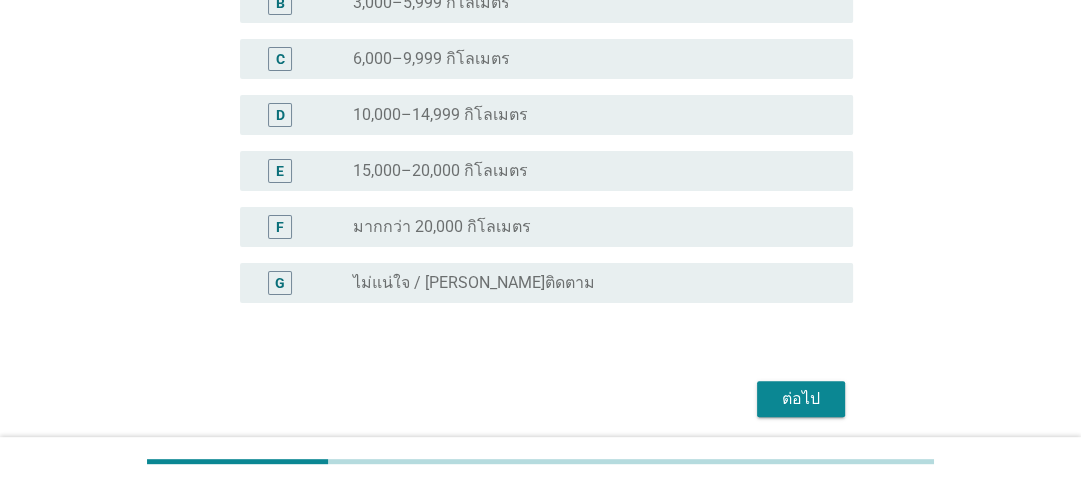 scroll, scrollTop: 320, scrollLeft: 0, axis: vertical 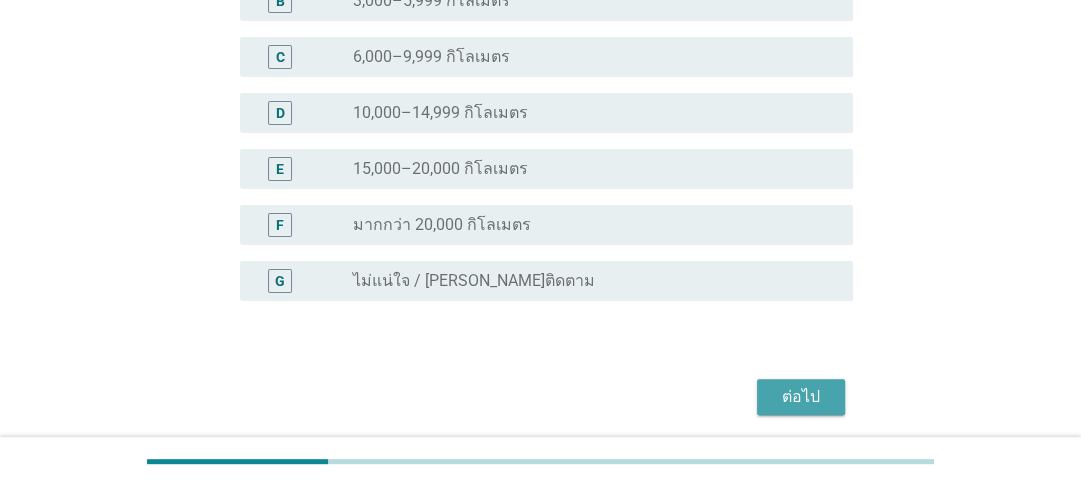 click on "ต่อไป" at bounding box center (801, 397) 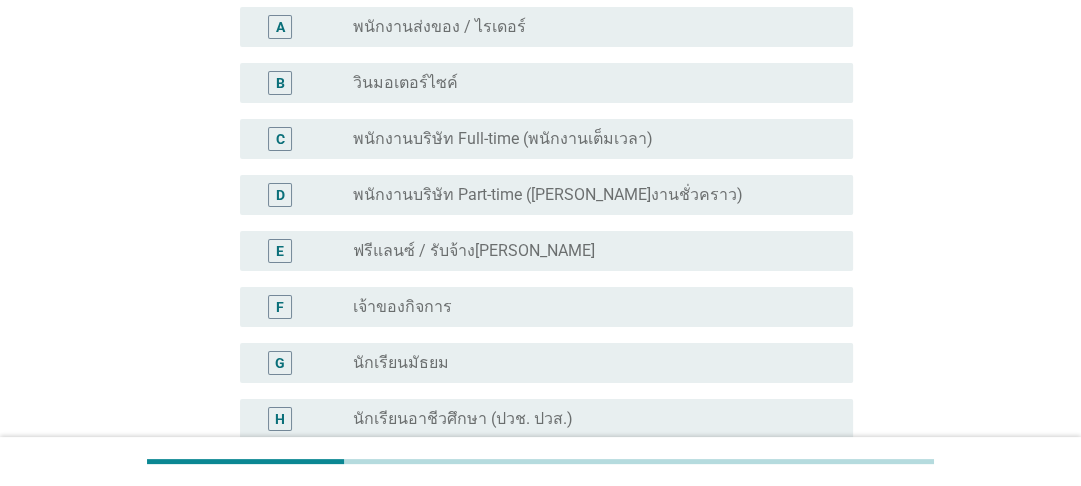 scroll, scrollTop: 240, scrollLeft: 0, axis: vertical 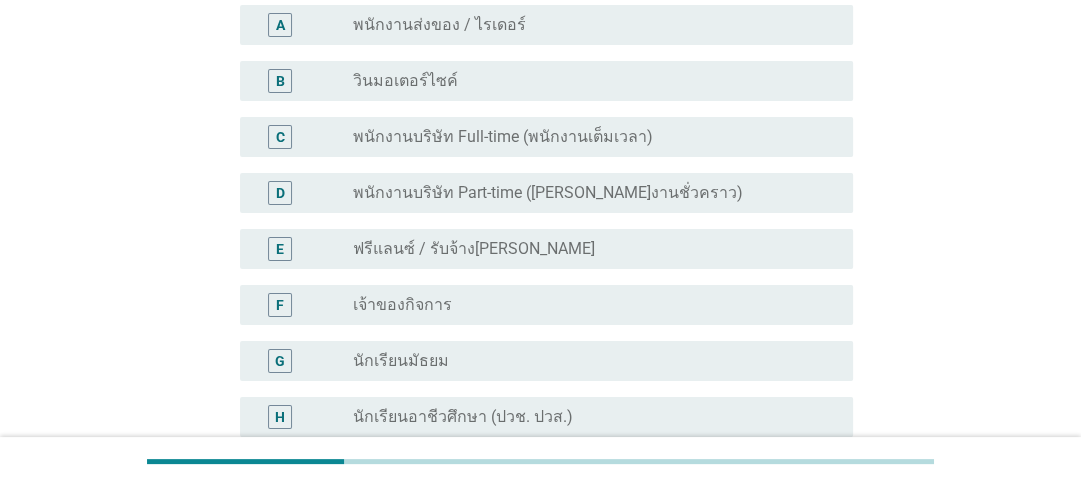 click on "เจ้าของกิจการ" at bounding box center [402, 305] 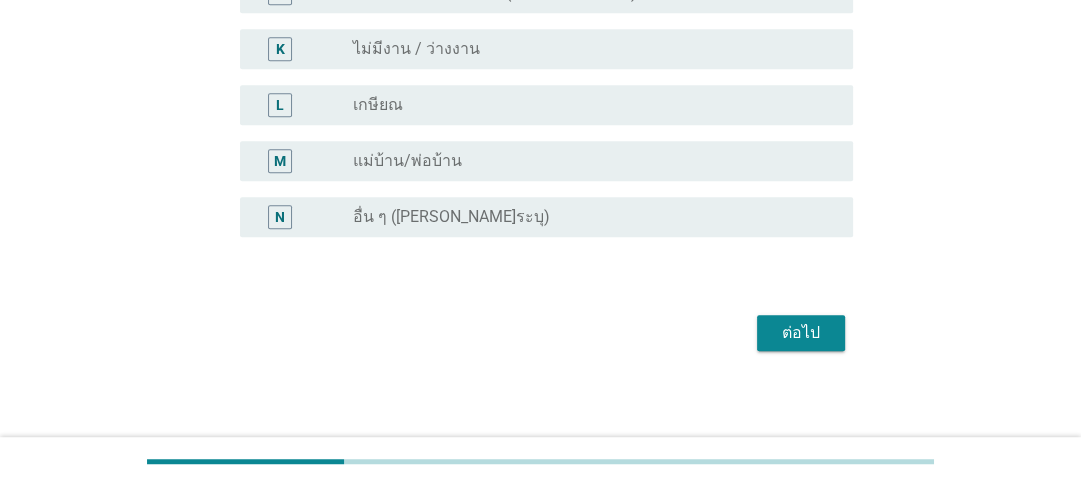 scroll, scrollTop: 784, scrollLeft: 0, axis: vertical 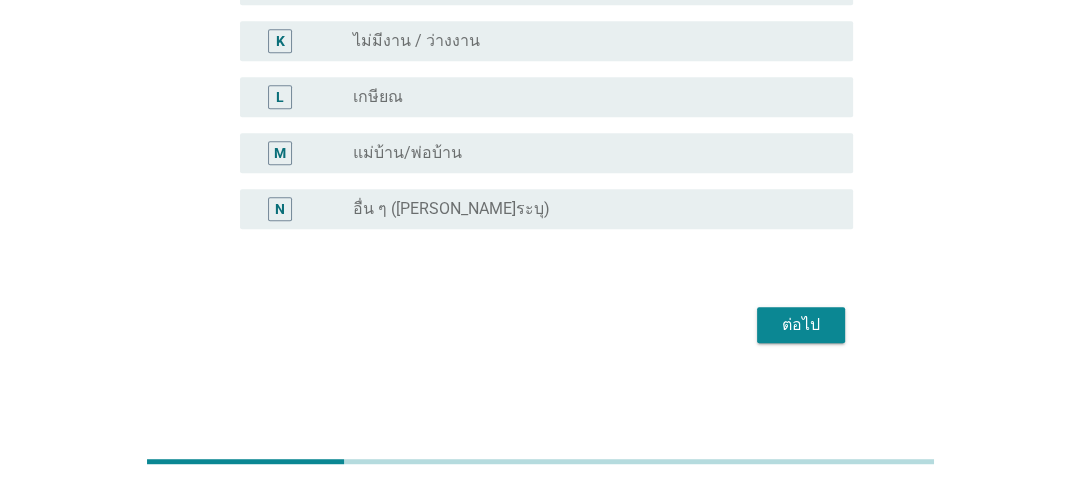 click on "ต่อไป" at bounding box center (801, 325) 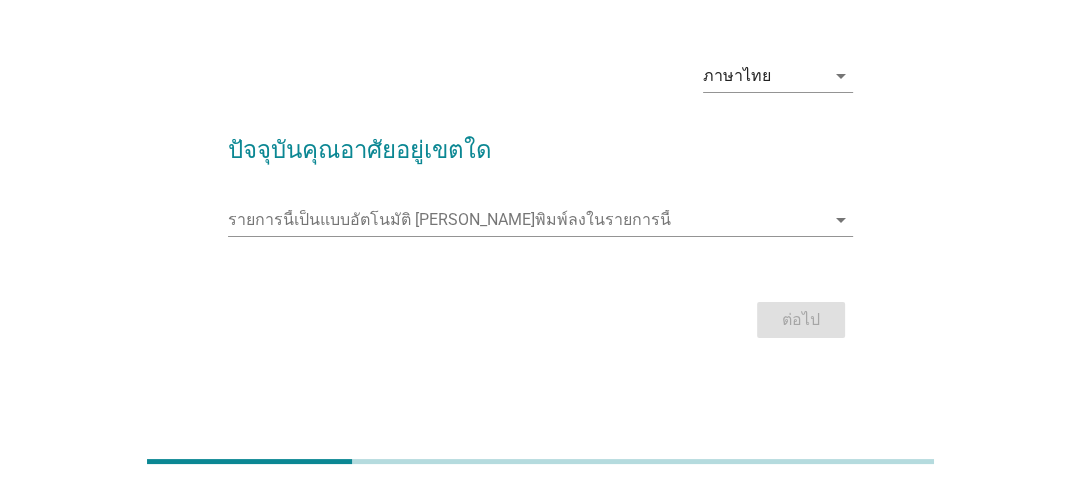 scroll, scrollTop: 0, scrollLeft: 0, axis: both 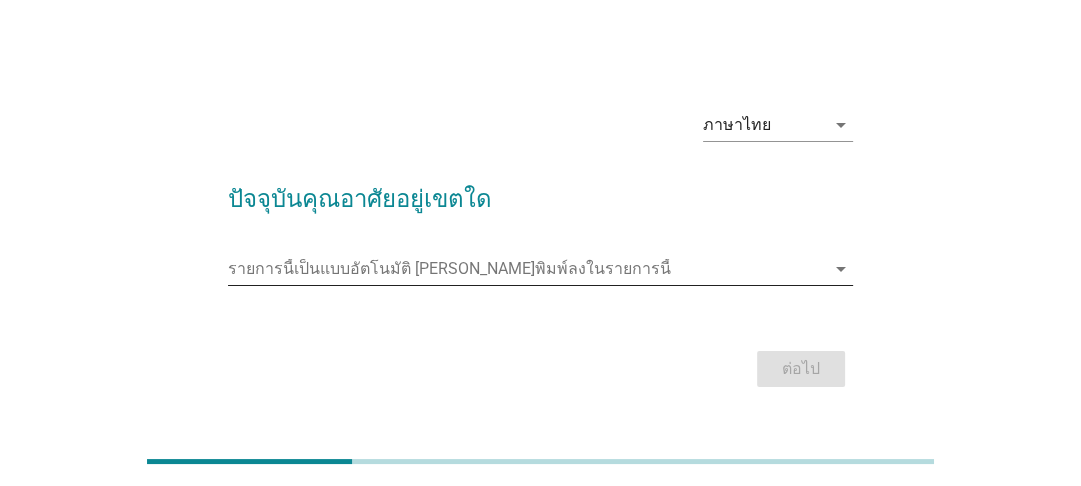 click on "arrow_drop_down" at bounding box center [841, 269] 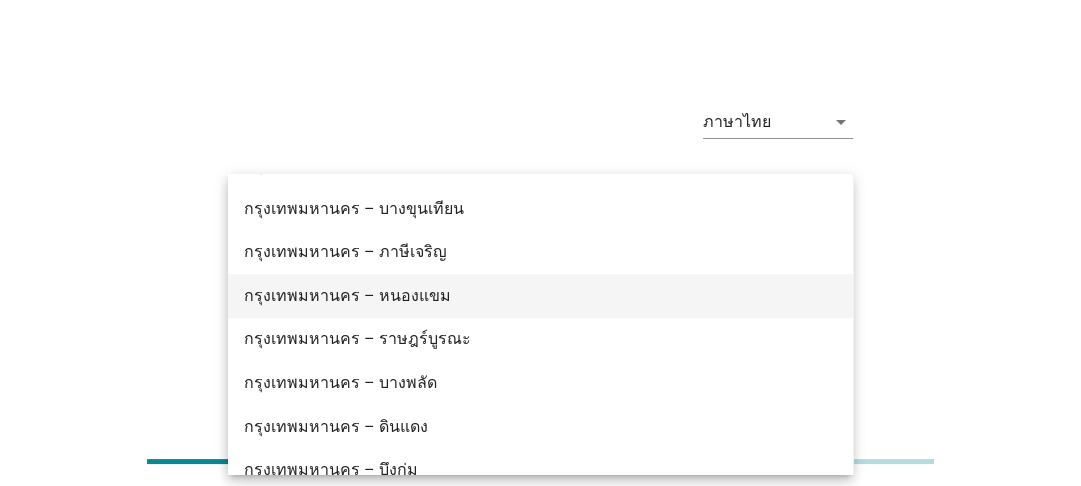scroll, scrollTop: 880, scrollLeft: 0, axis: vertical 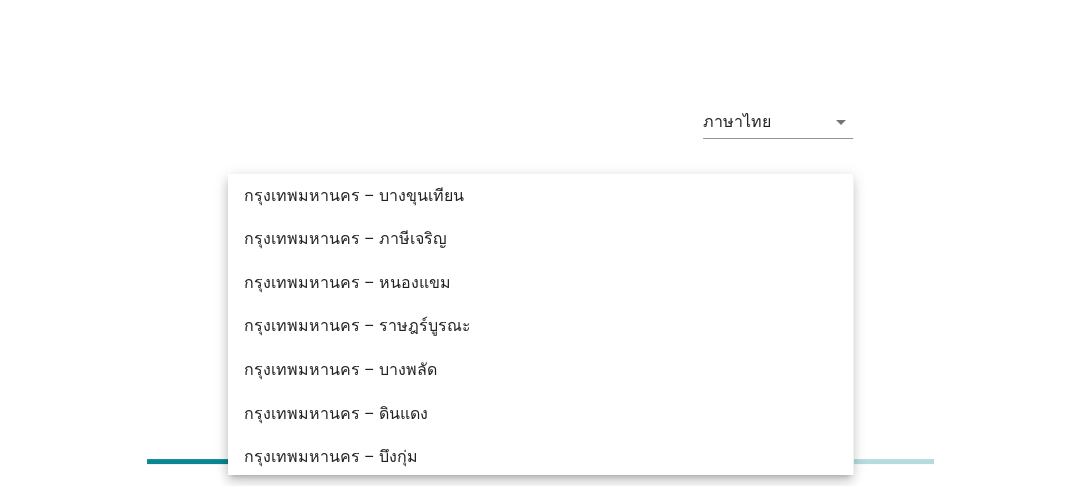 drag, startPoint x: 368, startPoint y: 410, endPoint x: 596, endPoint y: 358, distance: 233.85466 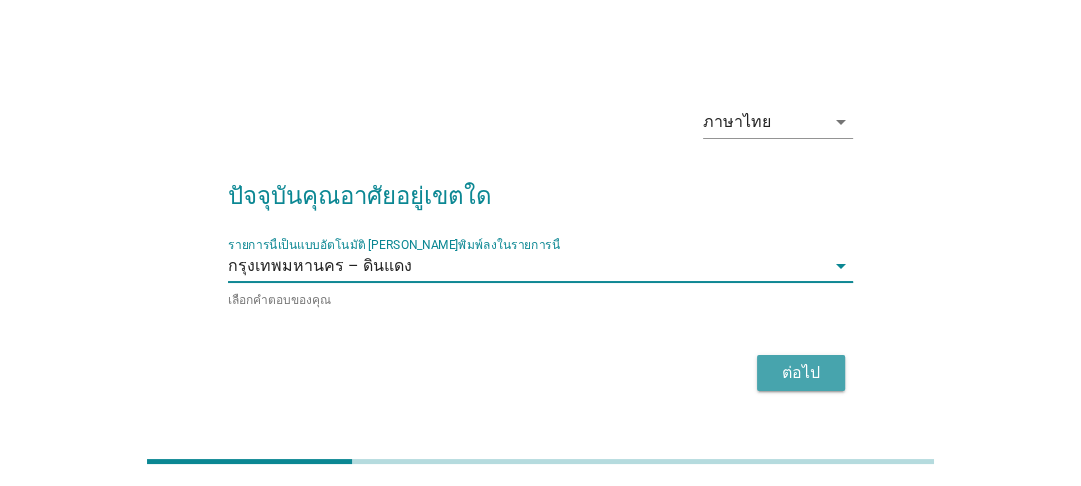 click on "ต่อไป" at bounding box center (801, 373) 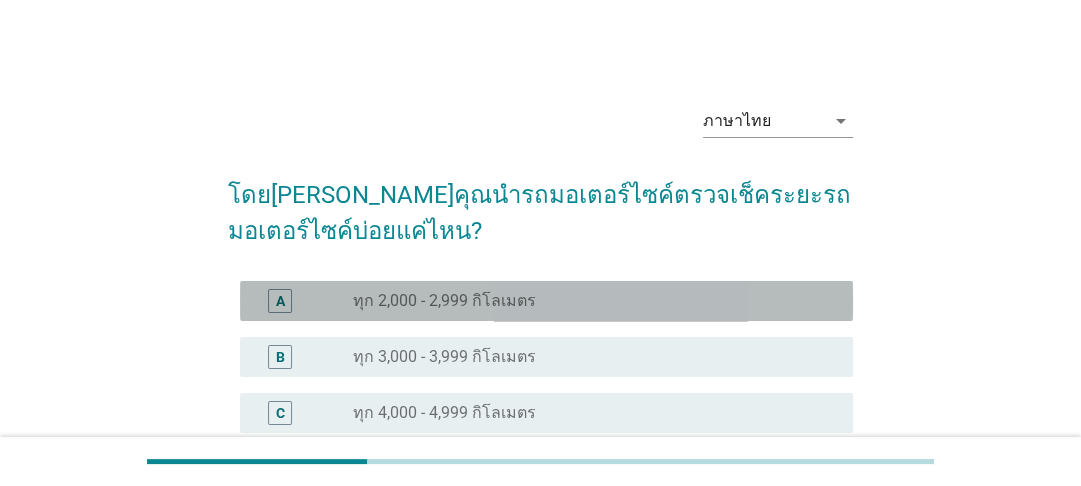 click on "A" at bounding box center (304, 301) 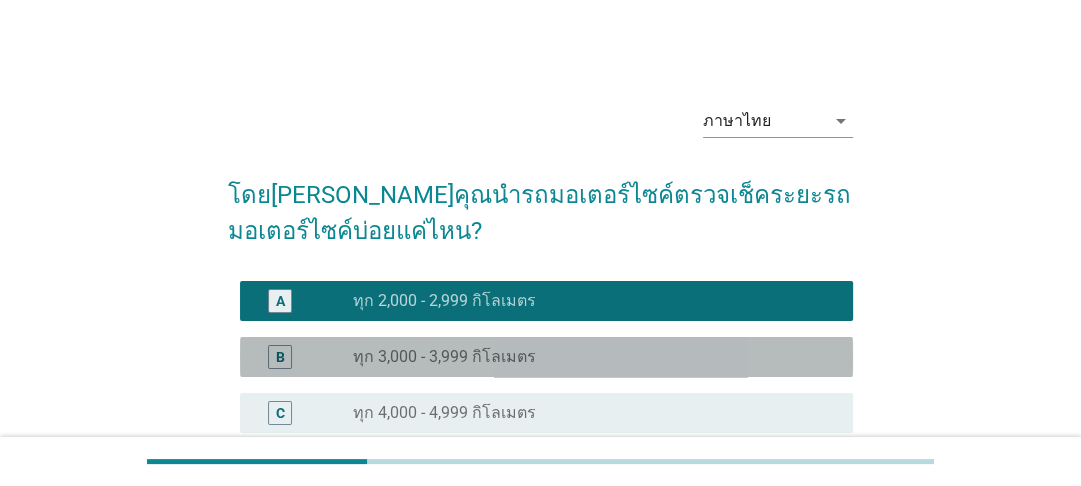 click on "ทุก 3,000 - 3,999 กิโลเมตร" at bounding box center (444, 357) 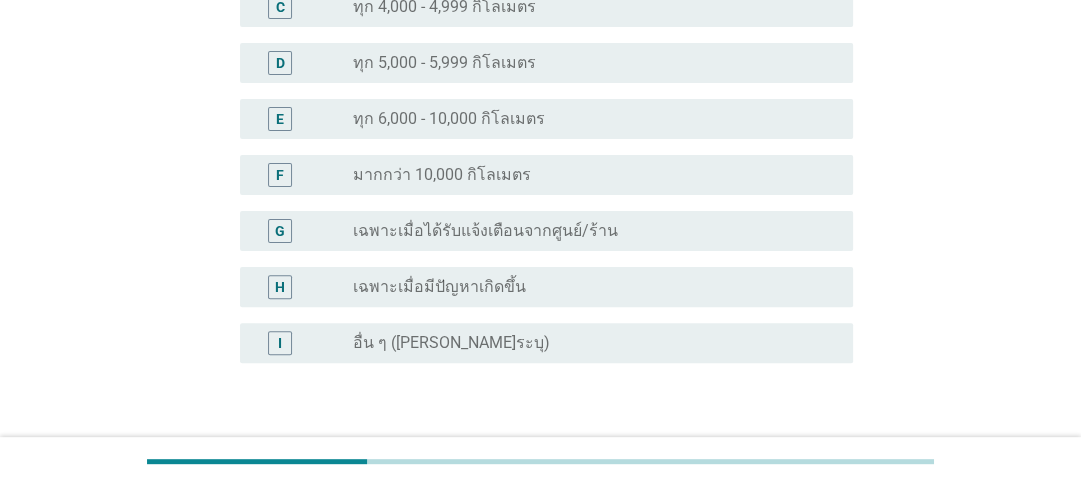 scroll, scrollTop: 540, scrollLeft: 0, axis: vertical 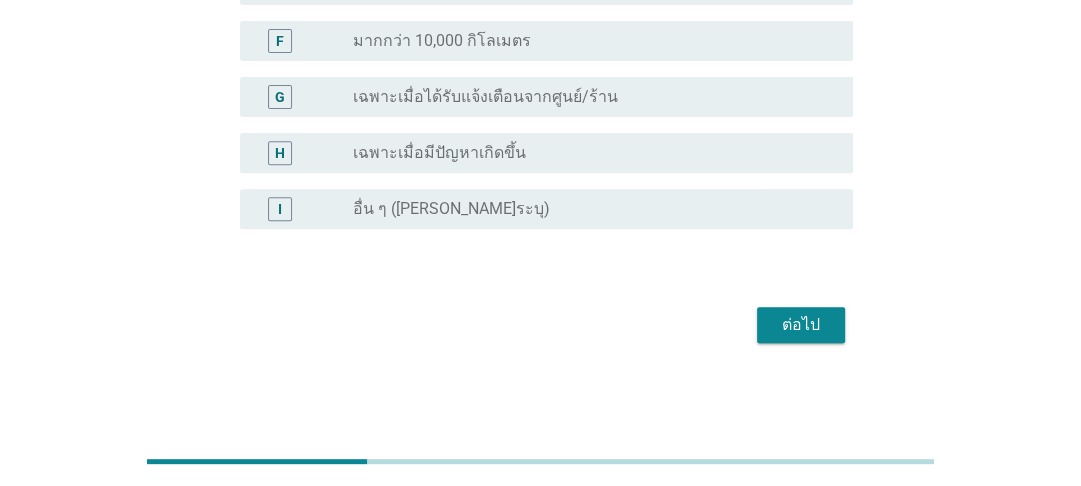 click on "ต่อไป" at bounding box center [801, 325] 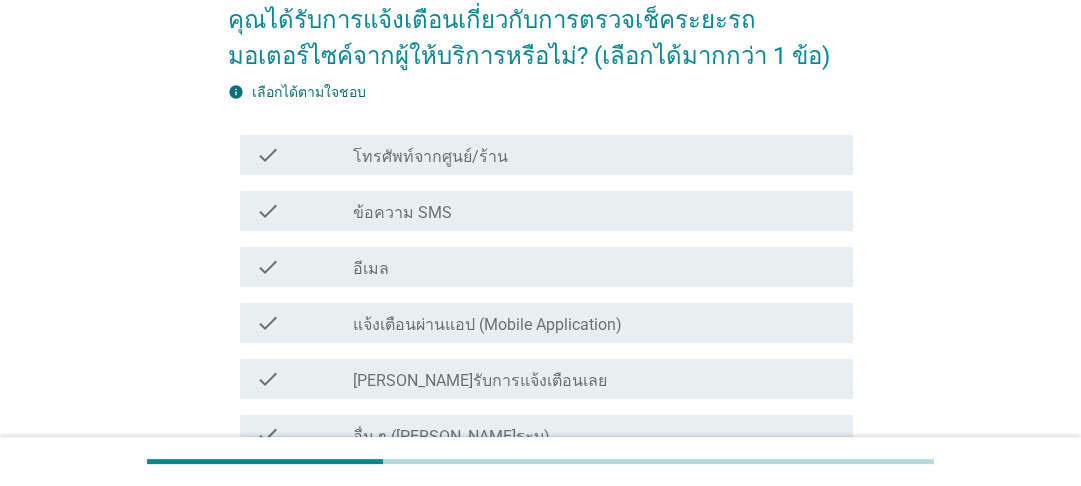 scroll, scrollTop: 240, scrollLeft: 0, axis: vertical 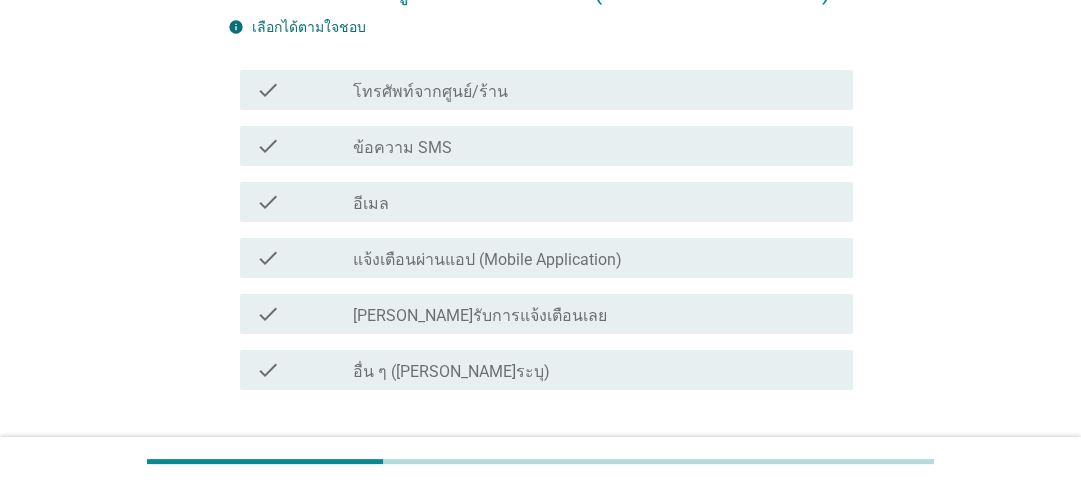 click on "check_box_outline_blank อีเมล" at bounding box center (595, 202) 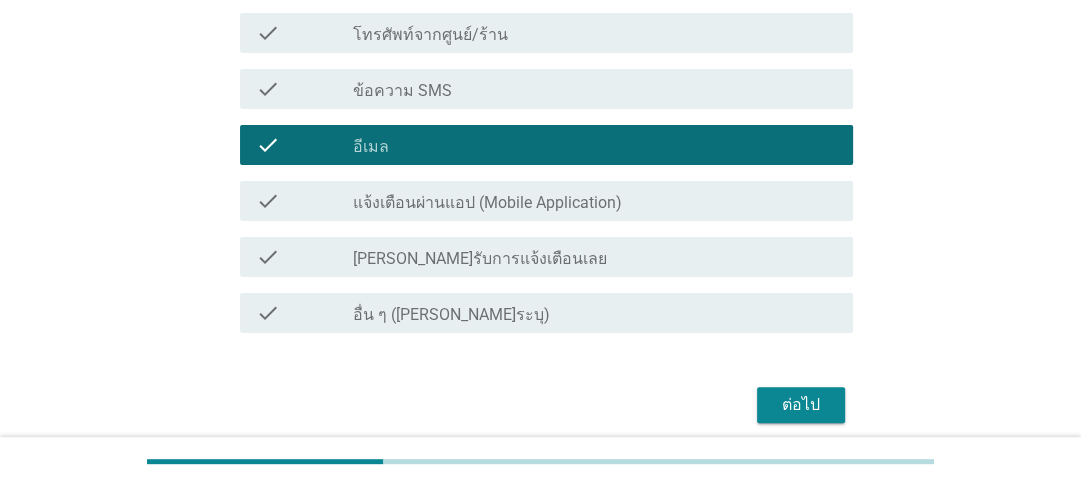 scroll, scrollTop: 377, scrollLeft: 0, axis: vertical 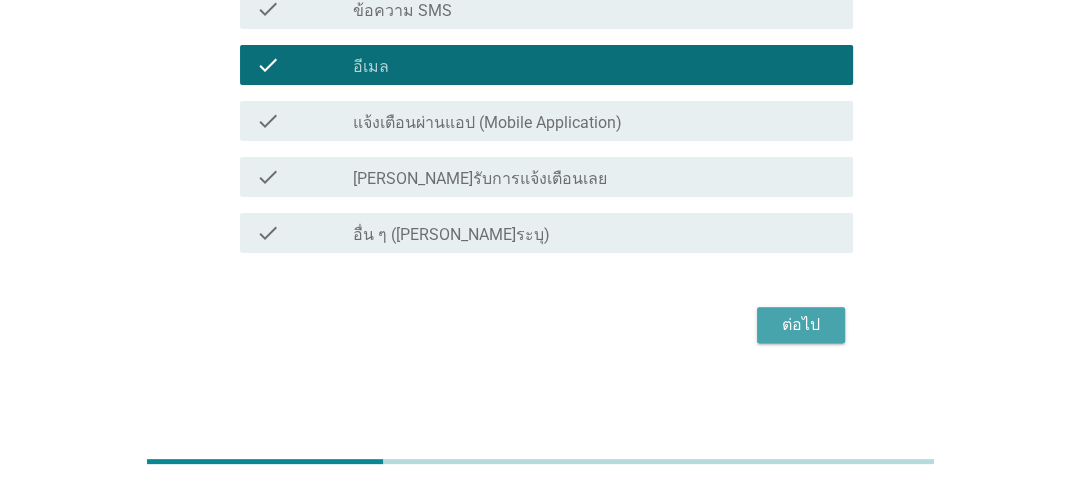 click on "ต่อไป" at bounding box center (801, 325) 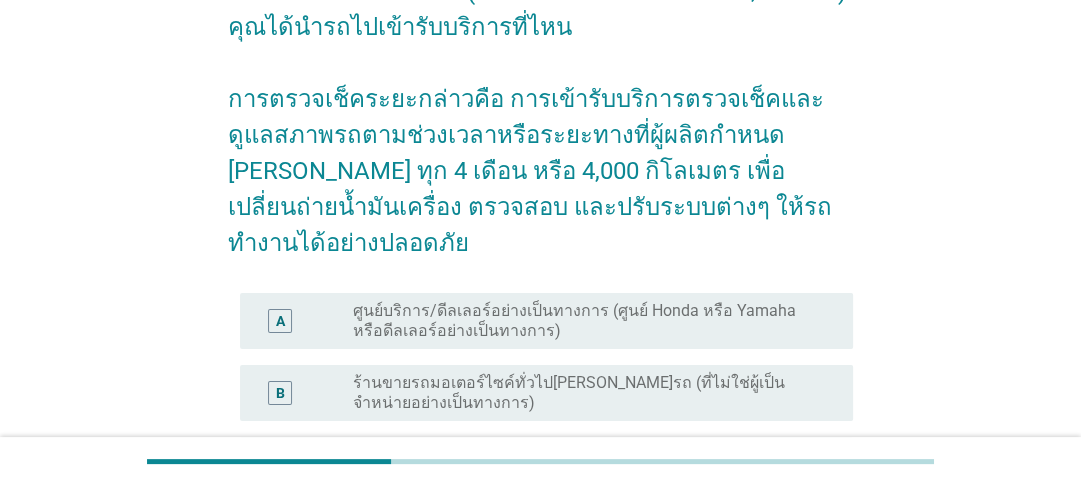 scroll, scrollTop: 320, scrollLeft: 0, axis: vertical 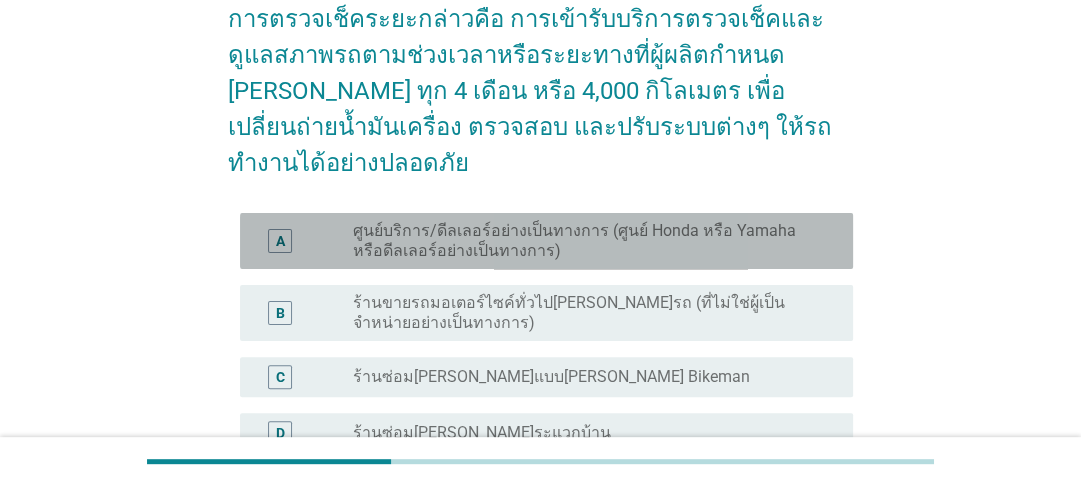 click on "A" at bounding box center (280, 240) 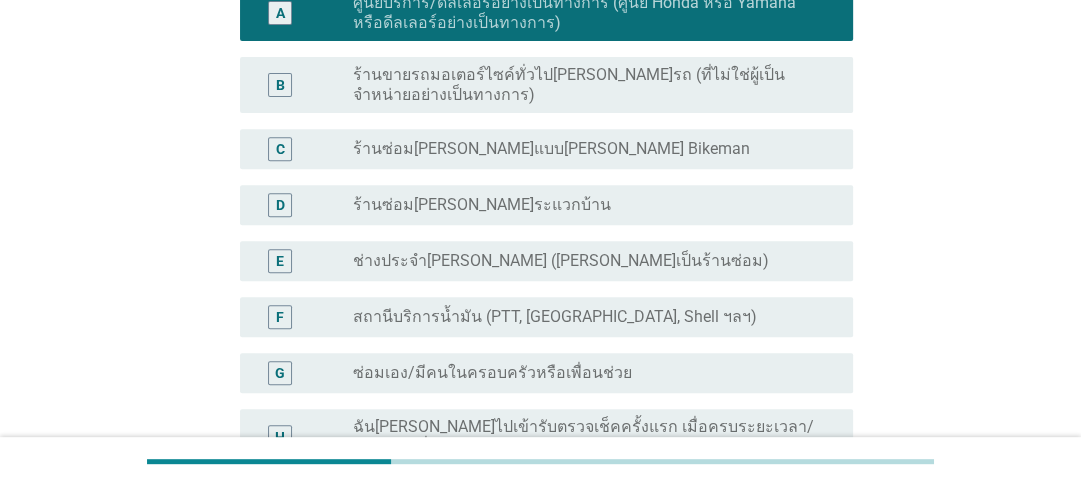 scroll, scrollTop: 788, scrollLeft: 0, axis: vertical 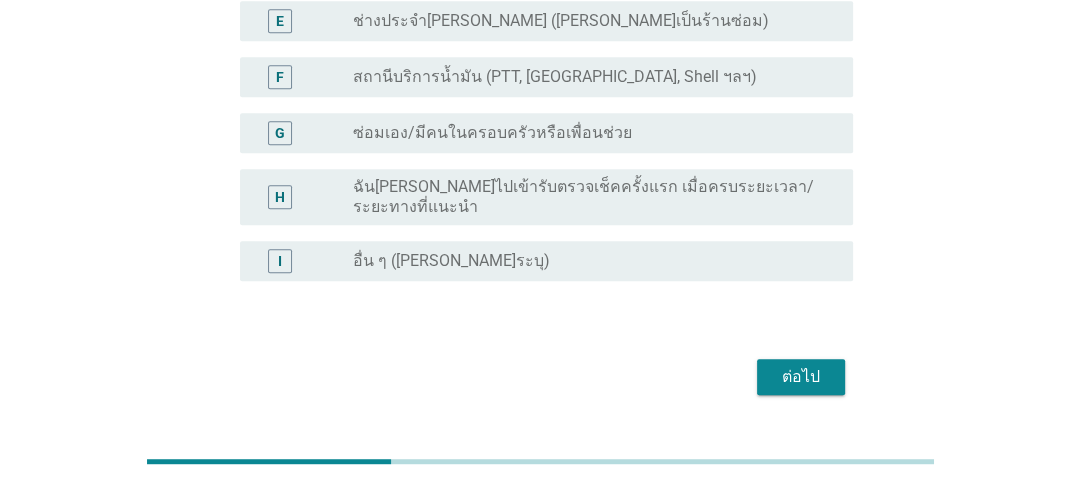 click on "ต่อไป" at bounding box center (801, 377) 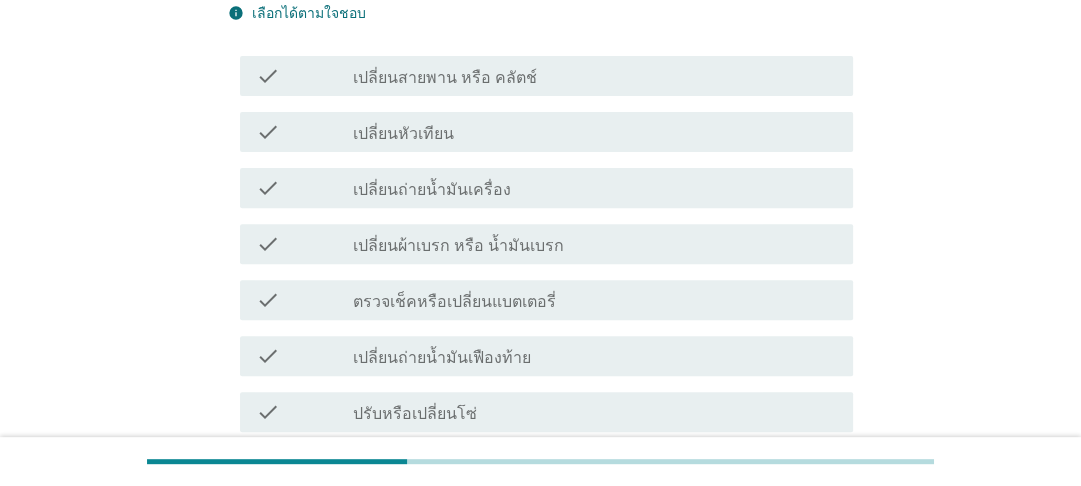 scroll, scrollTop: 480, scrollLeft: 0, axis: vertical 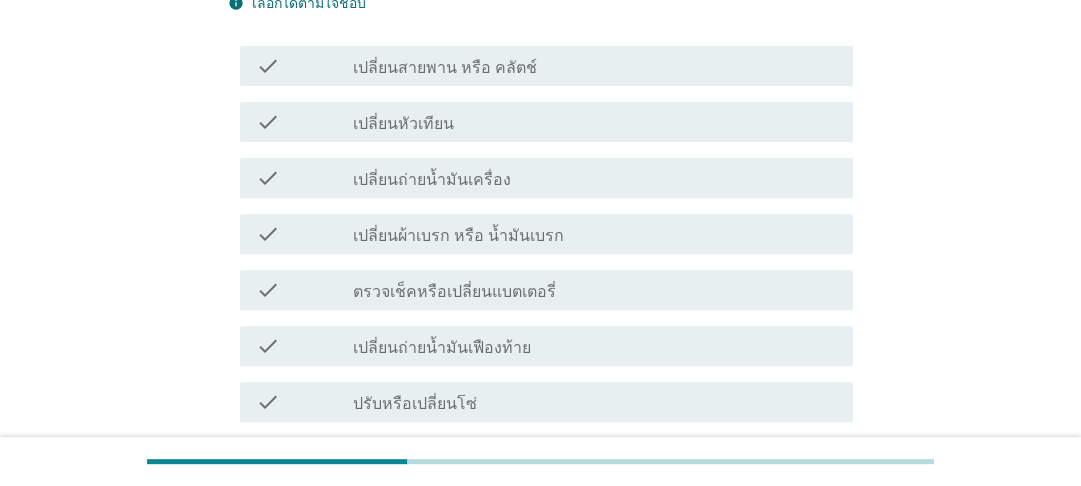 click on "เปลี่ยนถ่ายน้ำมันเครื่อง" at bounding box center (432, 180) 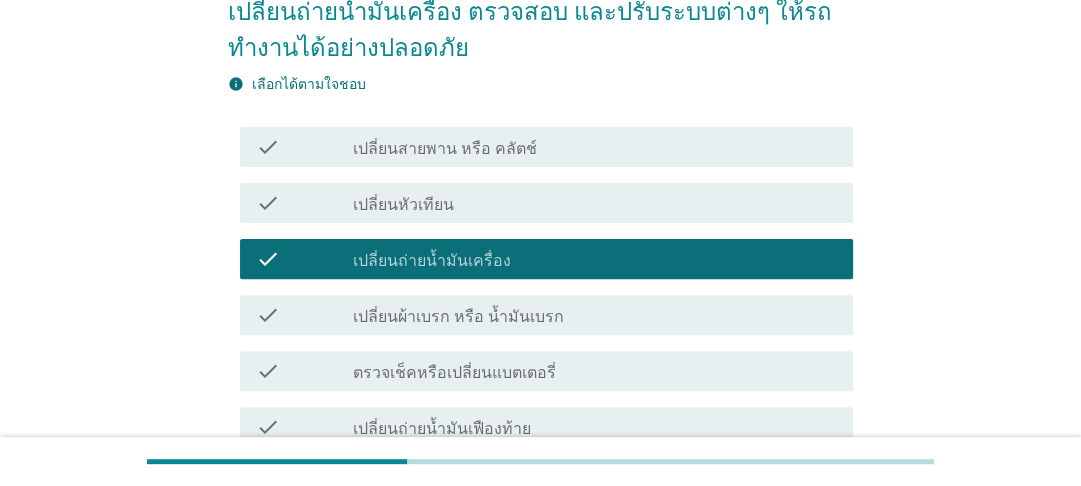 scroll, scrollTop: 400, scrollLeft: 0, axis: vertical 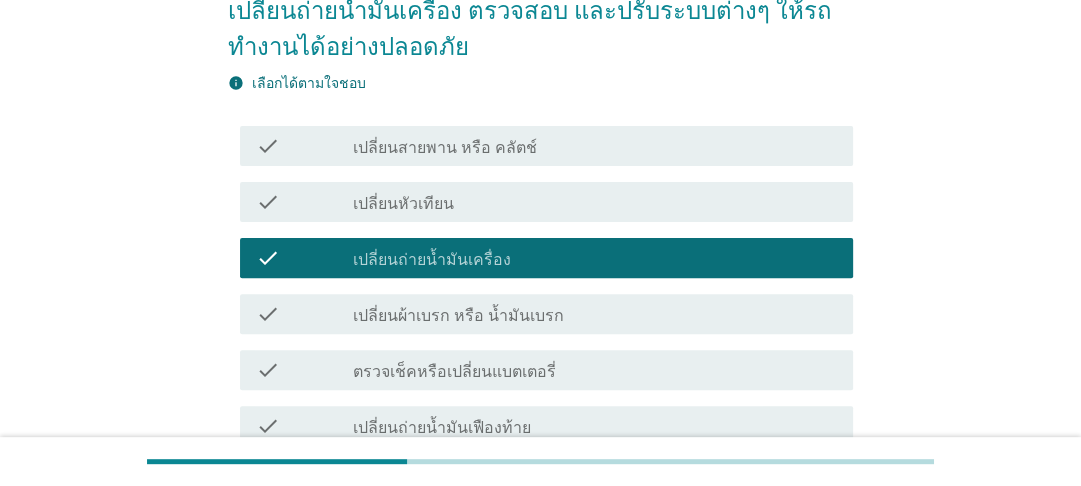 click on "check_box_outline_blank ตรวจเช็คหรือเปลี่ยนแบตเตอรี่" at bounding box center [595, 370] 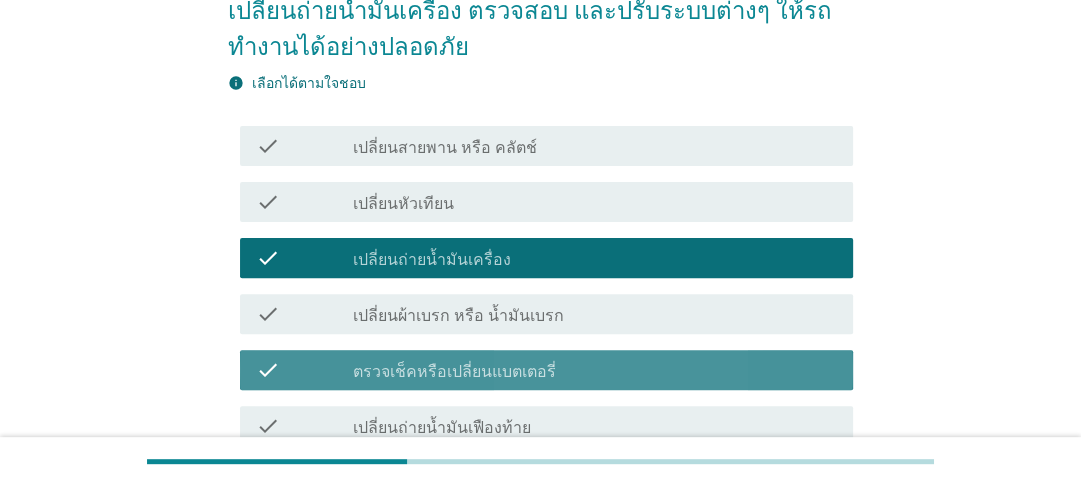 click on "check_box_outline_blank ตรวจเช็คหรือเปลี่ยนแบตเตอรี่" at bounding box center (595, 370) 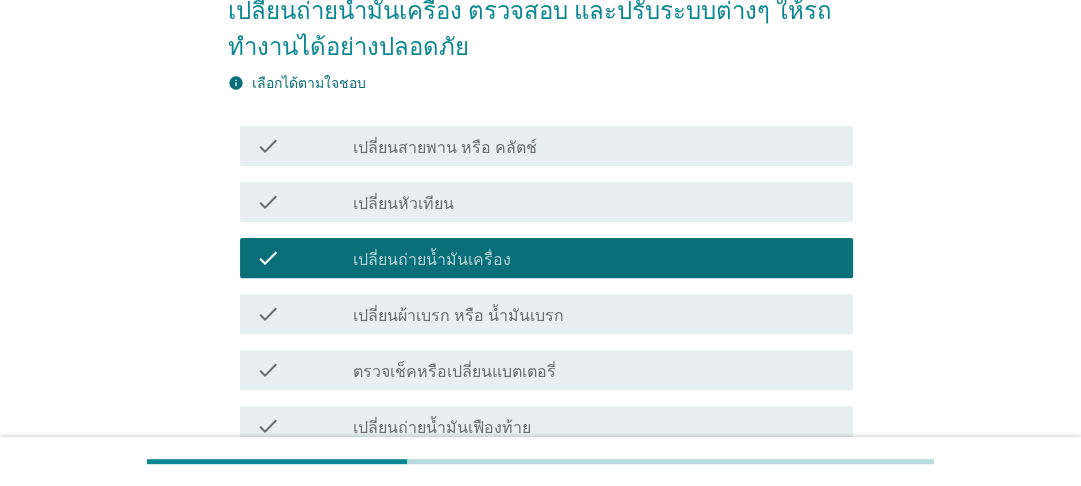 scroll, scrollTop: 480, scrollLeft: 0, axis: vertical 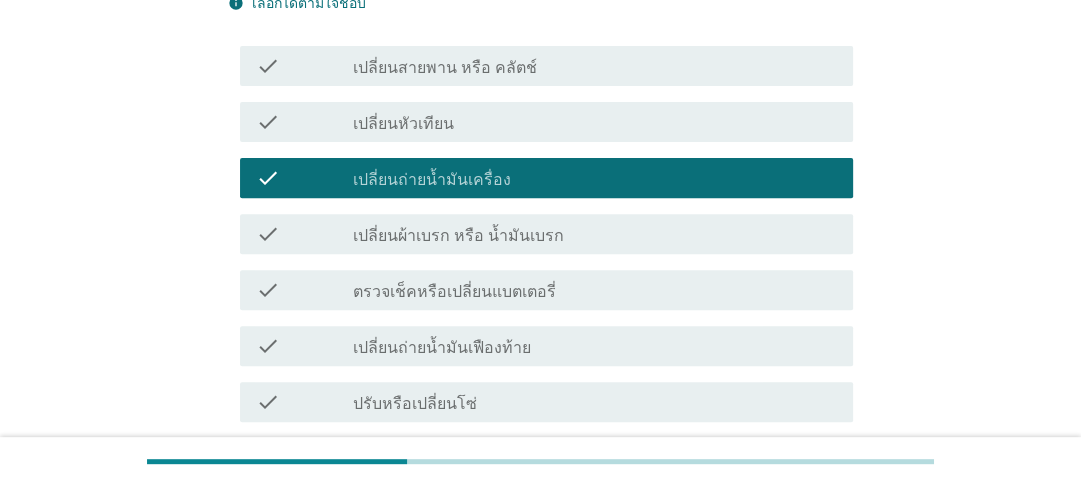 click on "check_box_outline_blank เปลี่ยนถ่ายน้ำมันเฟืองท้าย" at bounding box center [595, 346] 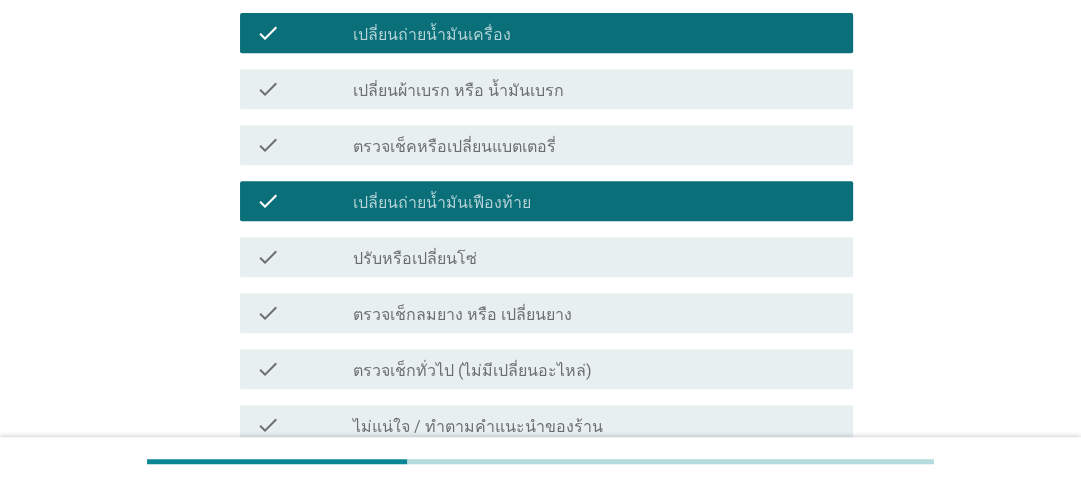 scroll, scrollTop: 640, scrollLeft: 0, axis: vertical 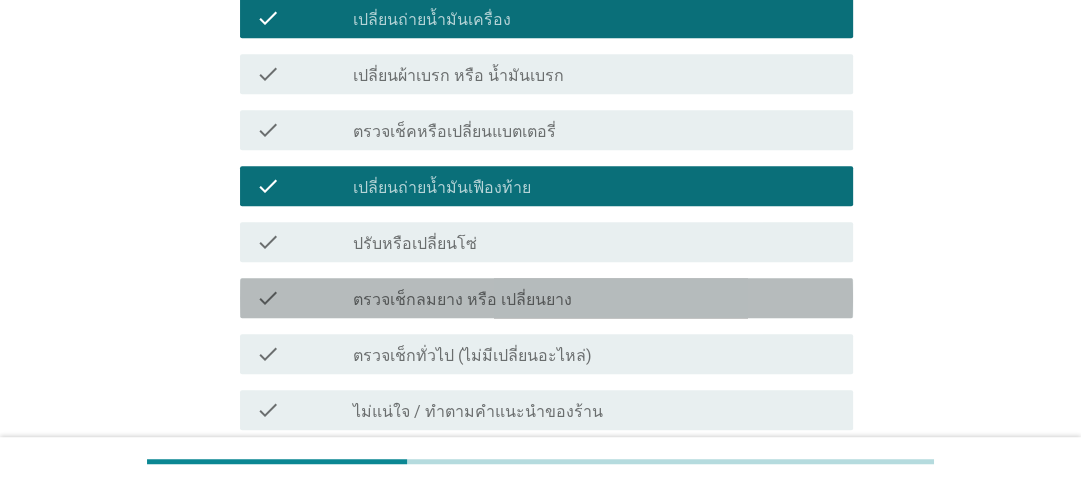 click on "check_box_outline_blank ตรวจเช็กลมยาง หรือ เปลี่ยนยาง" at bounding box center [595, 298] 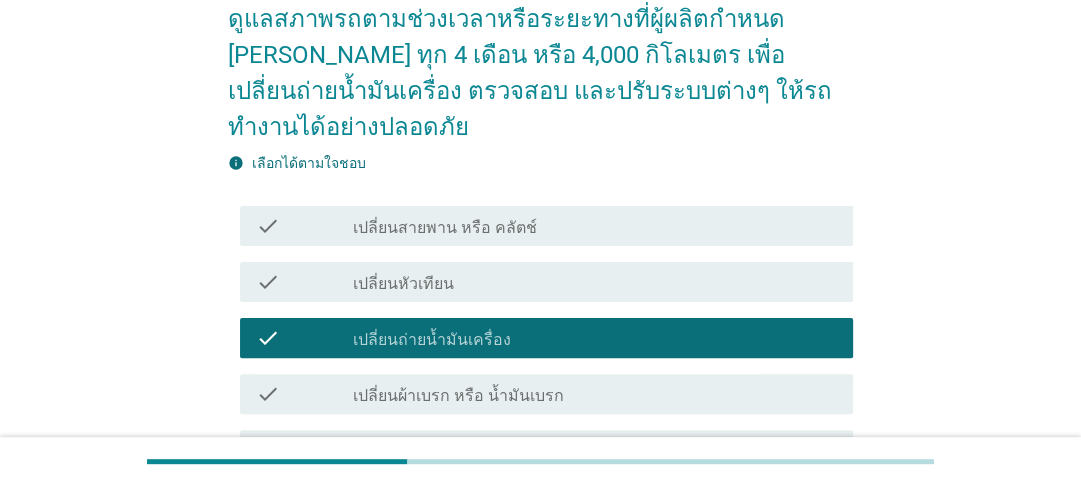 scroll, scrollTop: 480, scrollLeft: 0, axis: vertical 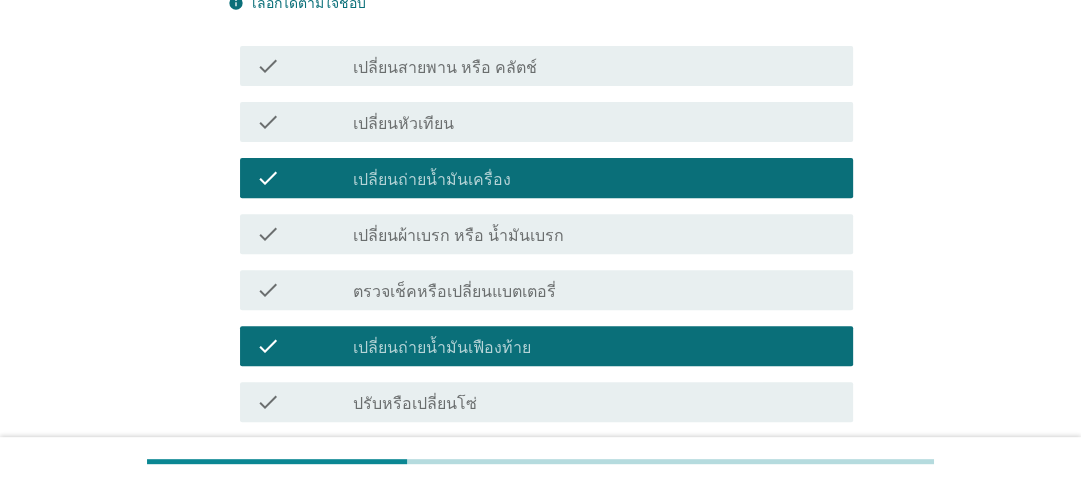 click on "check_box_outline_blank เปลี่ยนถ่ายน้ำมันเฟืองท้าย" at bounding box center (595, 346) 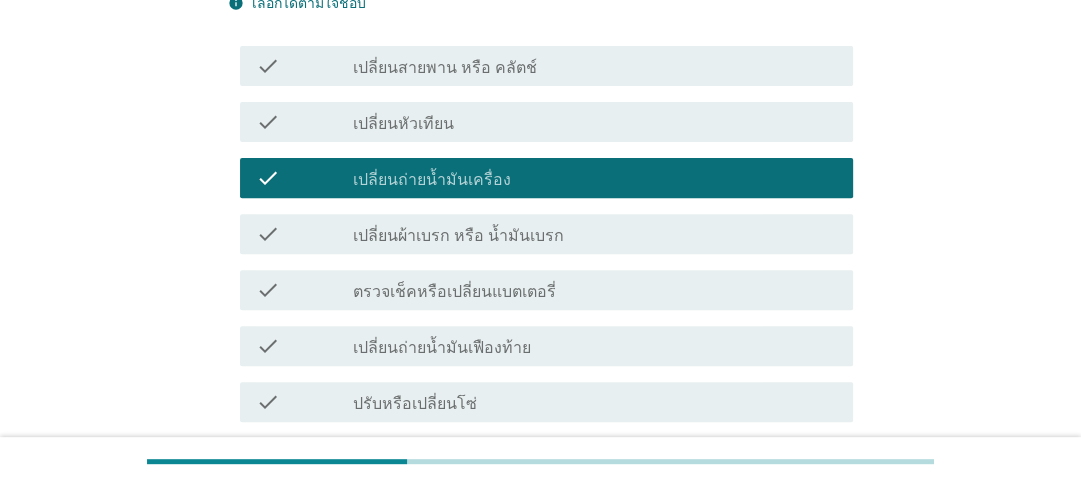 click on "check_box_outline_blank เปลี่ยนผ้าเบรก หรือ น้ำมันเบรก" at bounding box center (595, 234) 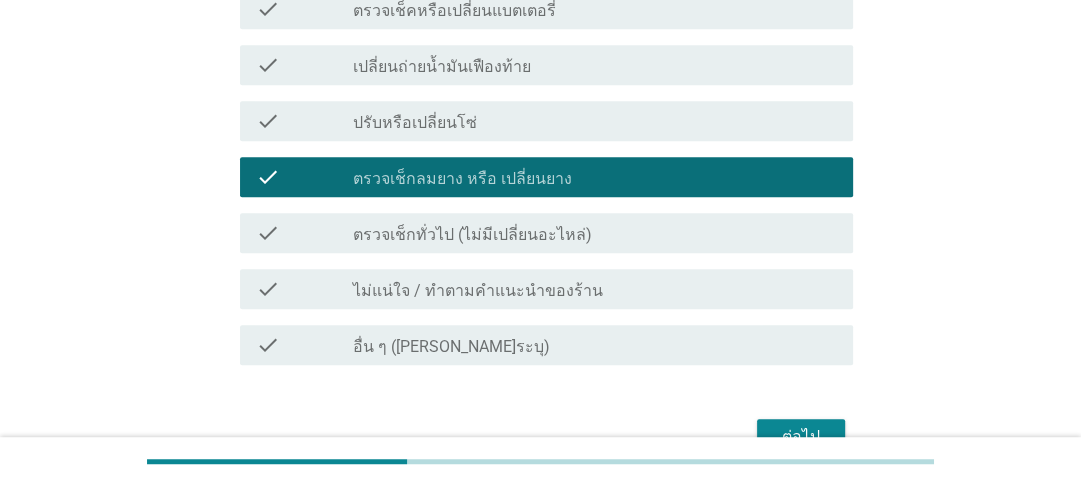 scroll, scrollTop: 800, scrollLeft: 0, axis: vertical 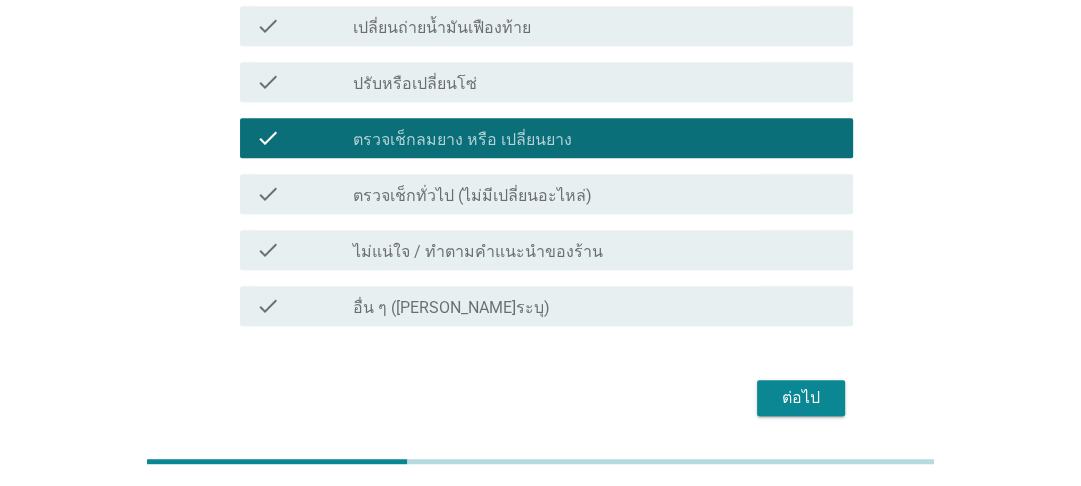 click on "ต่อไป" at bounding box center (801, 398) 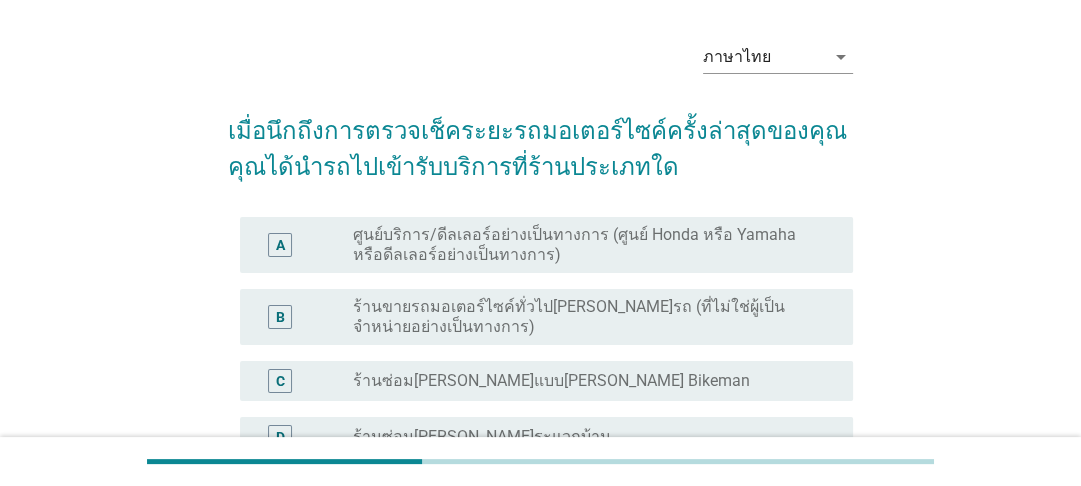 scroll, scrollTop: 160, scrollLeft: 0, axis: vertical 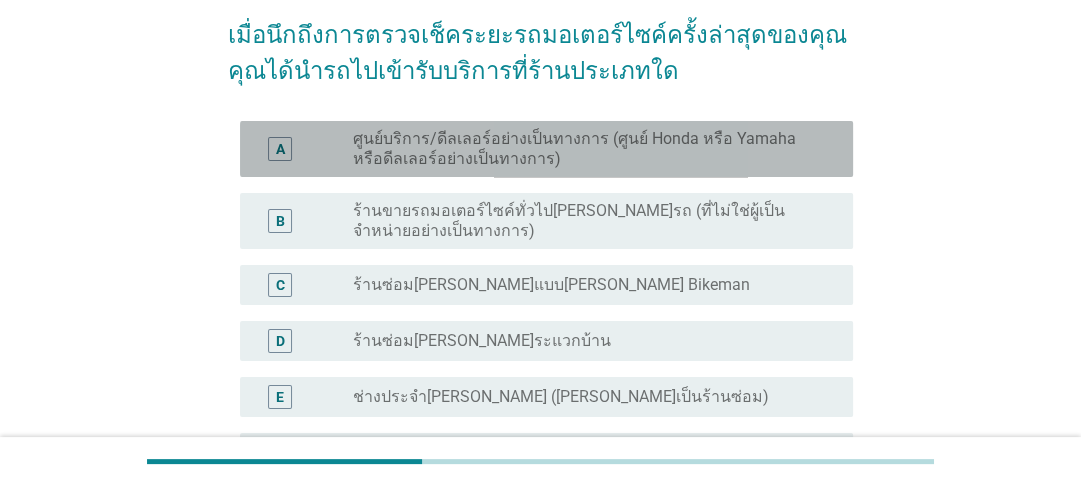 drag, startPoint x: 433, startPoint y: 144, endPoint x: 851, endPoint y: 146, distance: 418.0048 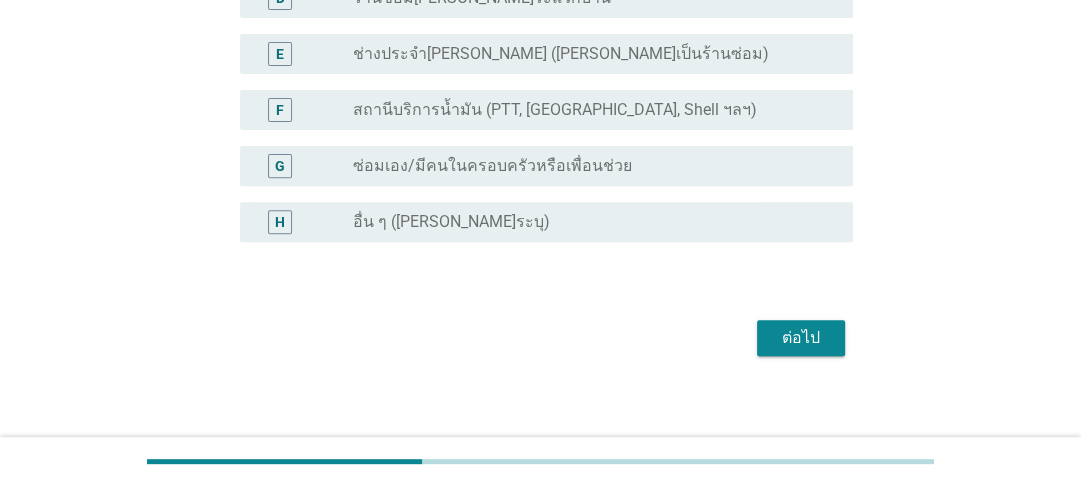 scroll, scrollTop: 516, scrollLeft: 0, axis: vertical 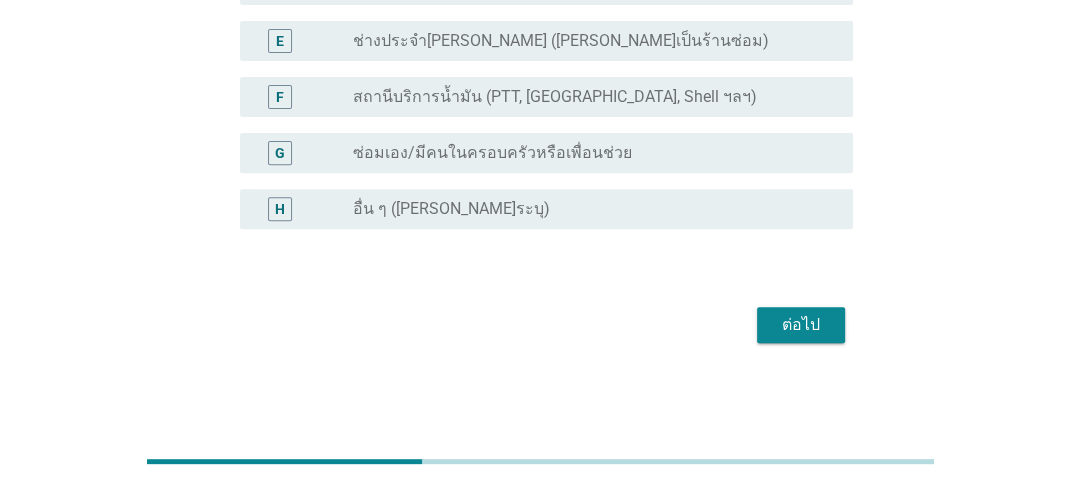 click on "ต่อไป" at bounding box center [801, 325] 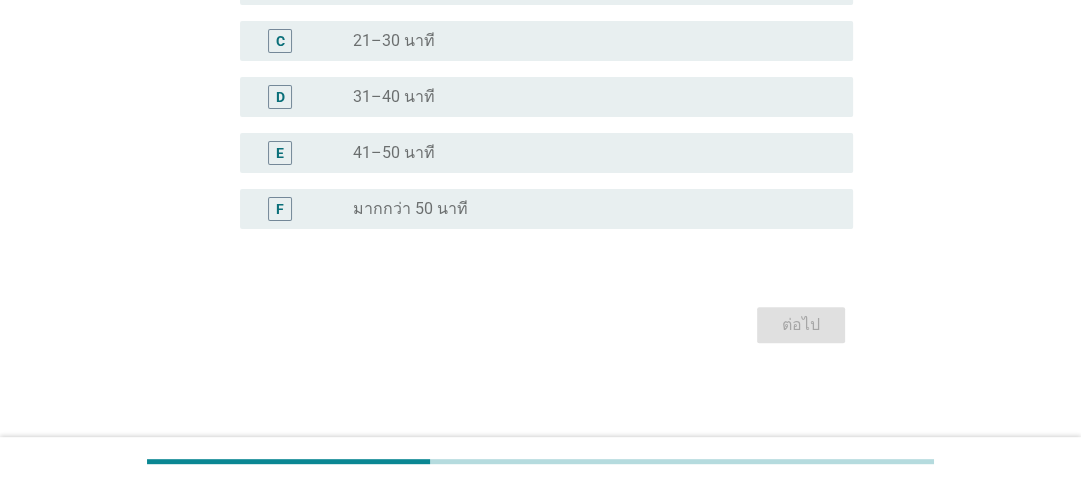scroll, scrollTop: 0, scrollLeft: 0, axis: both 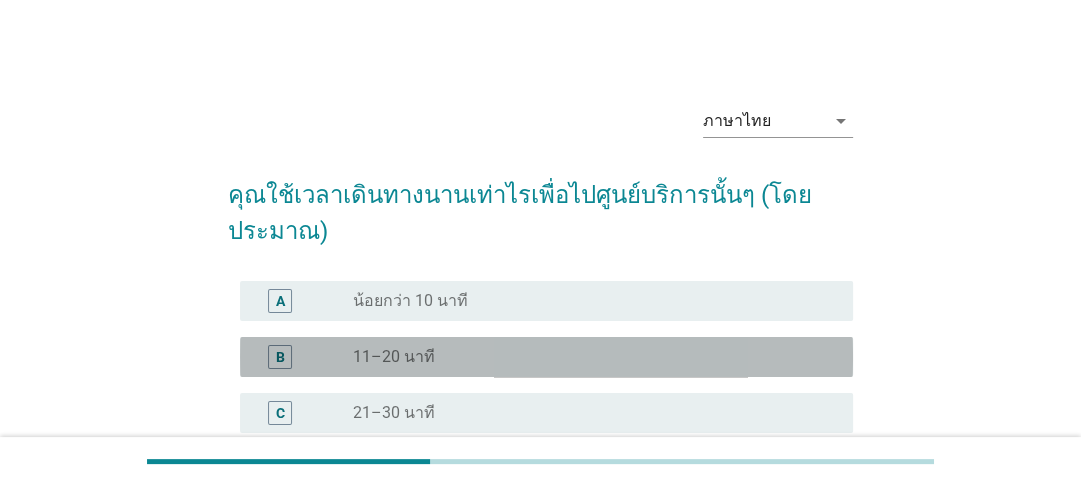 click on "radio_button_unchecked 11–20 นาที" at bounding box center (587, 357) 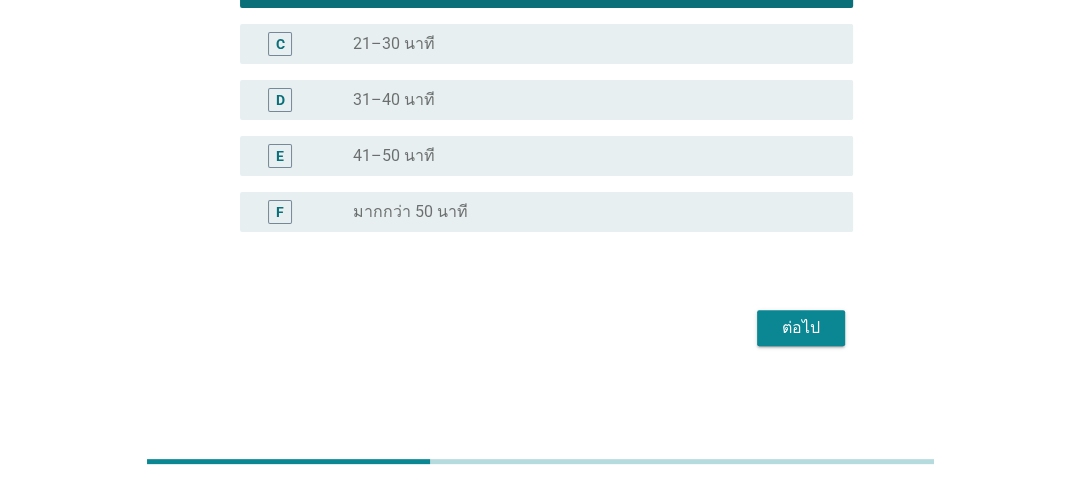 scroll, scrollTop: 372, scrollLeft: 0, axis: vertical 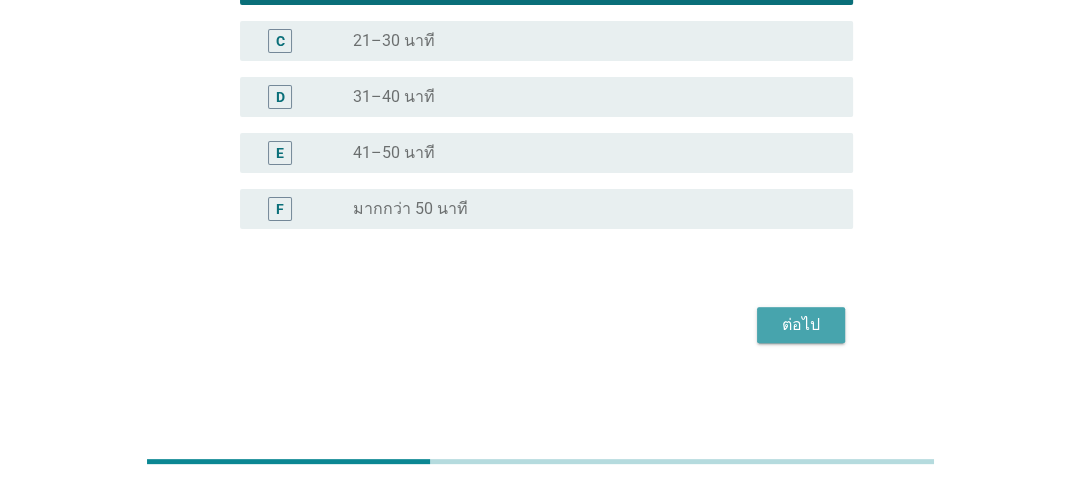 click on "ต่อไป" at bounding box center [801, 325] 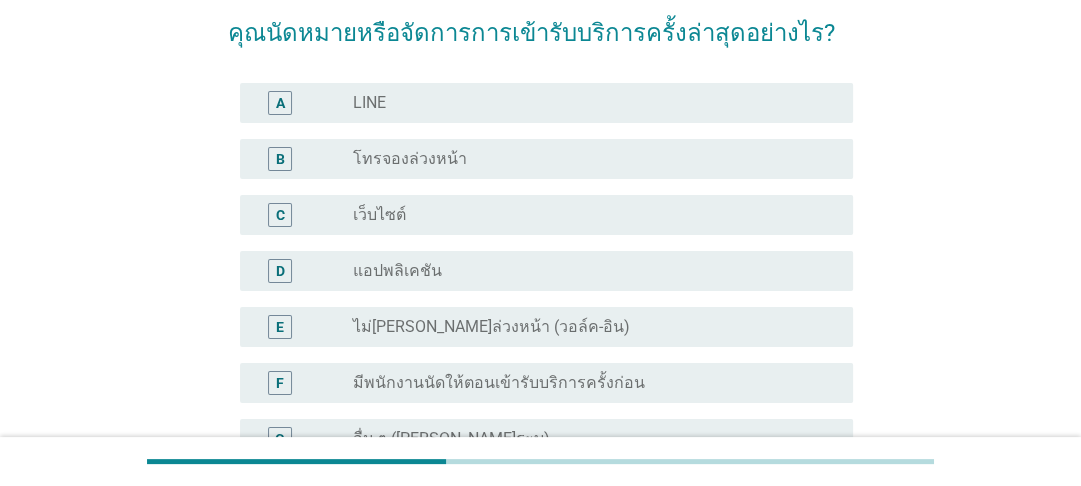 scroll, scrollTop: 160, scrollLeft: 0, axis: vertical 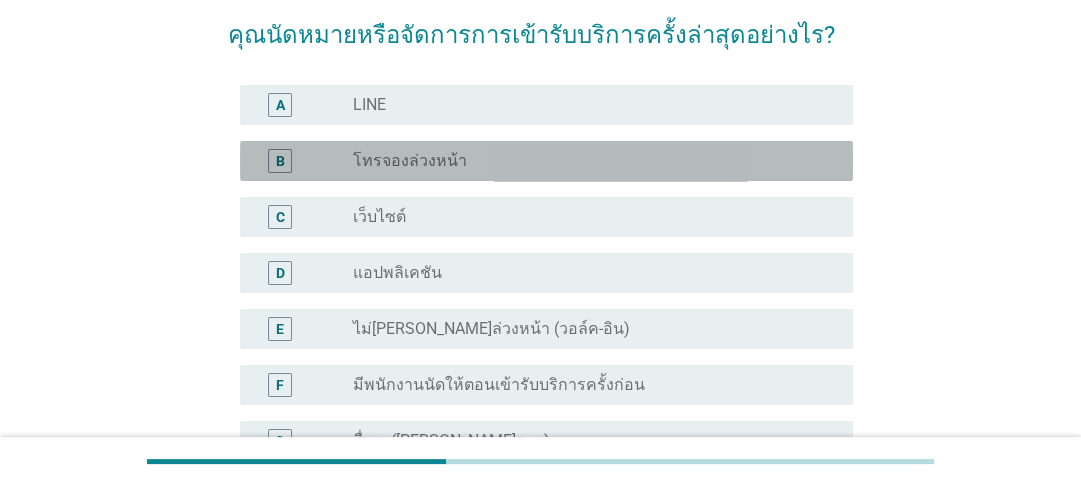 click on "radio_button_unchecked โทรจองล่วงหน้า" at bounding box center (587, 161) 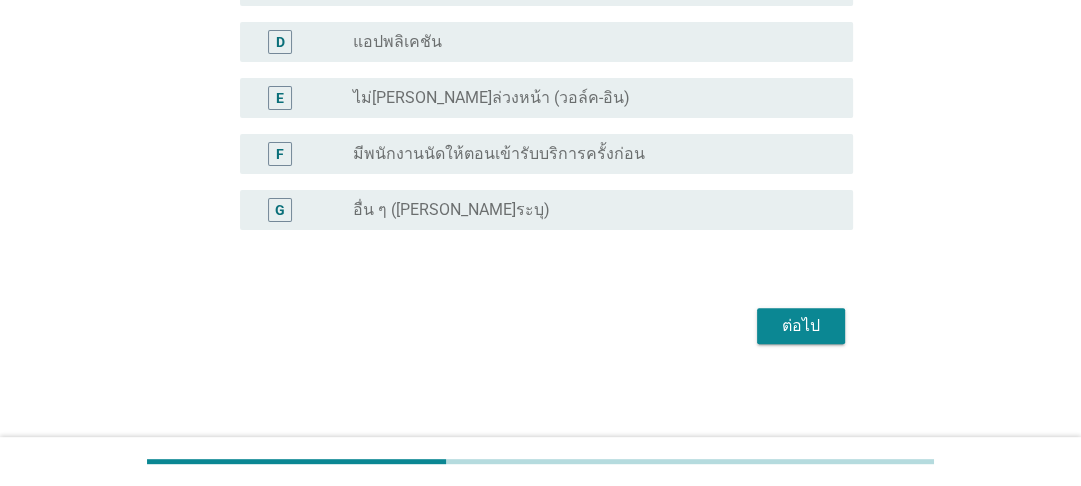 scroll, scrollTop: 392, scrollLeft: 0, axis: vertical 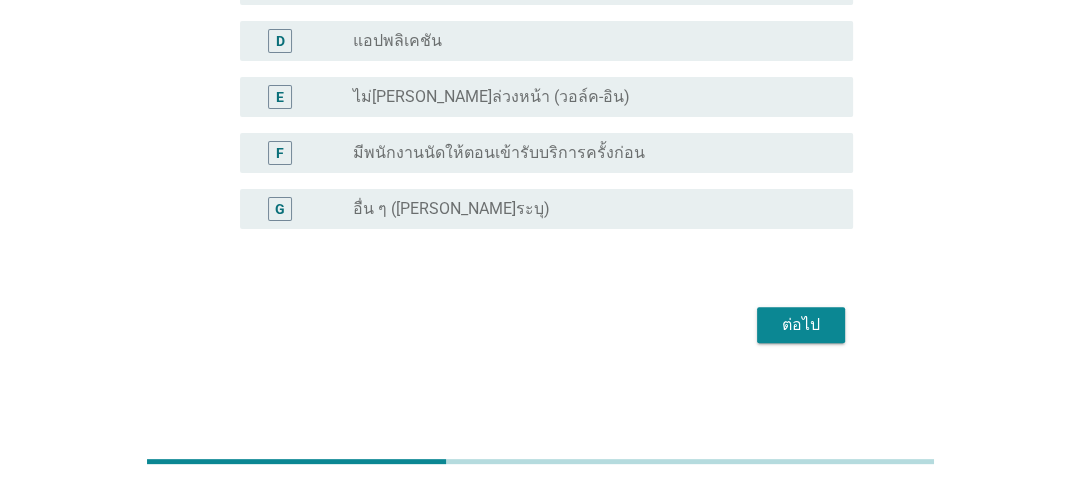 click on "ต่อไป" at bounding box center (801, 325) 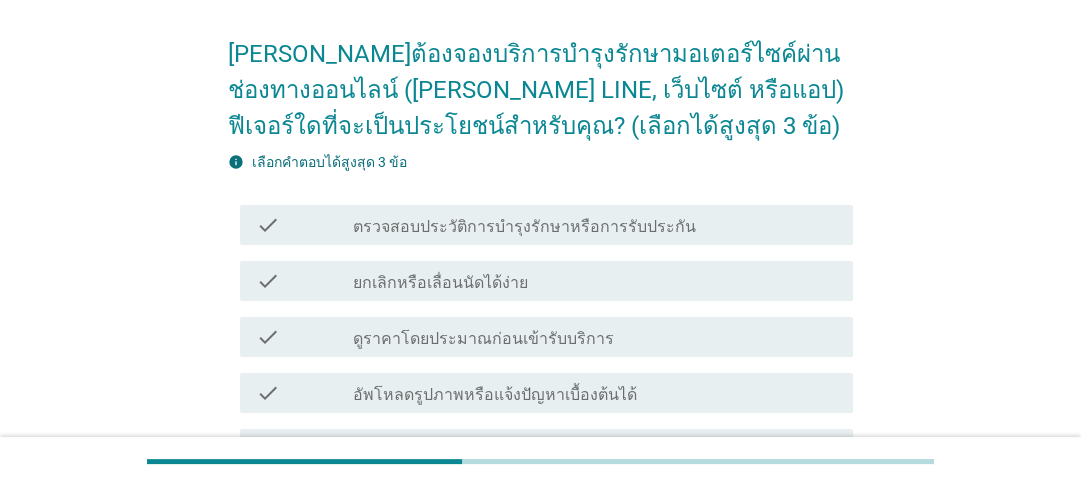 scroll, scrollTop: 160, scrollLeft: 0, axis: vertical 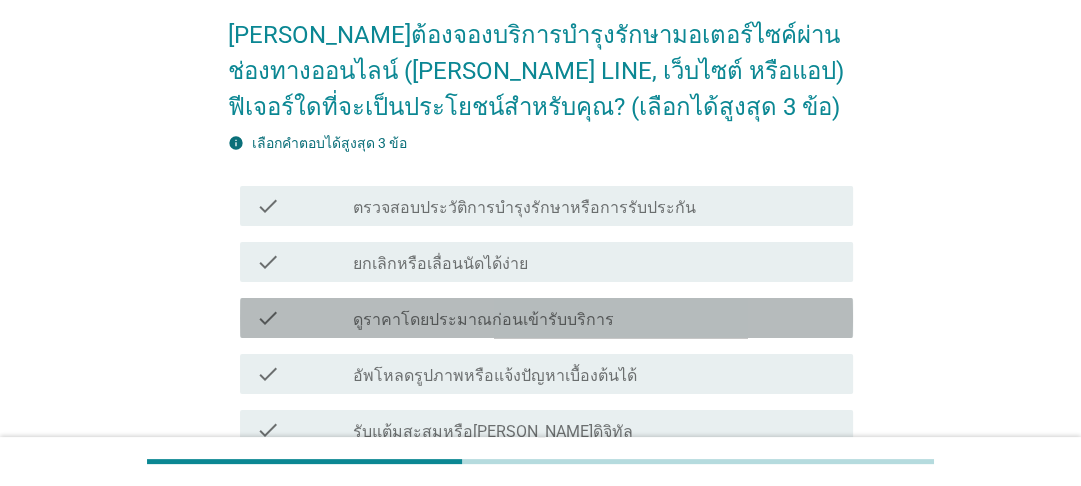 click on "ดูราคาโดยประมาณก่อนเข้ารับบริการ" at bounding box center (483, 320) 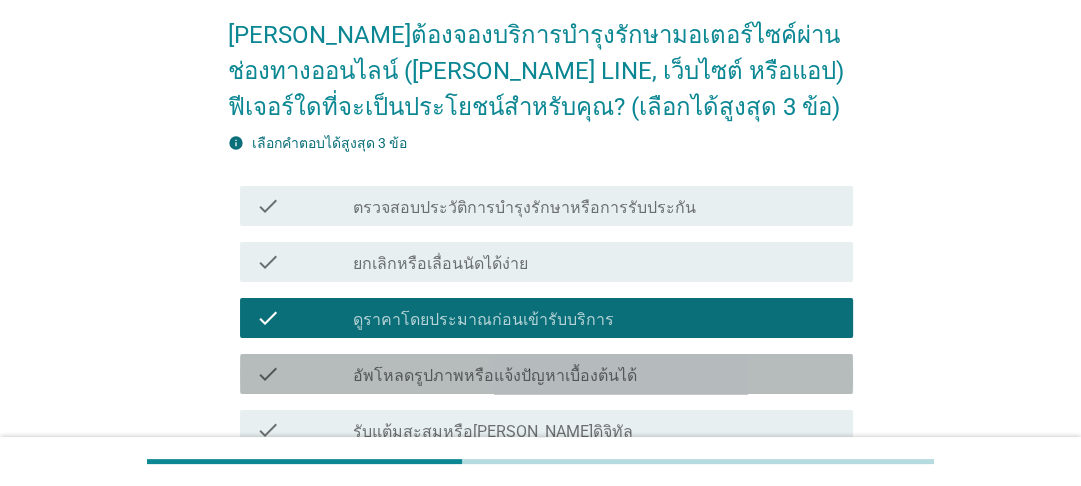 click on "check_box_outline_blank อัพโหลดรูปภาพหรือแจ้งปัญหาเบื้องต้นได้" at bounding box center [595, 374] 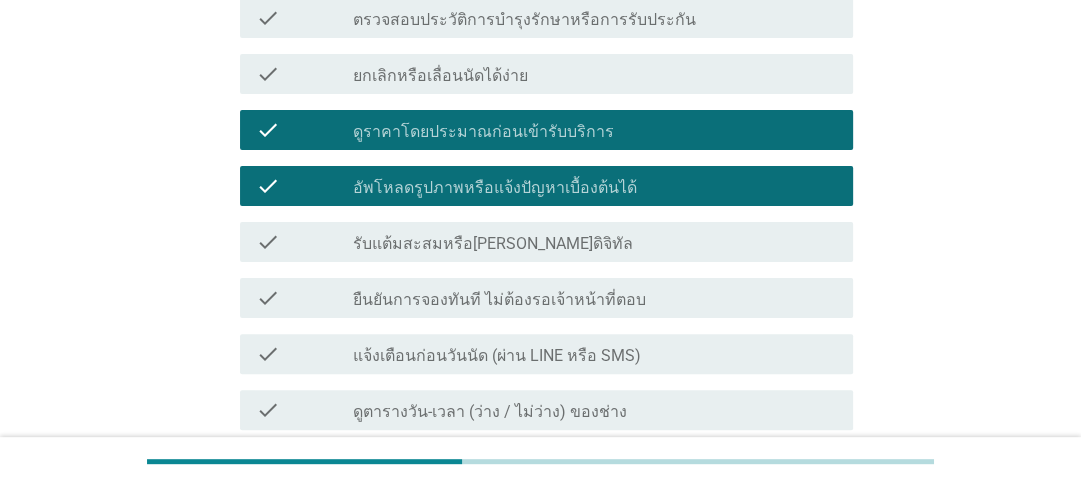 scroll, scrollTop: 400, scrollLeft: 0, axis: vertical 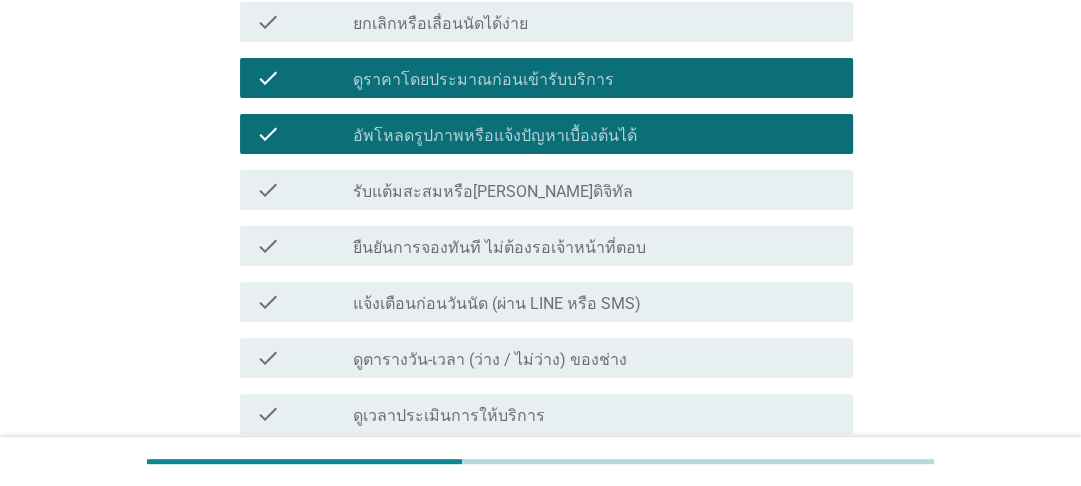 click on "ดูตารางวัน-เวลา (ว่าง / ไม่ว่าง) ของช่าง" at bounding box center (490, 360) 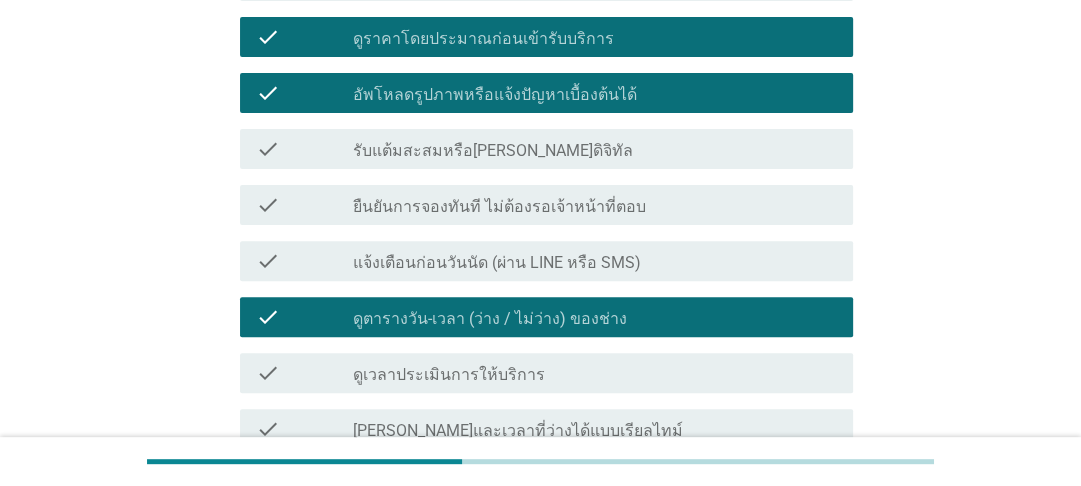 scroll, scrollTop: 480, scrollLeft: 0, axis: vertical 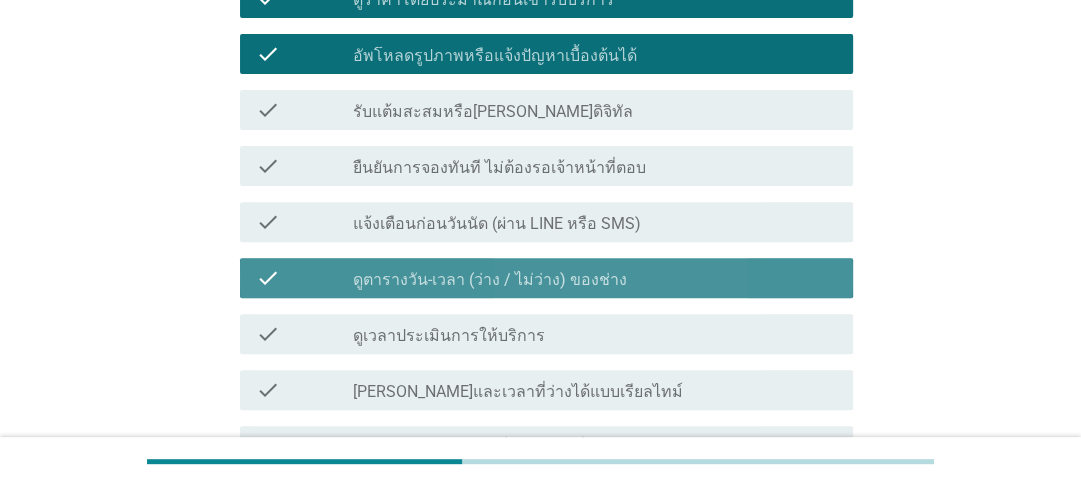 click on "check_box ดูตารางวัน-เวลา (ว่าง / ไม่ว่าง) ของช่าง" at bounding box center [595, 278] 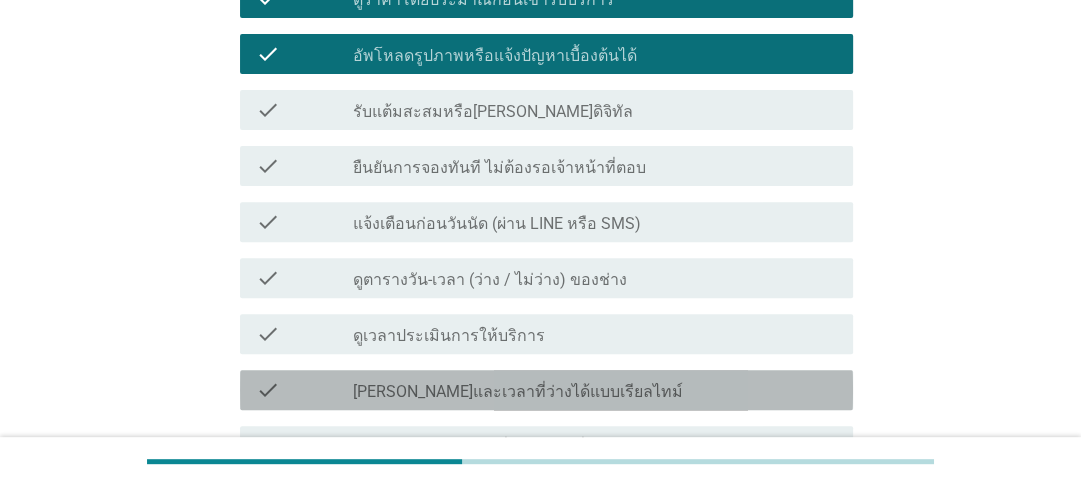 drag, startPoint x: 595, startPoint y: 385, endPoint x: 902, endPoint y: 342, distance: 309.99677 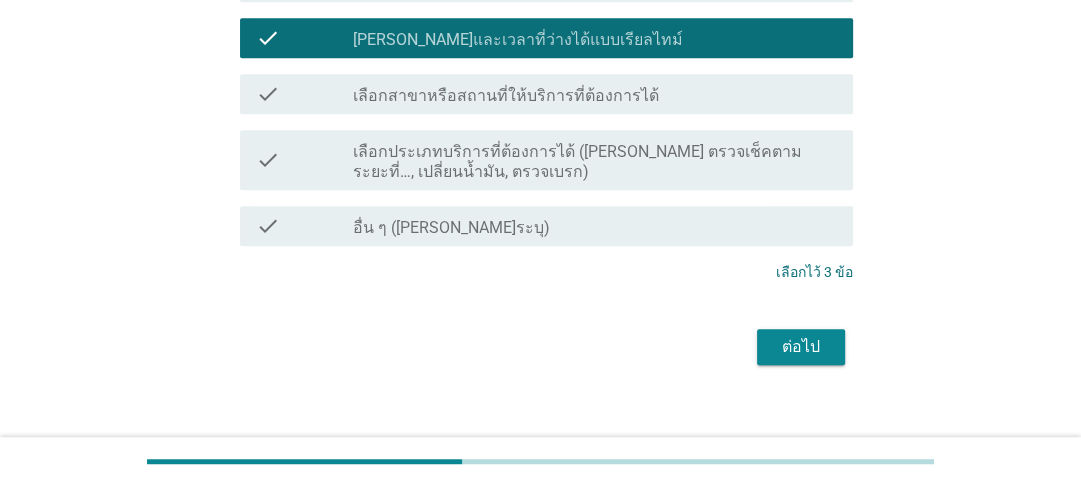 scroll, scrollTop: 854, scrollLeft: 0, axis: vertical 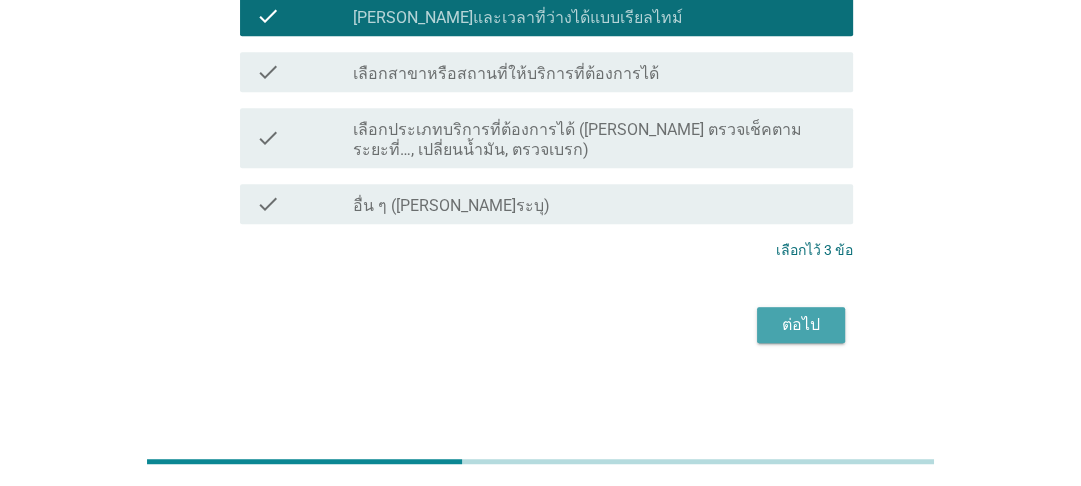 click on "ต่อไป" at bounding box center [801, 325] 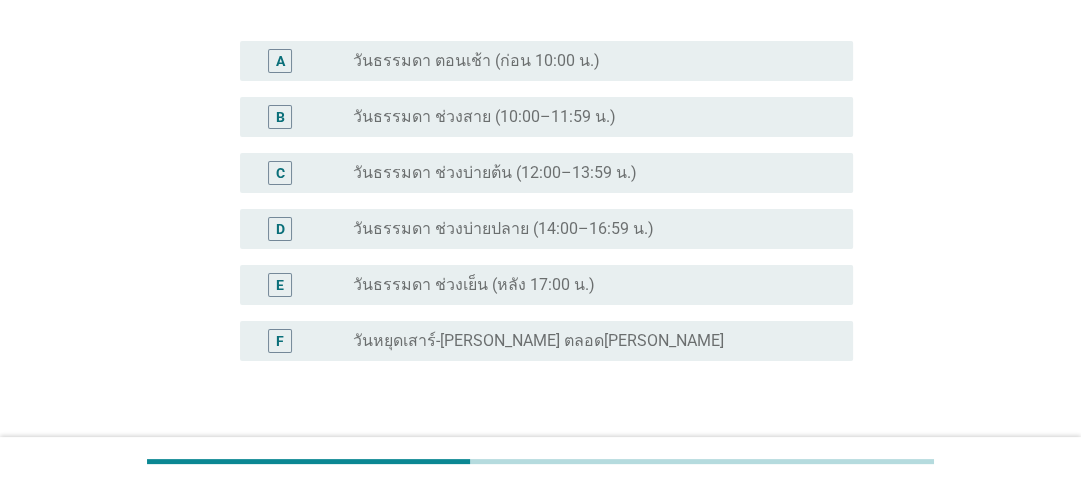 scroll, scrollTop: 80, scrollLeft: 0, axis: vertical 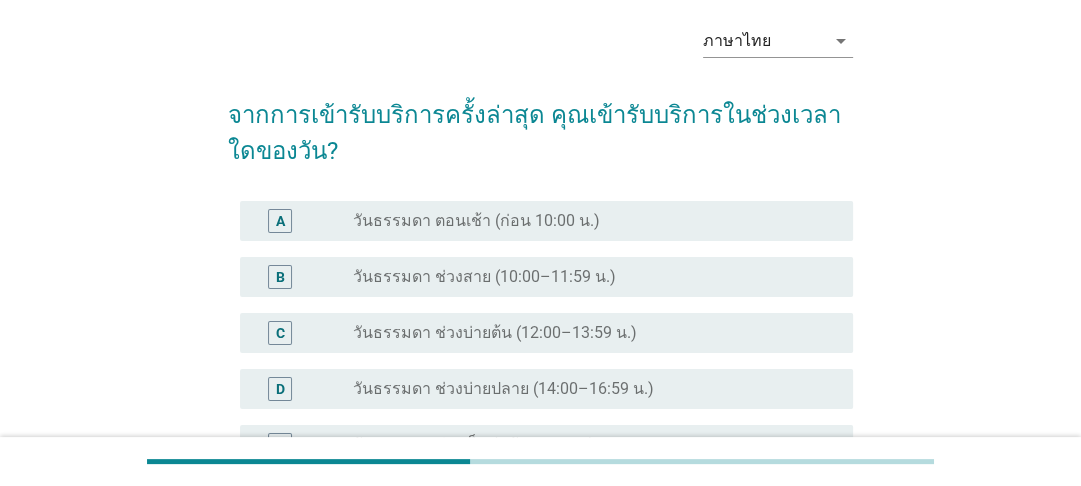 drag, startPoint x: 598, startPoint y: 268, endPoint x: 690, endPoint y: 264, distance: 92.086914 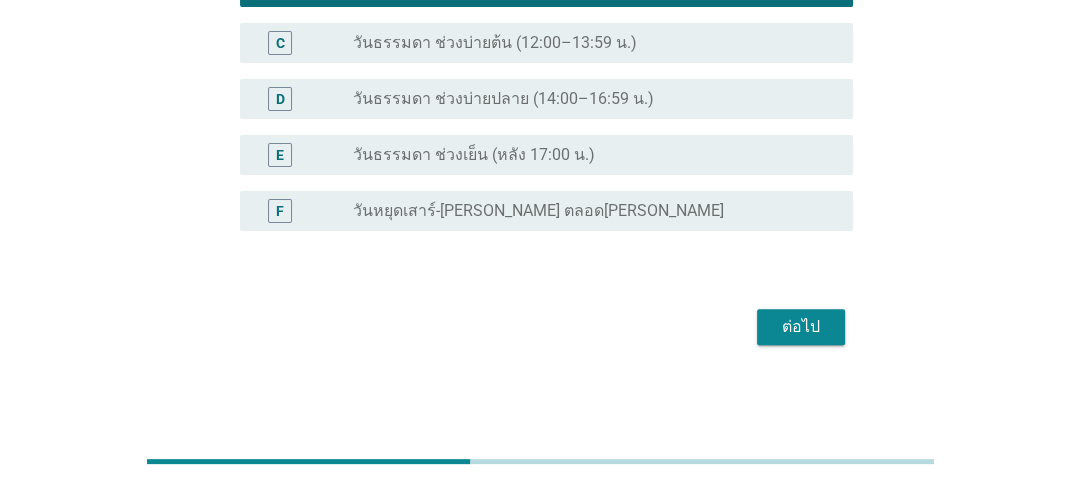 scroll, scrollTop: 372, scrollLeft: 0, axis: vertical 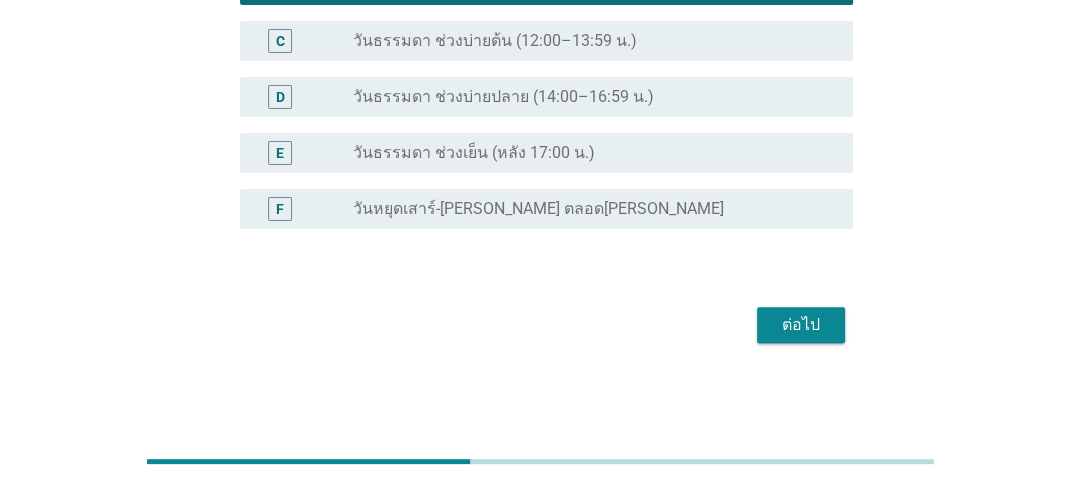 click on "ต่อไป" at bounding box center [801, 325] 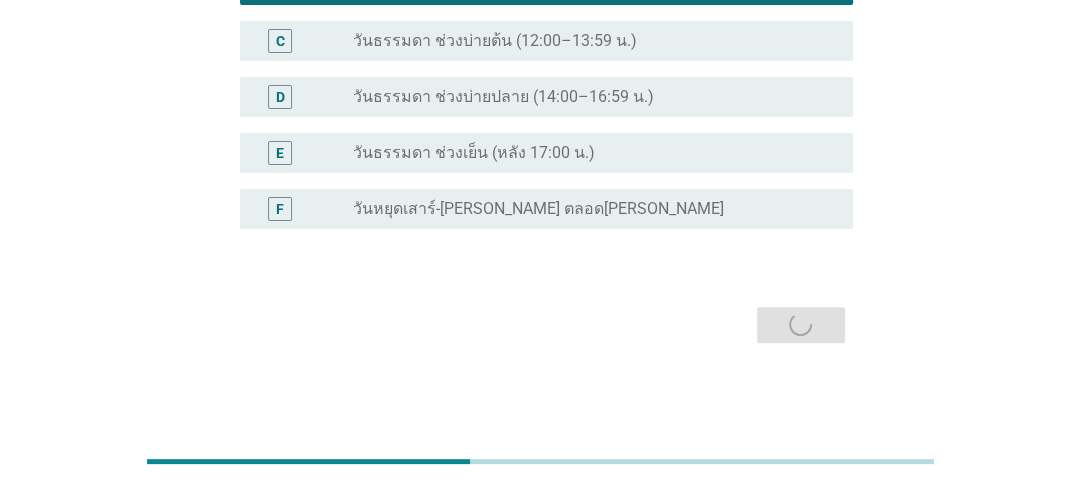 scroll, scrollTop: 0, scrollLeft: 0, axis: both 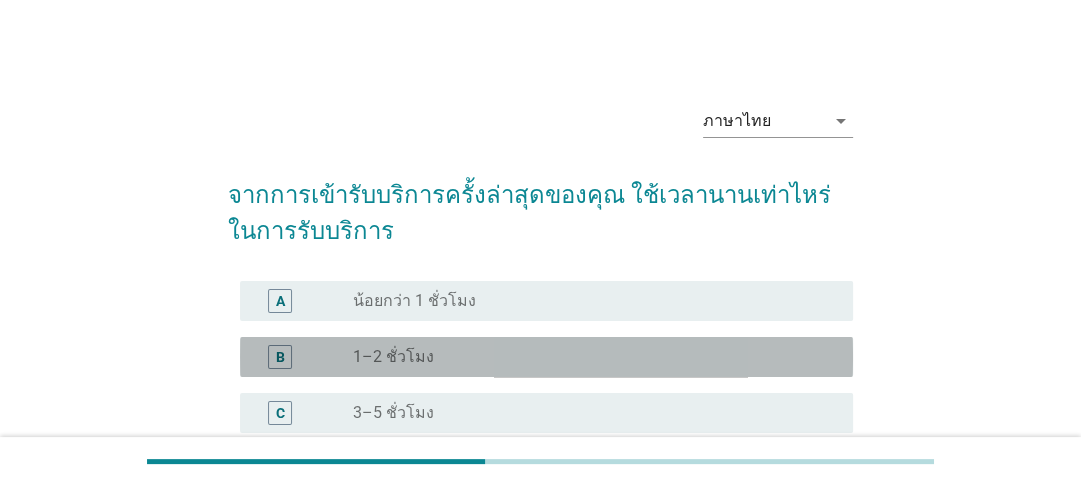 click on "radio_button_unchecked 1–2 ชั่วโมง" at bounding box center (587, 357) 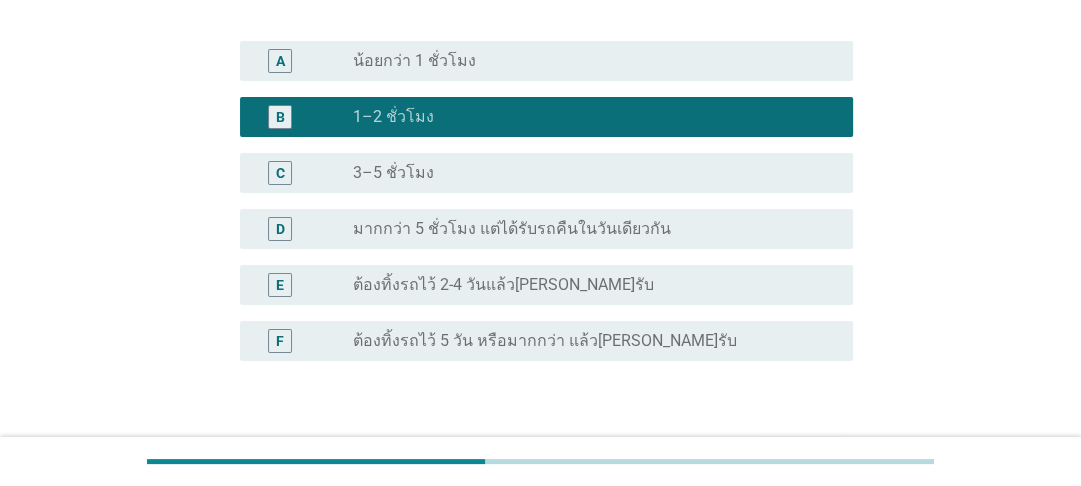 scroll, scrollTop: 372, scrollLeft: 0, axis: vertical 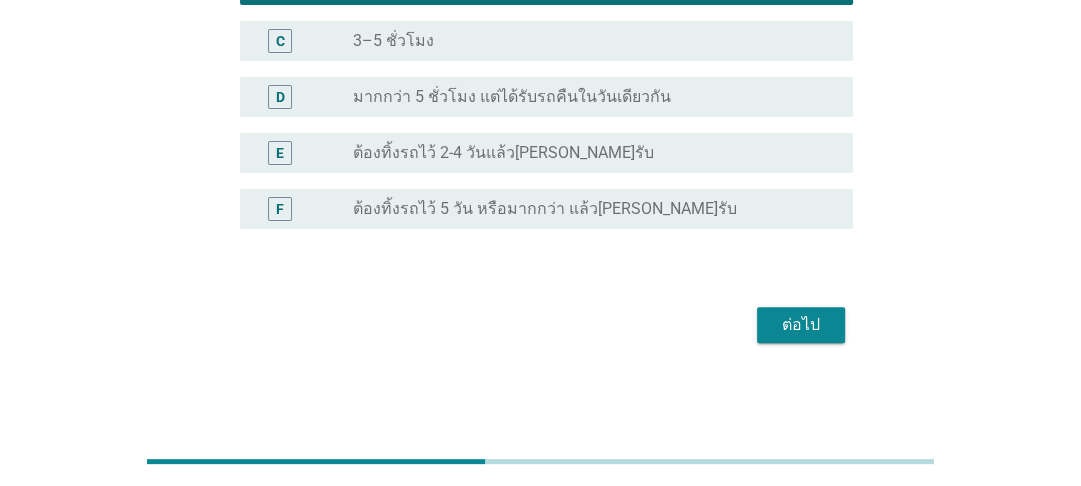 click on "ต่อไป" at bounding box center [801, 325] 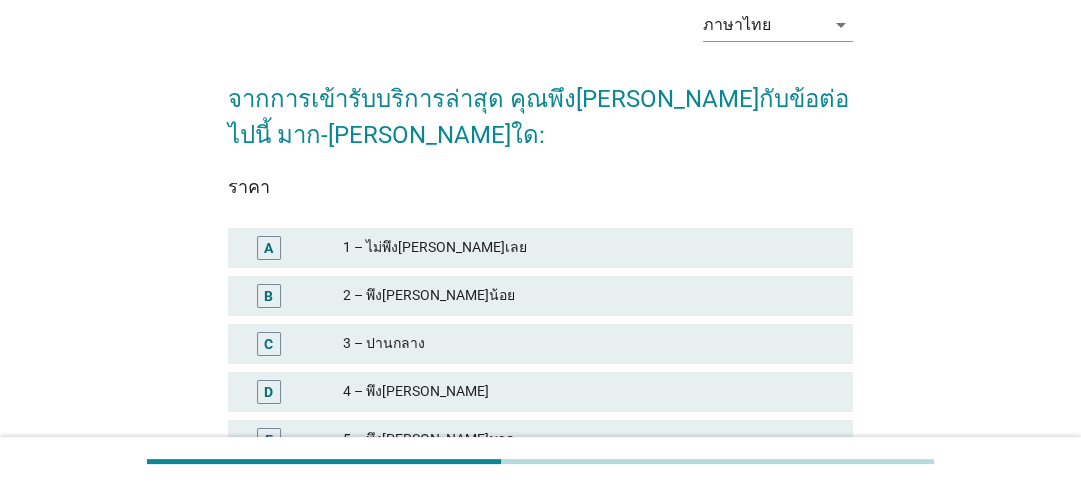 scroll, scrollTop: 240, scrollLeft: 0, axis: vertical 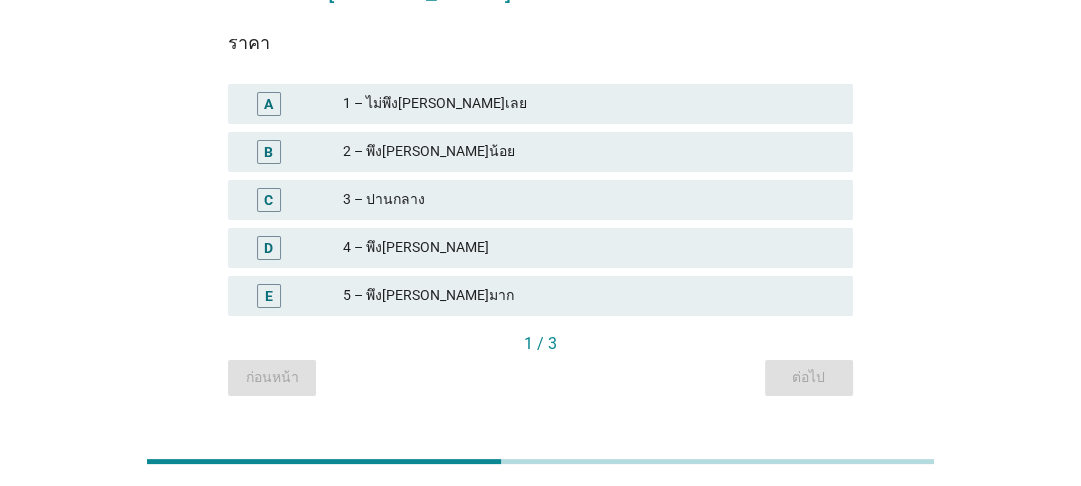 click on "3 – ปานกลาง" at bounding box center [590, 200] 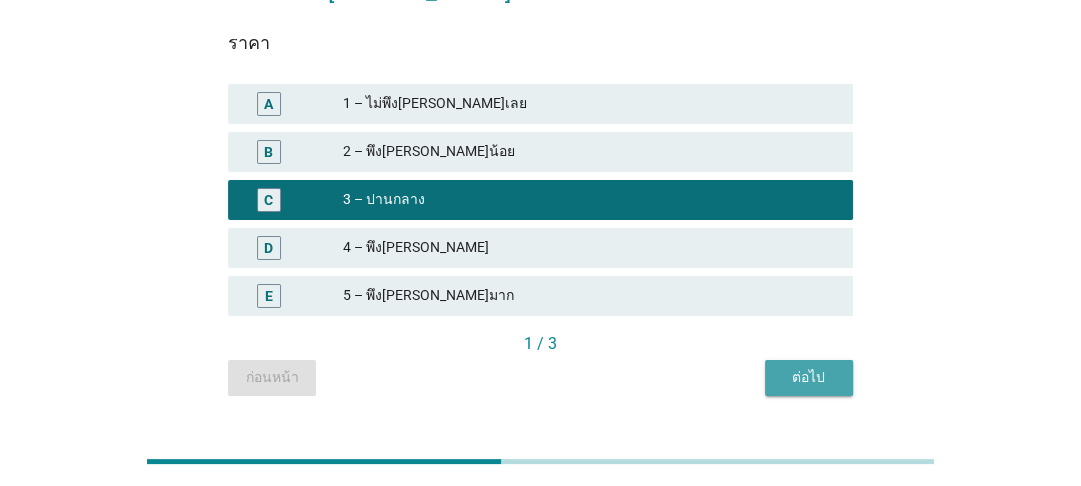 click on "ต่อไป" at bounding box center (809, 377) 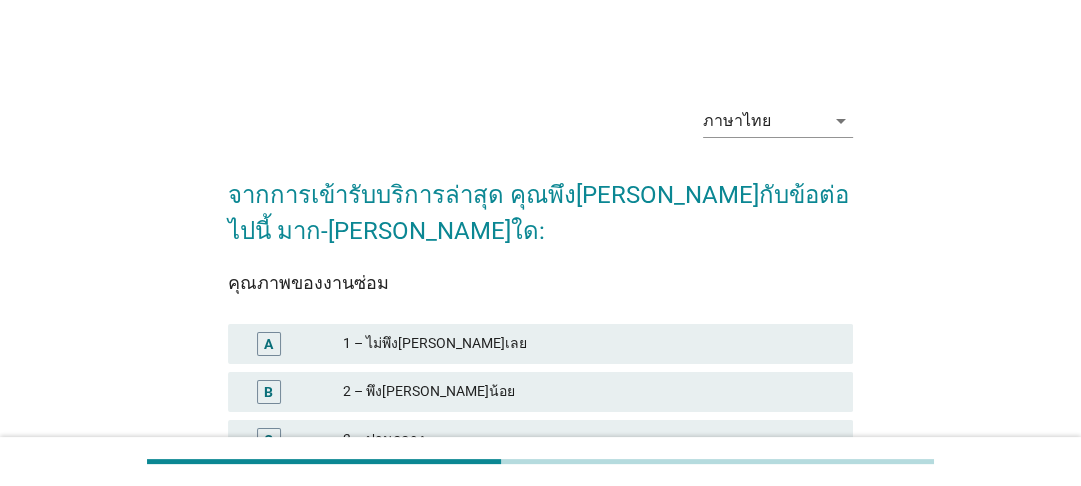 scroll, scrollTop: 160, scrollLeft: 0, axis: vertical 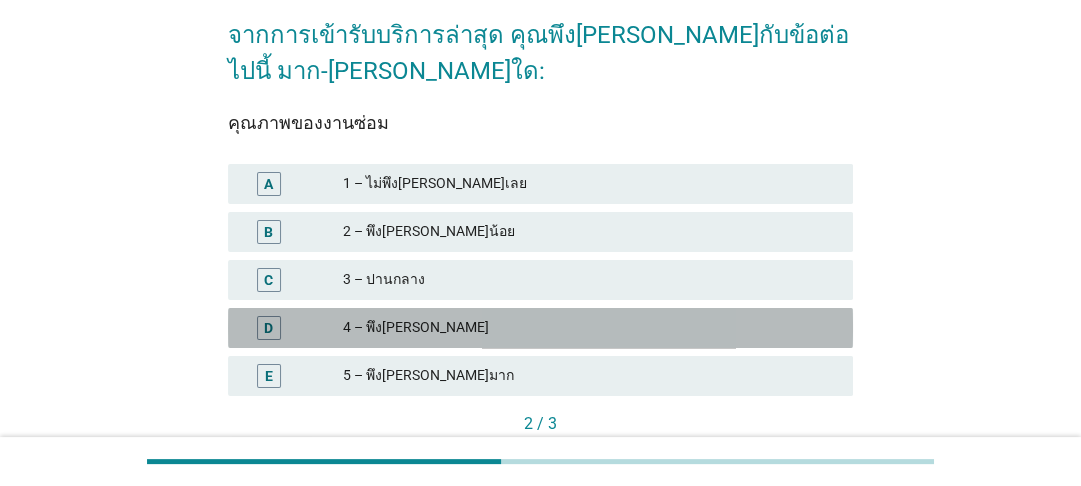 click on "4 – พึง[PERSON_NAME]" at bounding box center [590, 328] 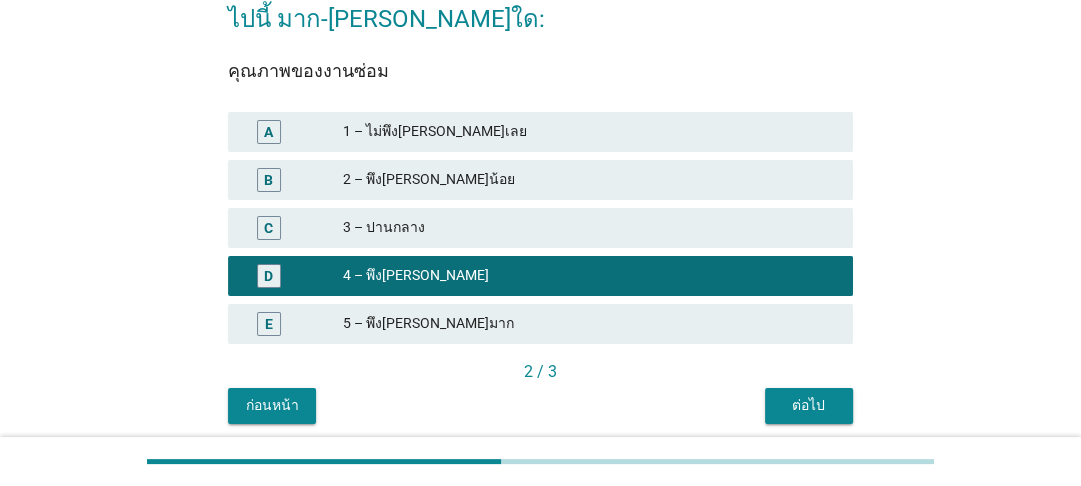scroll, scrollTop: 287, scrollLeft: 0, axis: vertical 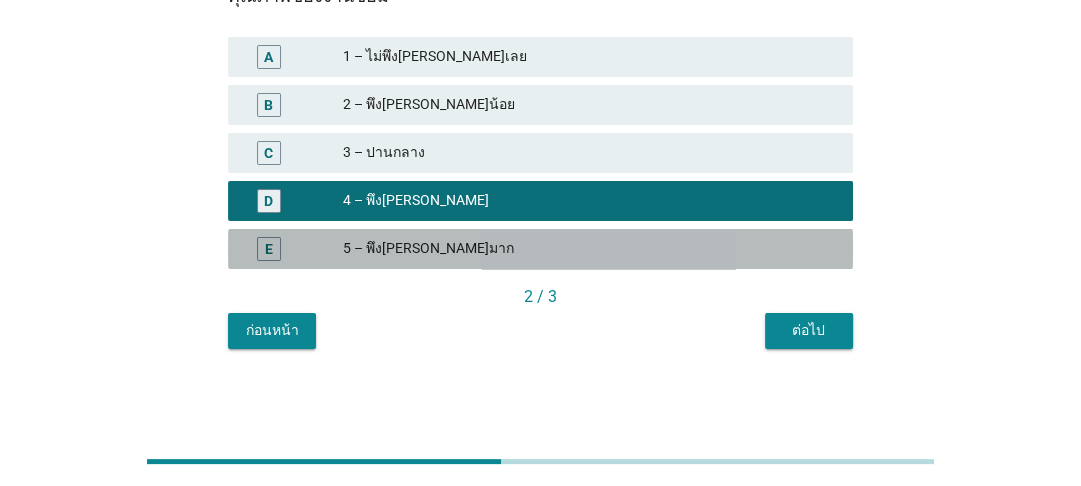 click on "5 – พึง[PERSON_NAME]มาก" at bounding box center [590, 249] 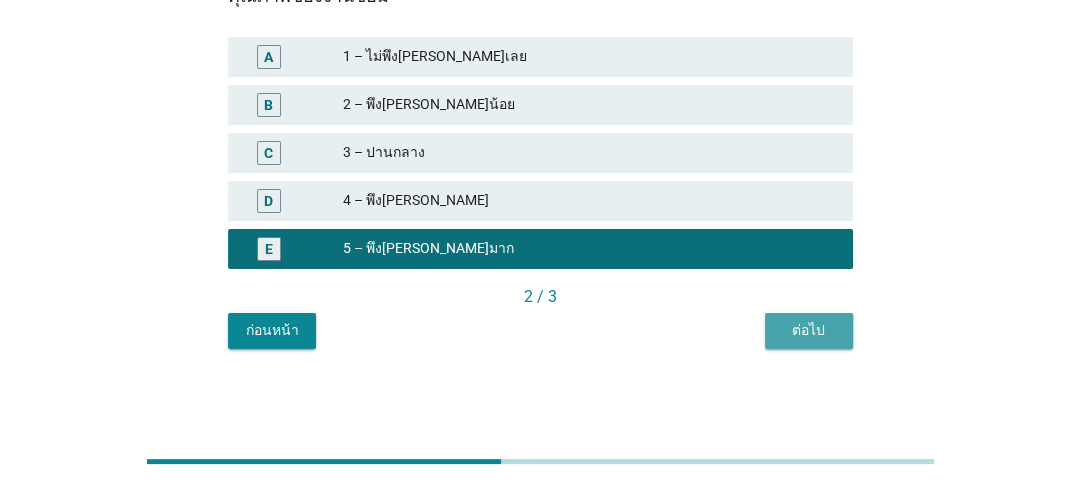 click on "ต่อไป" at bounding box center (809, 330) 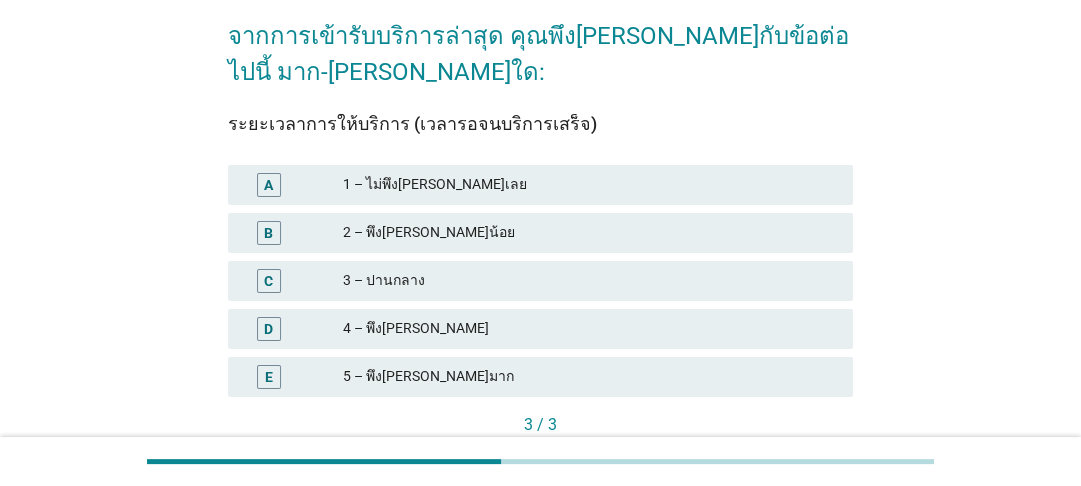 scroll, scrollTop: 160, scrollLeft: 0, axis: vertical 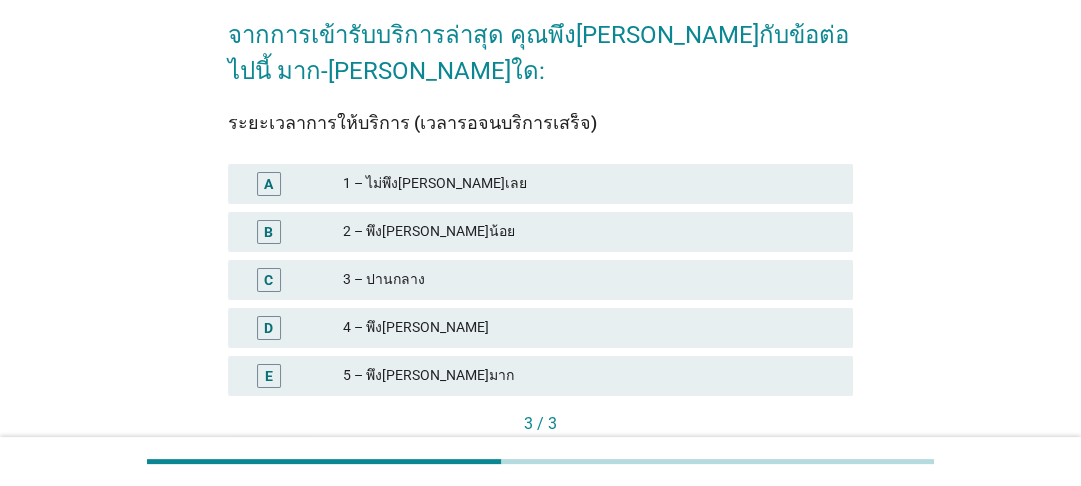 click on "3 – ปานกลาง" at bounding box center [590, 280] 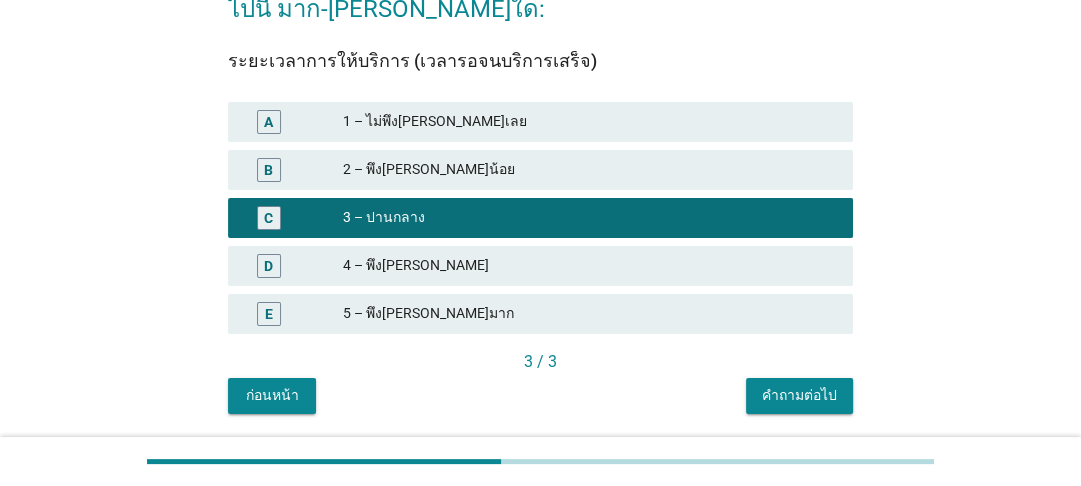 scroll, scrollTop: 287, scrollLeft: 0, axis: vertical 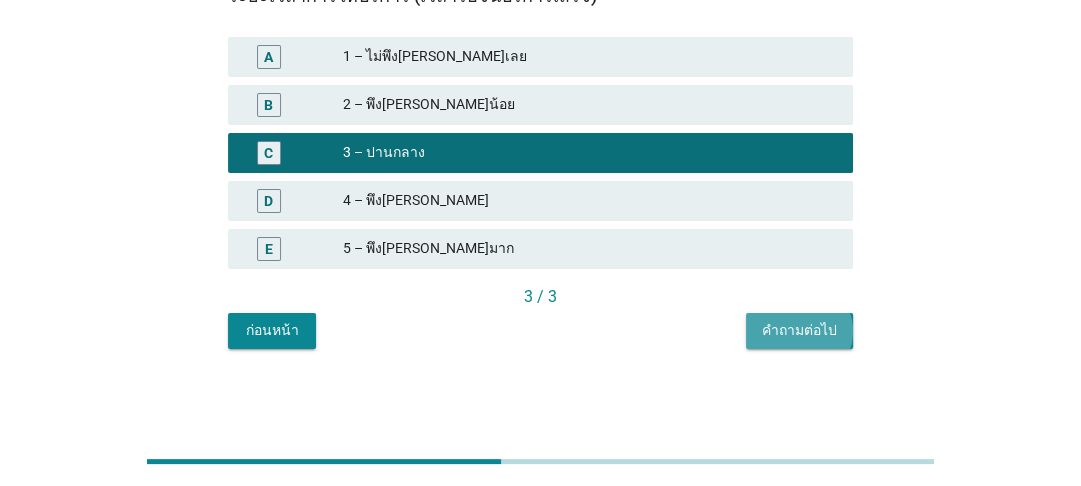 click on "คำถามต่อไป" at bounding box center (799, 330) 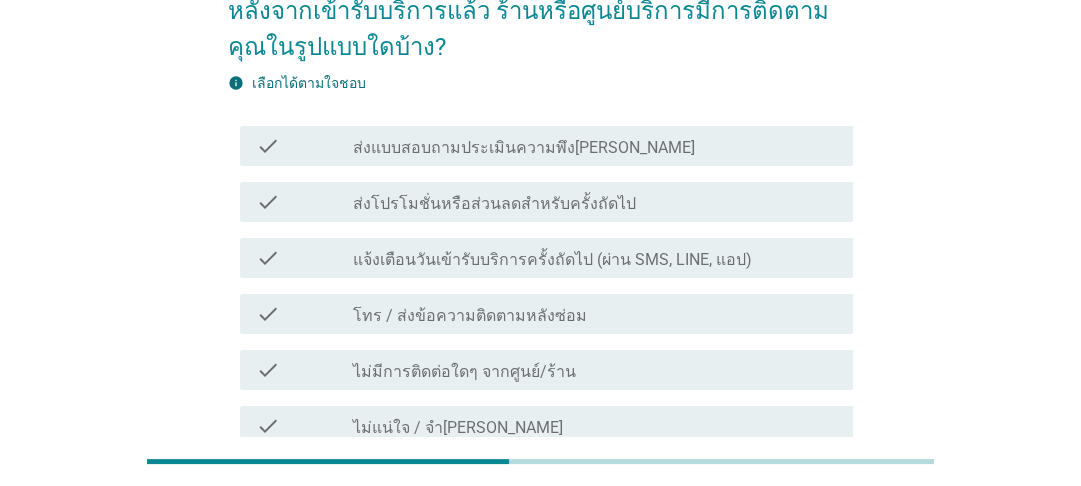 scroll, scrollTop: 160, scrollLeft: 0, axis: vertical 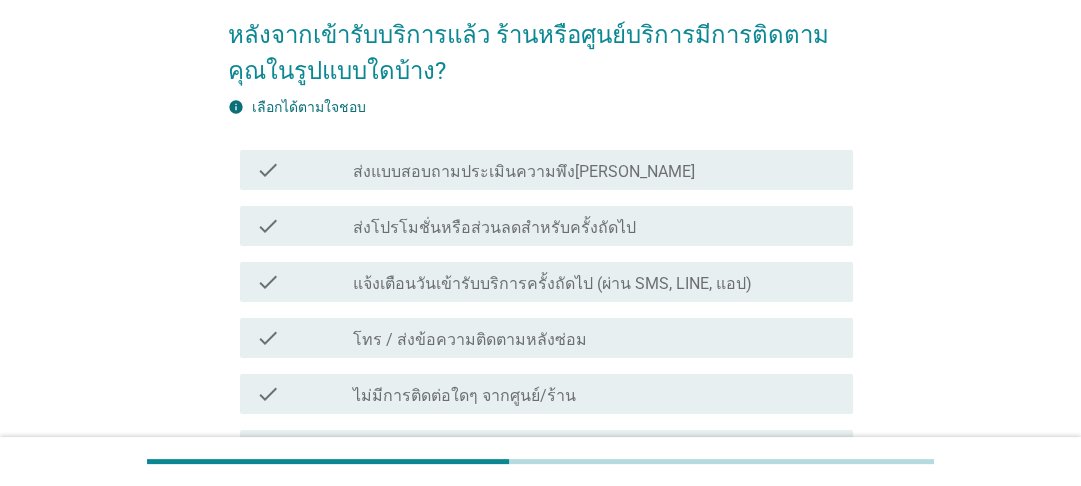 click on "ส่งโปรโมชั่นหรือส่วนลดสำหรับครั้งถัดไป" at bounding box center [494, 228] 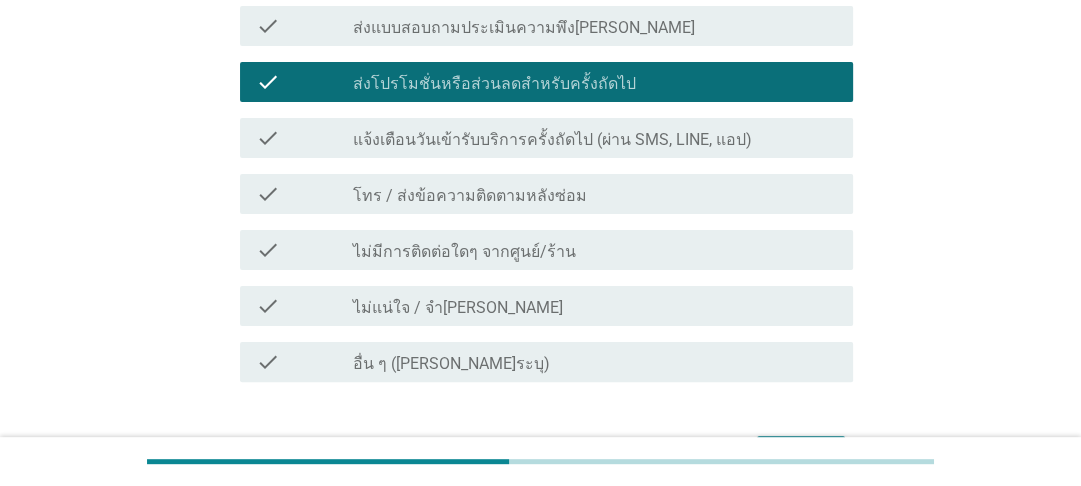scroll, scrollTop: 400, scrollLeft: 0, axis: vertical 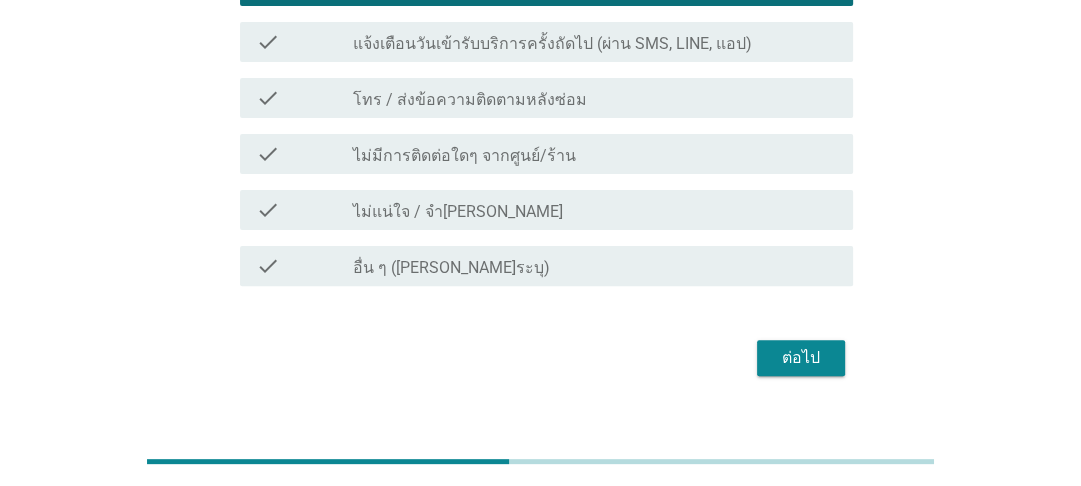 click on "ต่อไป" at bounding box center (801, 358) 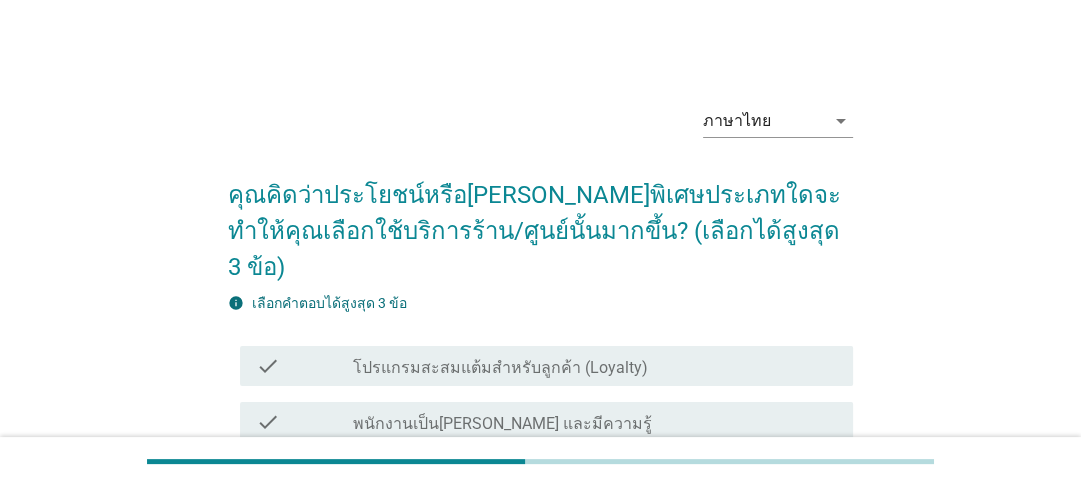 scroll, scrollTop: 160, scrollLeft: 0, axis: vertical 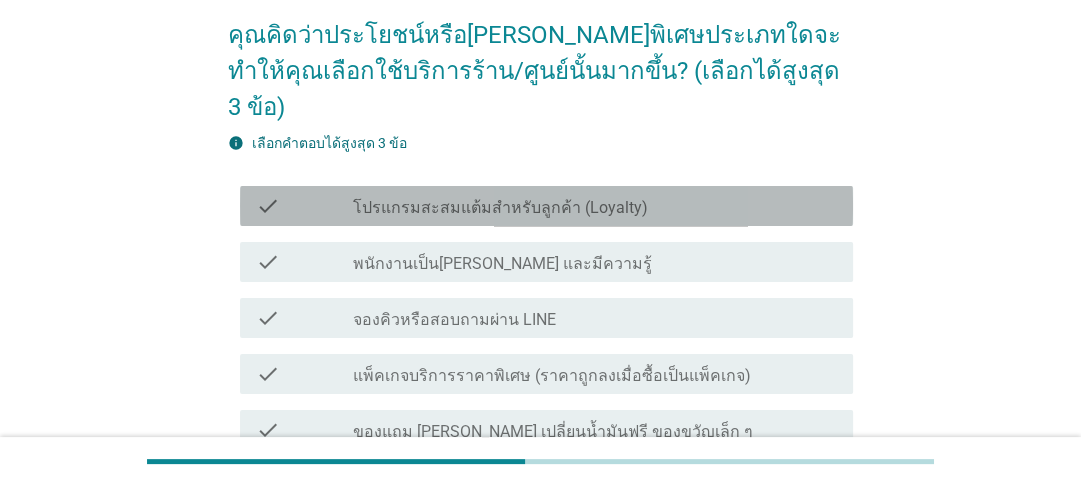 click on "โปรแกรมสะสมแต้มสำหรับลูกค้า (Loyalty)" at bounding box center (500, 208) 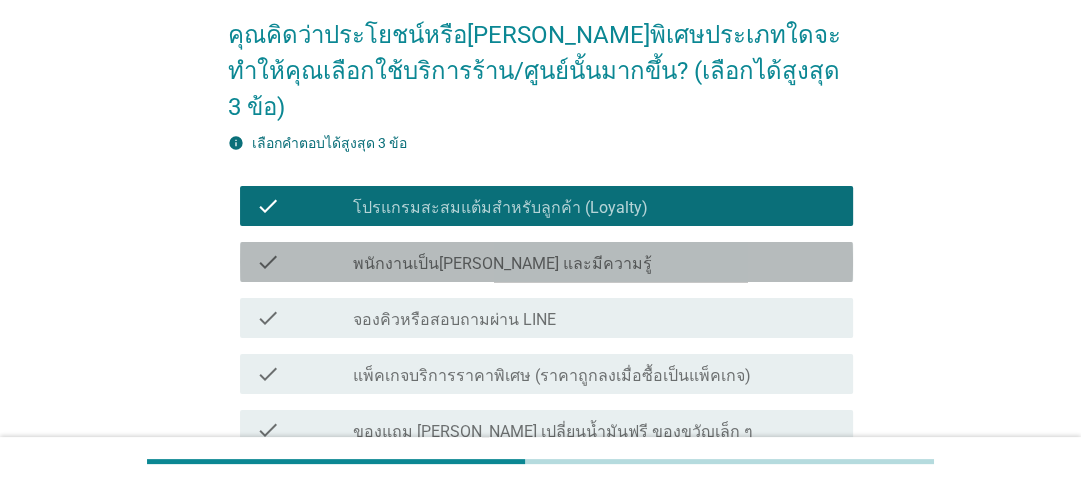 click on "check     check_box_outline_blank พนักงานเป็น[PERSON_NAME] และมีความรู้" at bounding box center [546, 262] 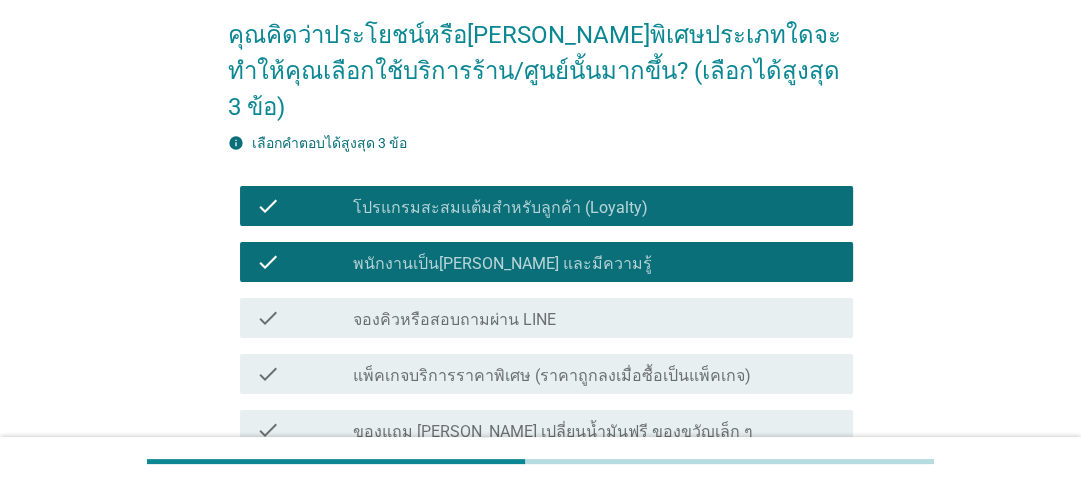 click on "check     check_box_outline_blank แพ็คเกจบริการราคาพิเศษ (ราคาถูกลงเมื่อซื้อเป็นแพ็คเกจ)" at bounding box center (546, 374) 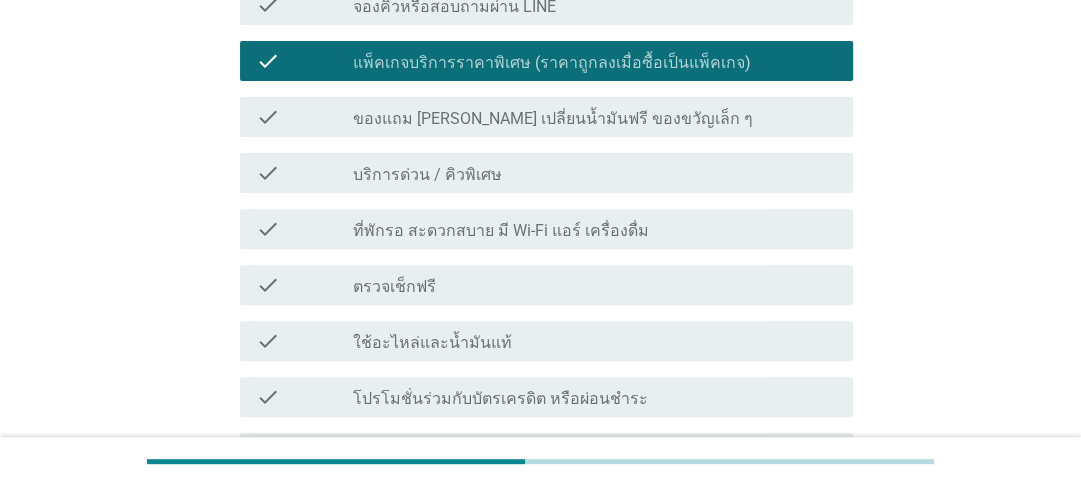 scroll, scrollTop: 480, scrollLeft: 0, axis: vertical 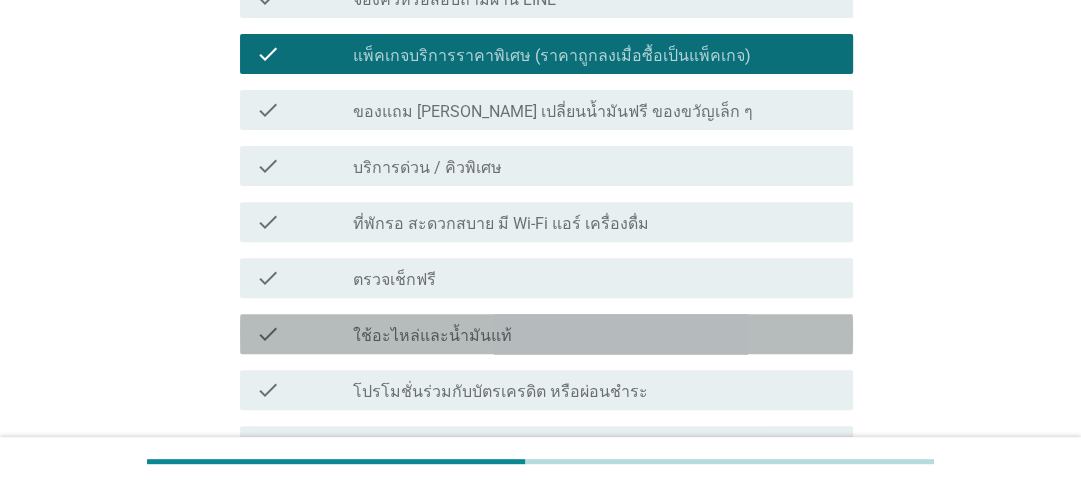 click on "check_box_outline_blank ใช้อะไหล่และน้ำมันแท้" at bounding box center (595, 334) 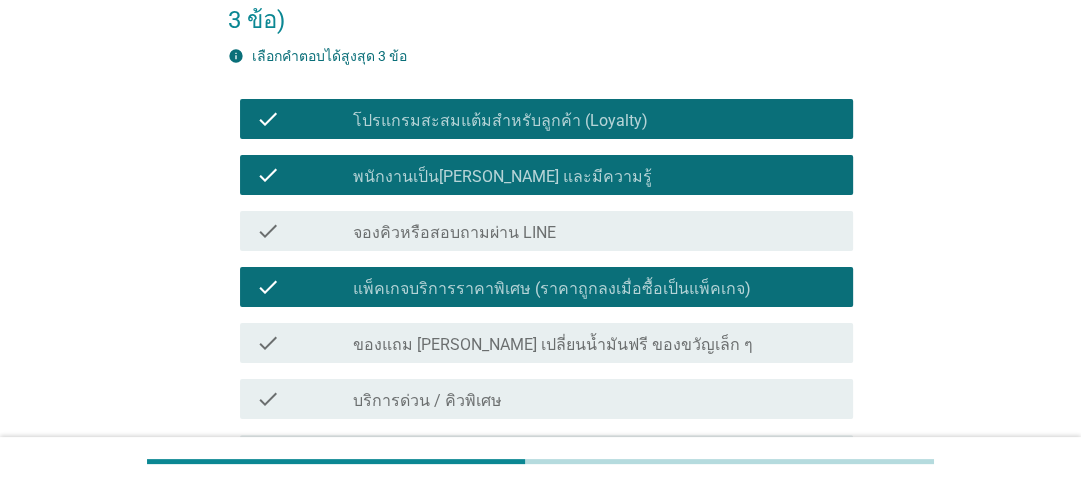 scroll, scrollTop: 240, scrollLeft: 0, axis: vertical 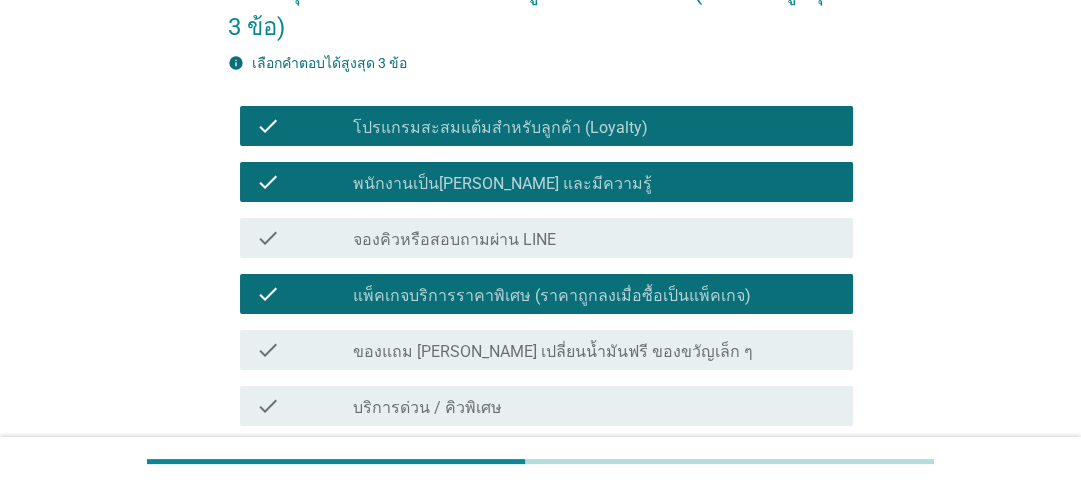 click on "แพ็คเกจบริการราคาพิเศษ (ราคาถูกลงเมื่อซื้อเป็นแพ็คเกจ)" at bounding box center (552, 296) 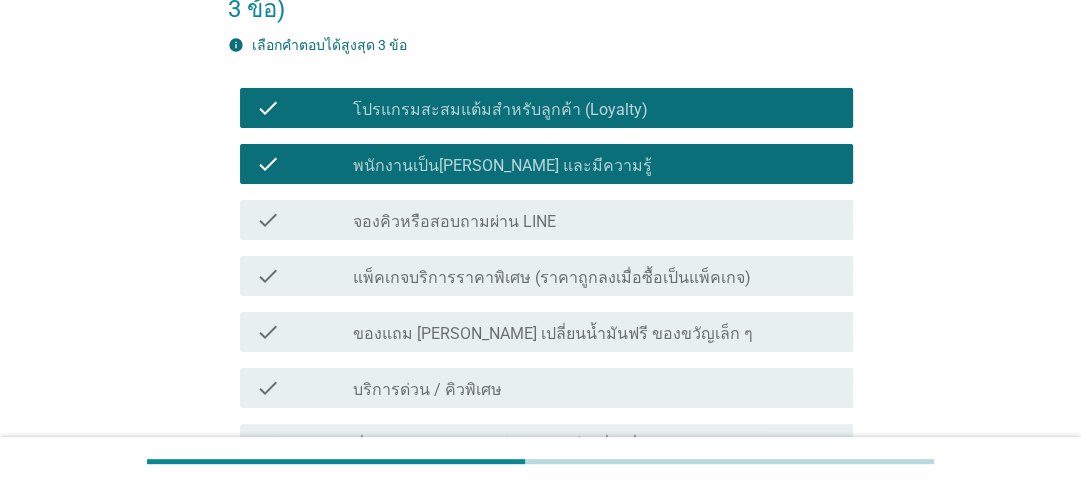 scroll, scrollTop: 160, scrollLeft: 0, axis: vertical 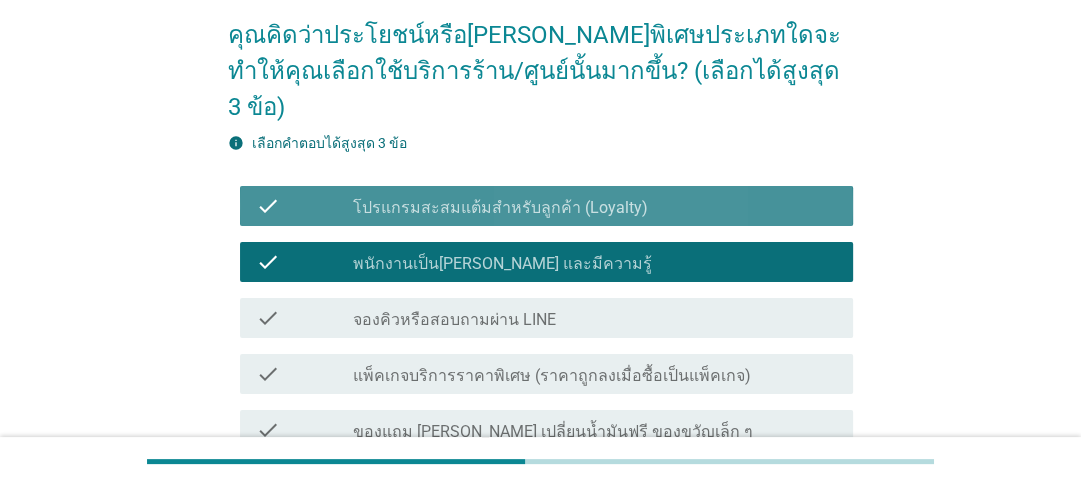 click on "โปรแกรมสะสมแต้มสำหรับลูกค้า (Loyalty)" at bounding box center [500, 208] 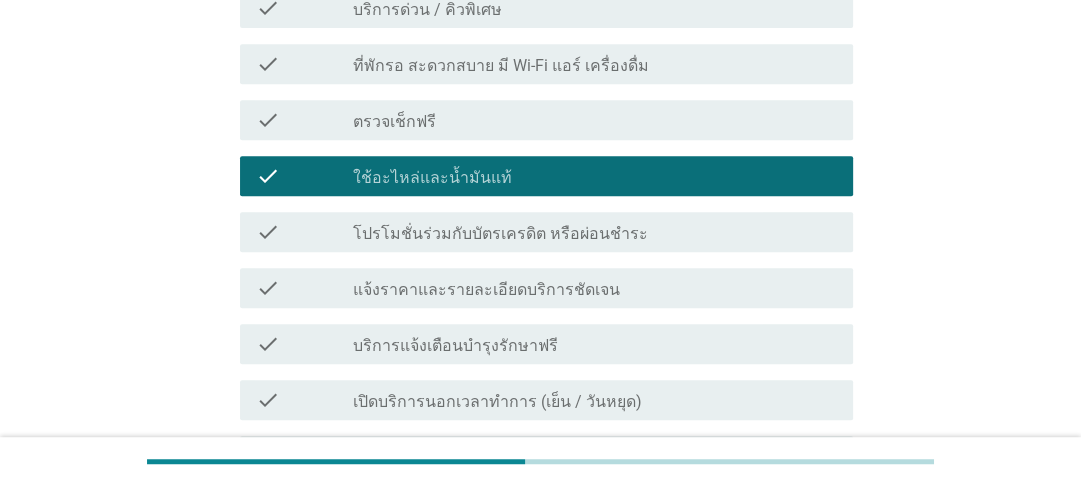 scroll, scrollTop: 640, scrollLeft: 0, axis: vertical 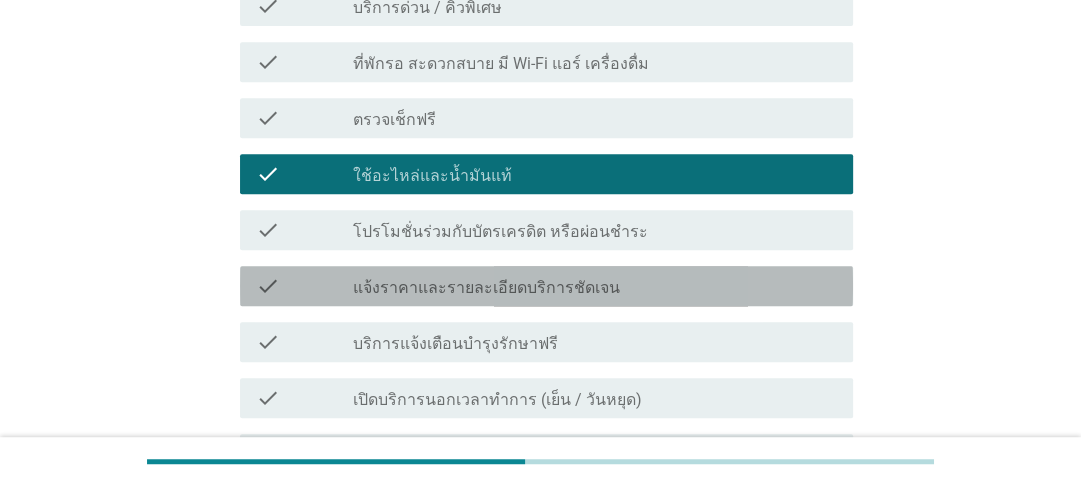 drag, startPoint x: 508, startPoint y: 250, endPoint x: 924, endPoint y: 228, distance: 416.58133 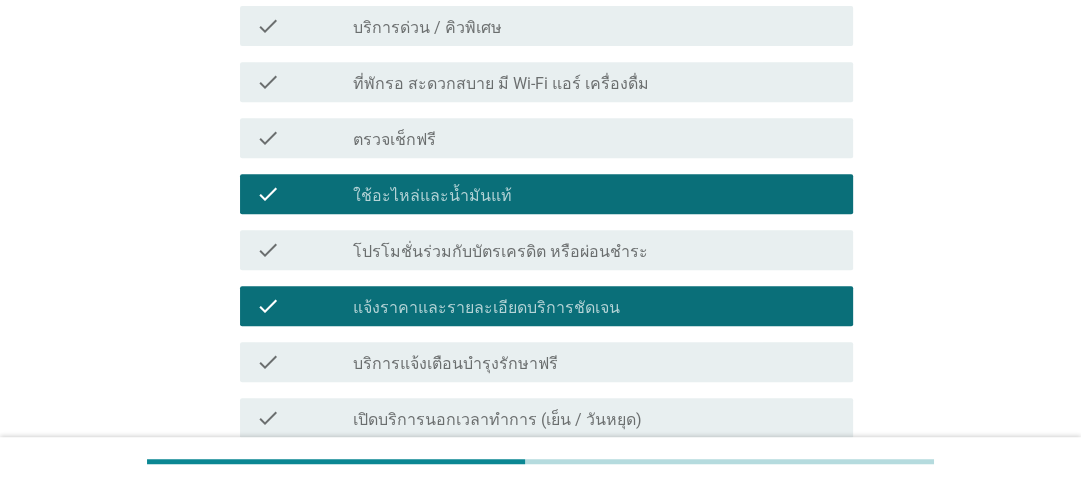 scroll, scrollTop: 720, scrollLeft: 0, axis: vertical 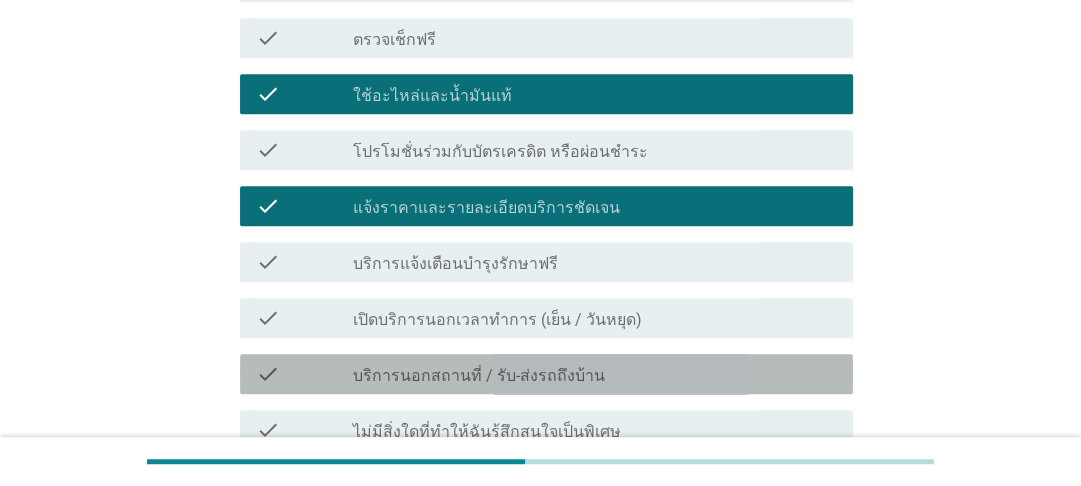 drag, startPoint x: 426, startPoint y: 330, endPoint x: 967, endPoint y: 301, distance: 541.77673 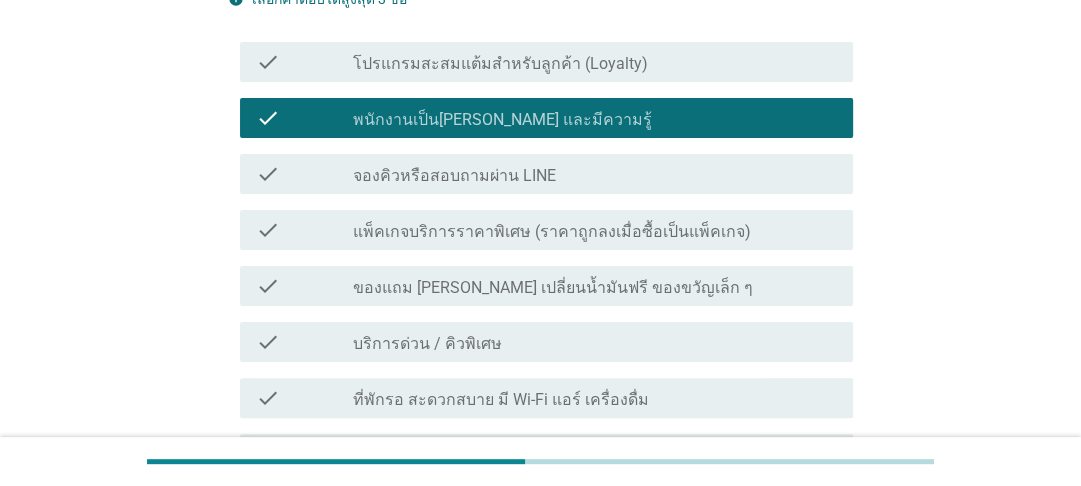 scroll, scrollTop: 160, scrollLeft: 0, axis: vertical 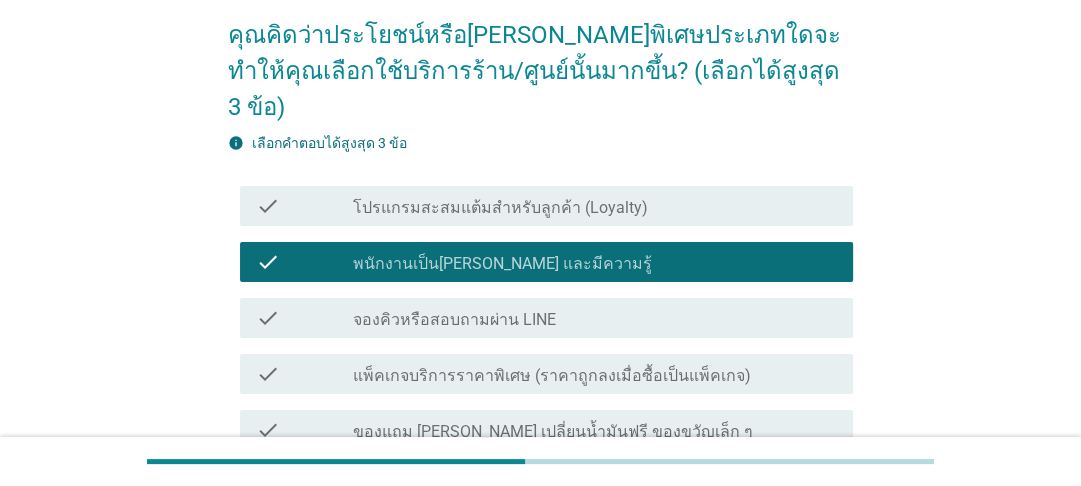 drag, startPoint x: 613, startPoint y: 224, endPoint x: 682, endPoint y: 205, distance: 71.568146 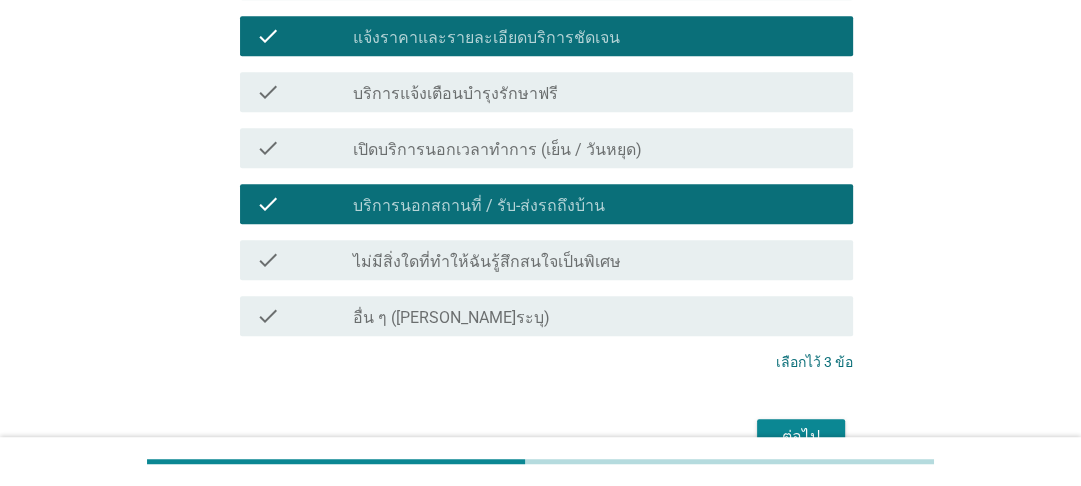 scroll, scrollTop: 966, scrollLeft: 0, axis: vertical 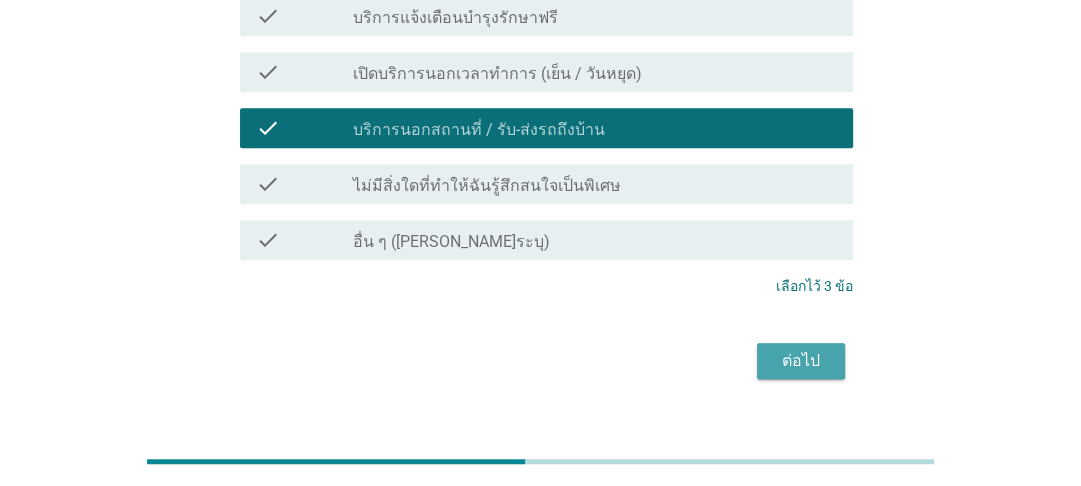 click on "ต่อไป" at bounding box center [801, 361] 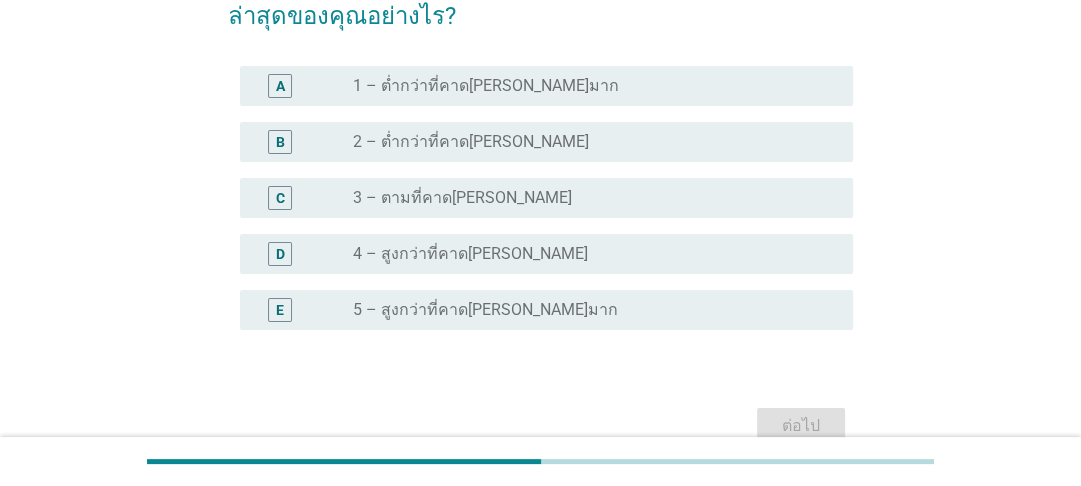 scroll, scrollTop: 240, scrollLeft: 0, axis: vertical 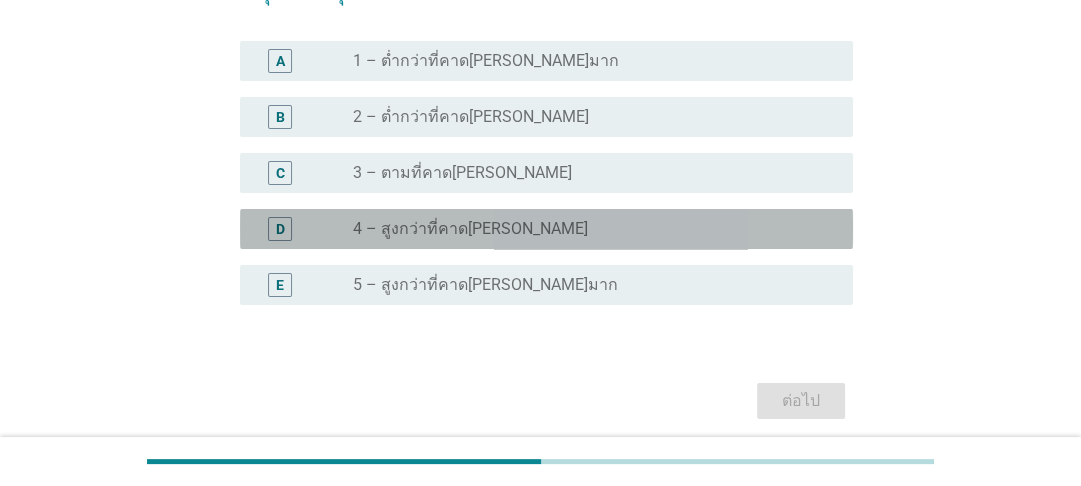 drag, startPoint x: 426, startPoint y: 227, endPoint x: 719, endPoint y: 189, distance: 295.4539 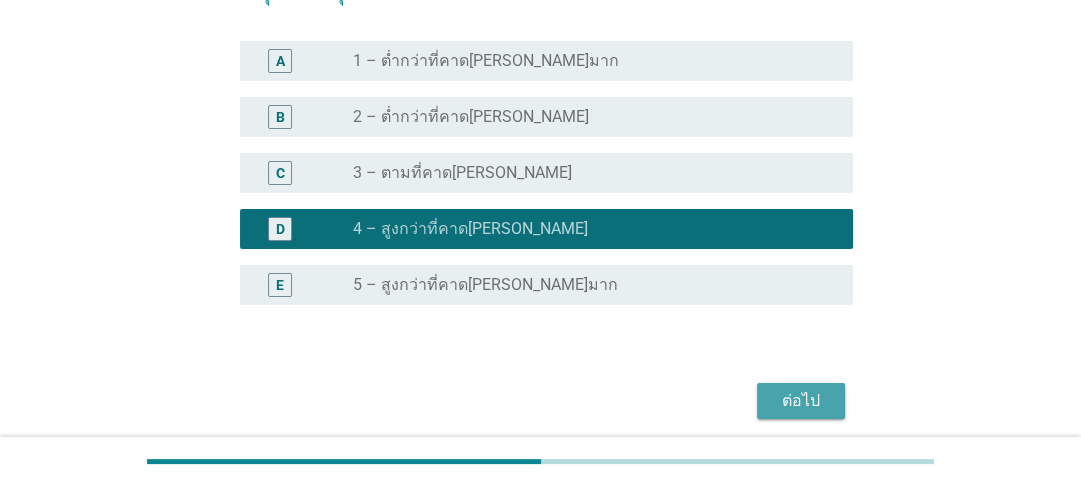 click on "ต่อไป" at bounding box center [801, 401] 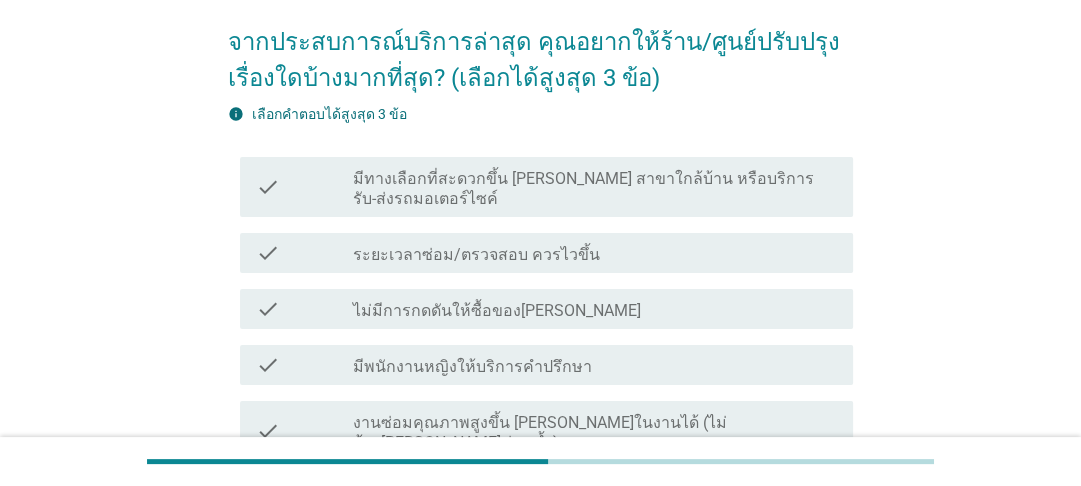 scroll, scrollTop: 160, scrollLeft: 0, axis: vertical 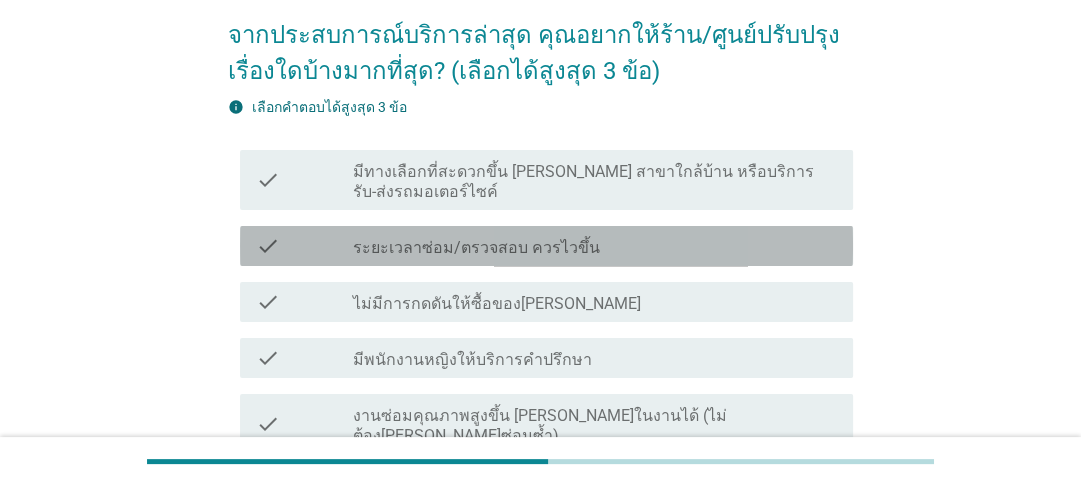 click on "ระยะเวลาซ่อม/ตรวจสอบ ควรไวขึ้น" at bounding box center (476, 248) 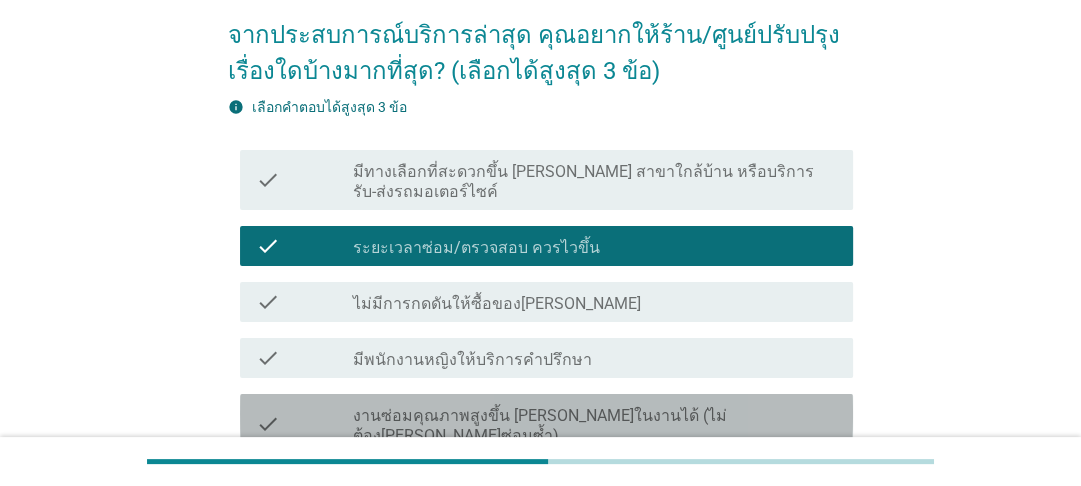 click on "งานซ่อมคุณภาพสูงขึ้น [PERSON_NAME]ในงานได้ (ไม่ต้อง[PERSON_NAME]ซ่อมซ้ำ)" at bounding box center [595, 426] 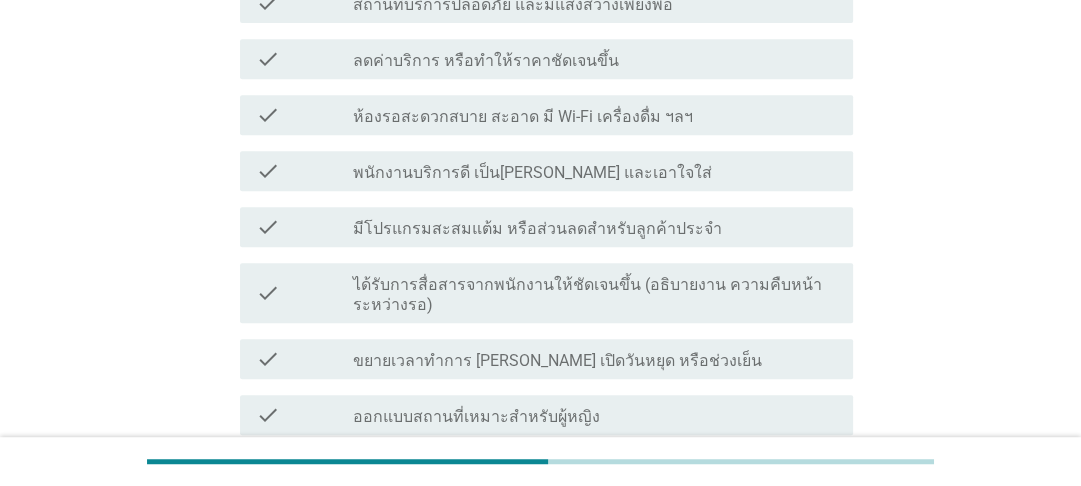 scroll, scrollTop: 640, scrollLeft: 0, axis: vertical 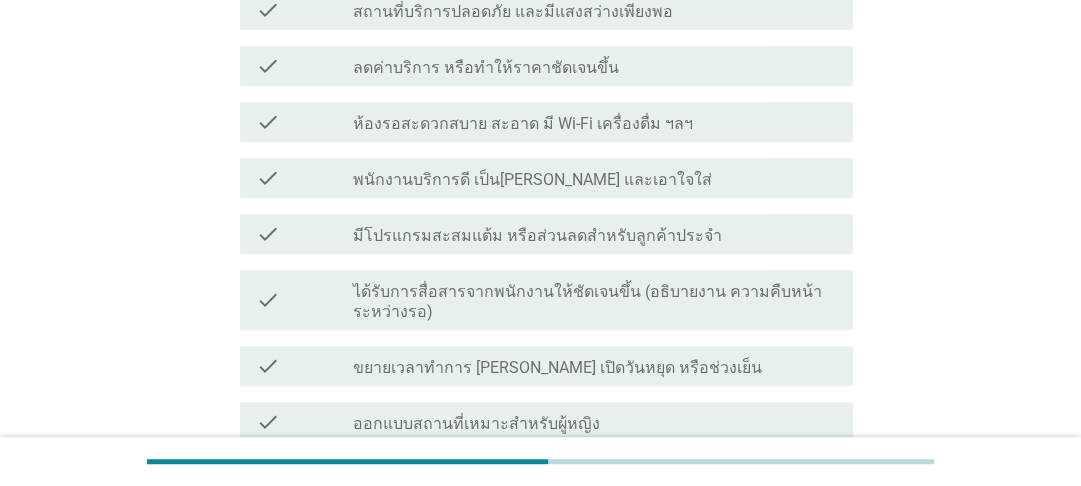 drag, startPoint x: 301, startPoint y: 259, endPoint x: 416, endPoint y: 239, distance: 116.72617 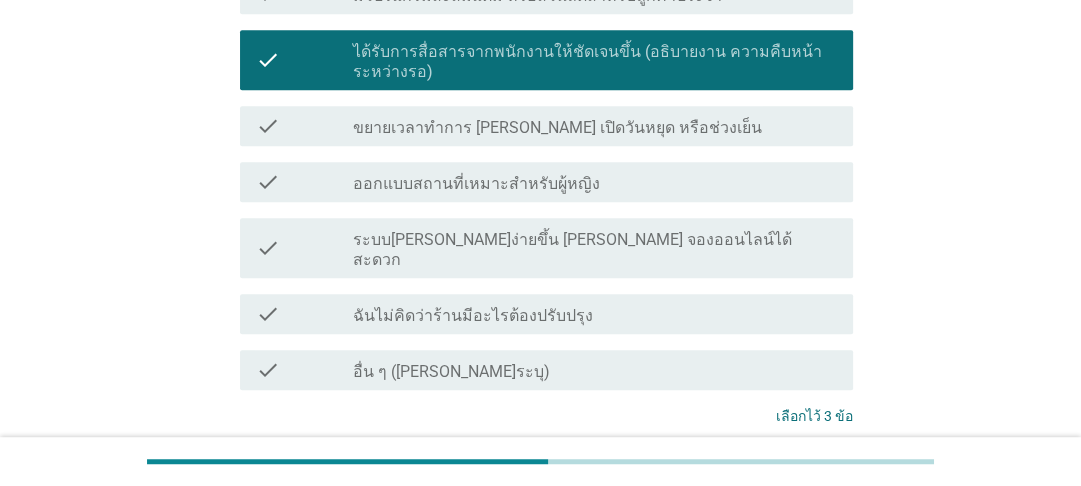 scroll, scrollTop: 960, scrollLeft: 0, axis: vertical 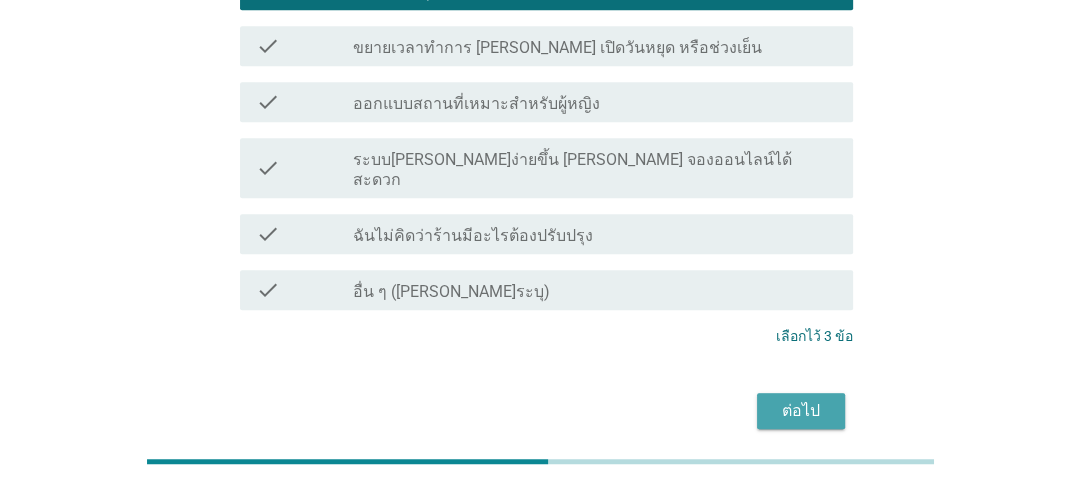 click on "ต่อไป" at bounding box center (801, 411) 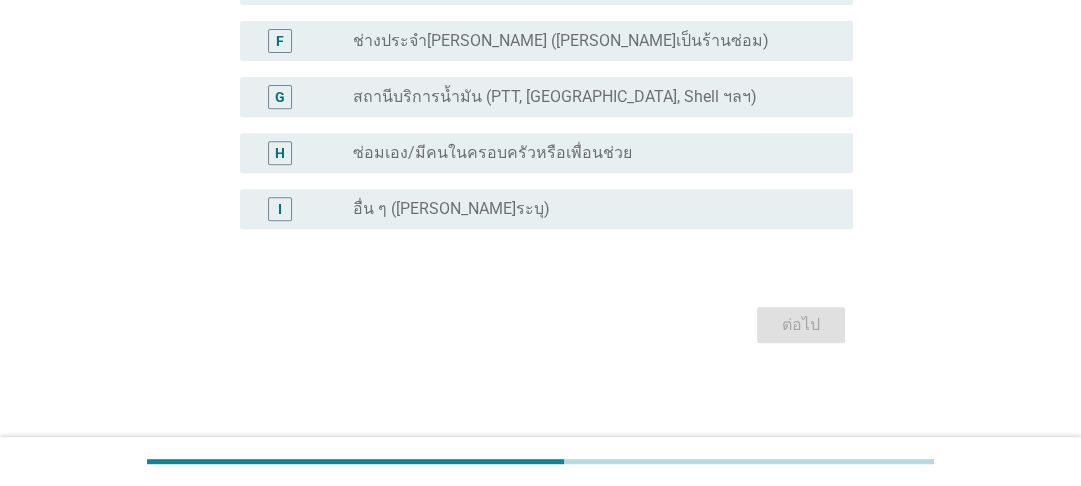 scroll, scrollTop: 0, scrollLeft: 0, axis: both 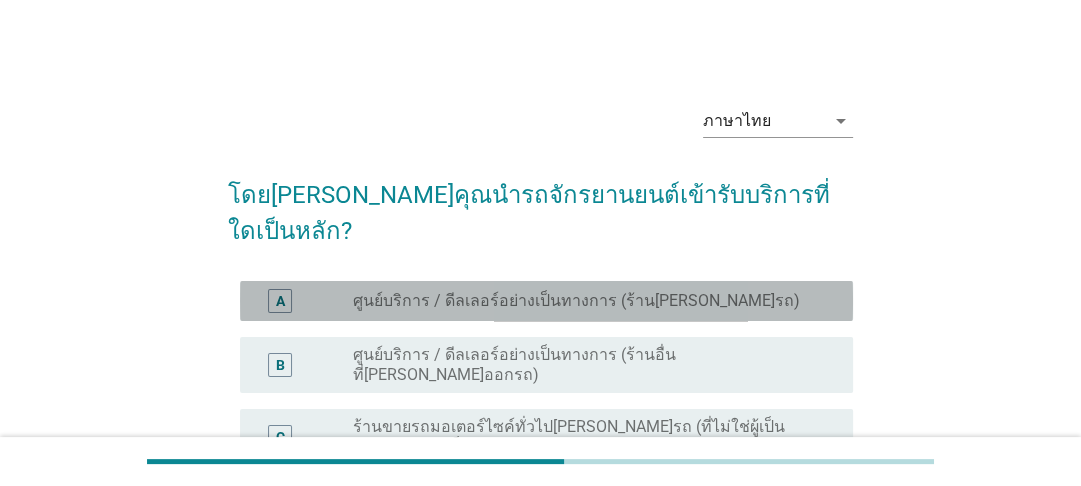click on "radio_button_unchecked ศูนย์บริการ / ดีลเลอร์อย่างเป็นทางการ  (ร้าน[PERSON_NAME]รถ)" at bounding box center [587, 301] 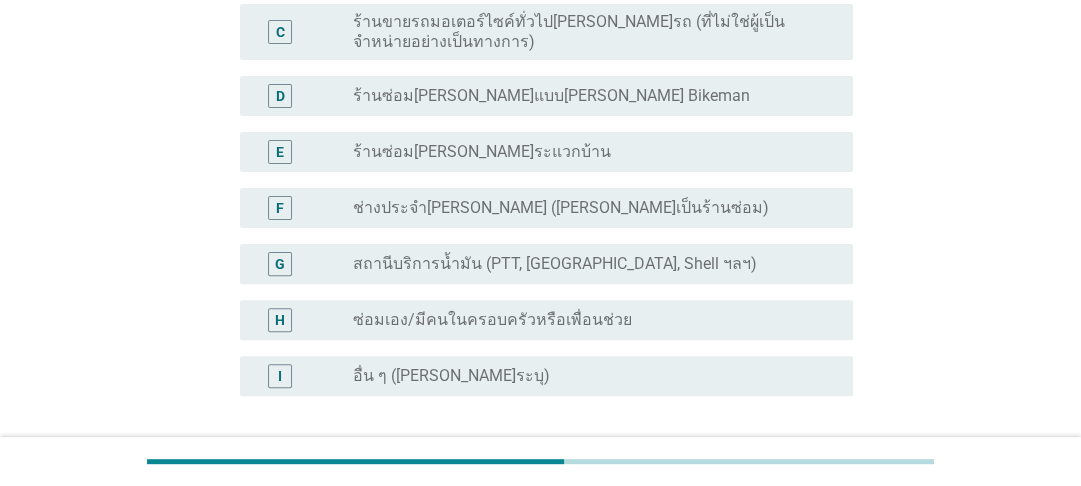 scroll, scrollTop: 520, scrollLeft: 0, axis: vertical 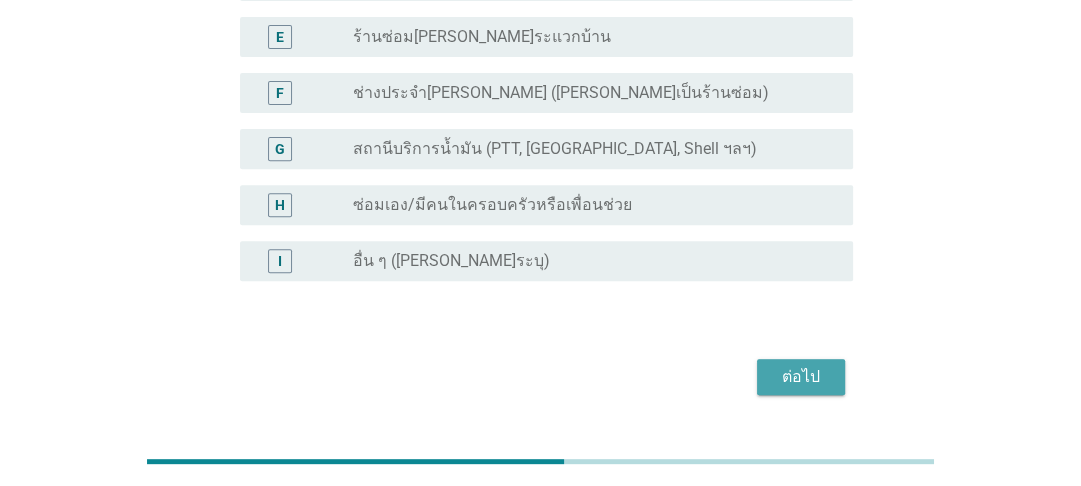click on "ต่อไป" at bounding box center [801, 377] 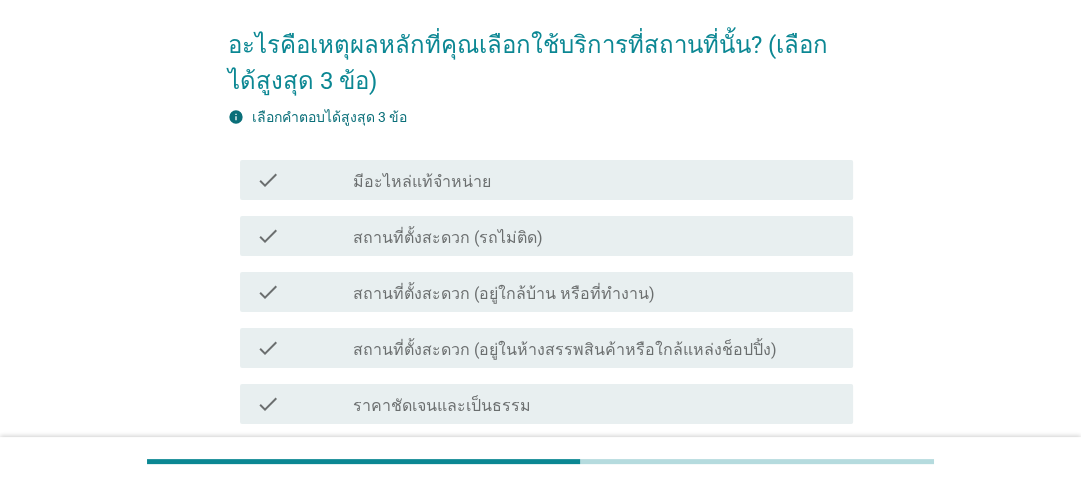 scroll, scrollTop: 160, scrollLeft: 0, axis: vertical 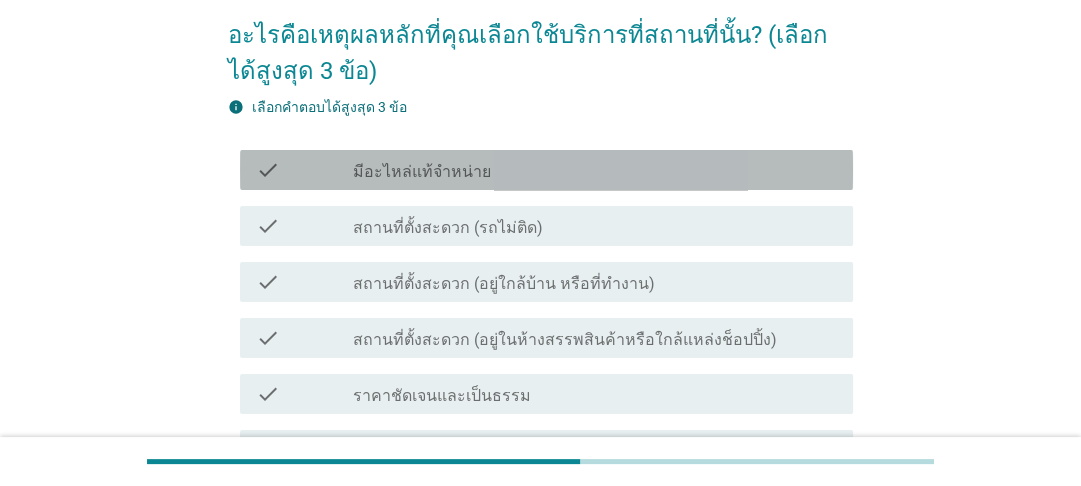 click on "มีอะไหล่แท้จำหน่าย" at bounding box center [422, 172] 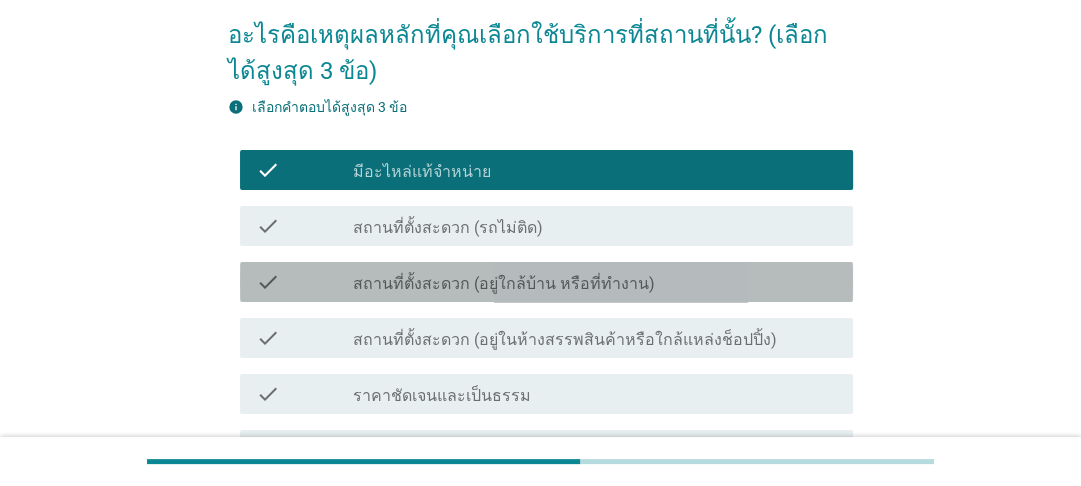 drag, startPoint x: 420, startPoint y: 280, endPoint x: 809, endPoint y: 206, distance: 395.976 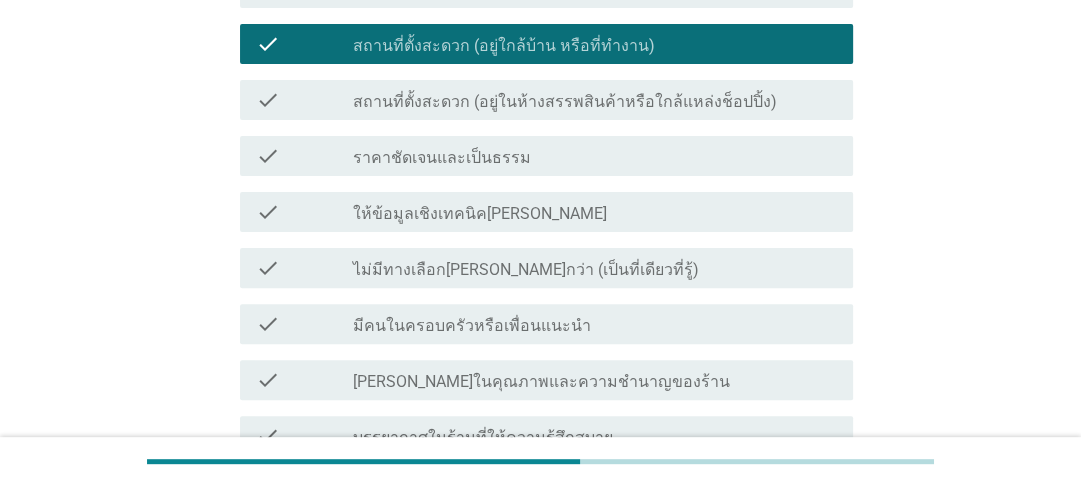 scroll, scrollTop: 400, scrollLeft: 0, axis: vertical 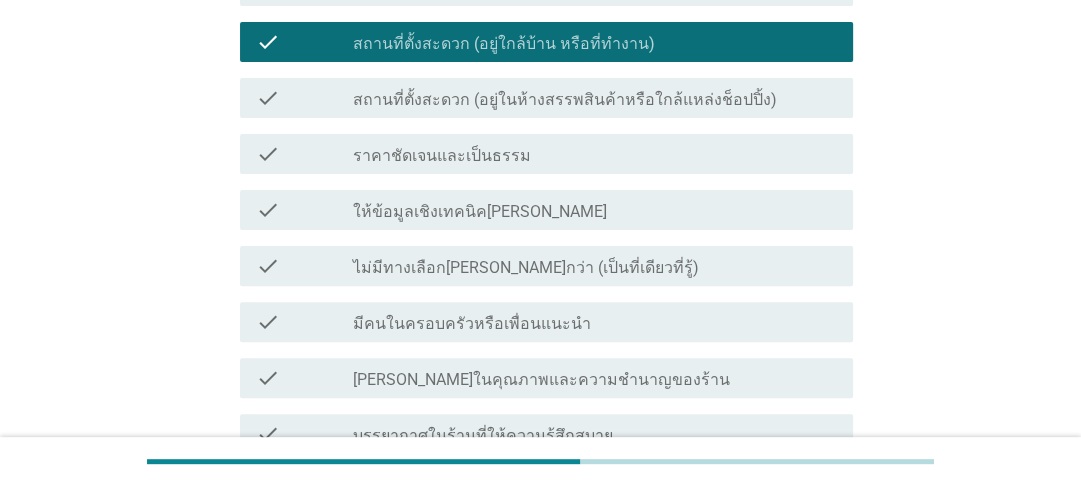 click on "[PERSON_NAME]ในคุณภาพและความชำนาญของร้าน" at bounding box center [541, 380] 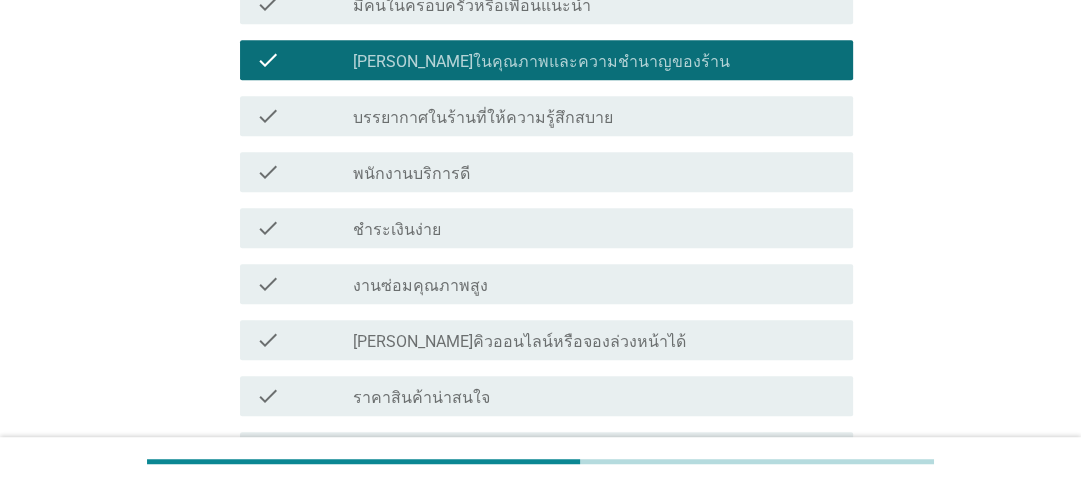 scroll, scrollTop: 720, scrollLeft: 0, axis: vertical 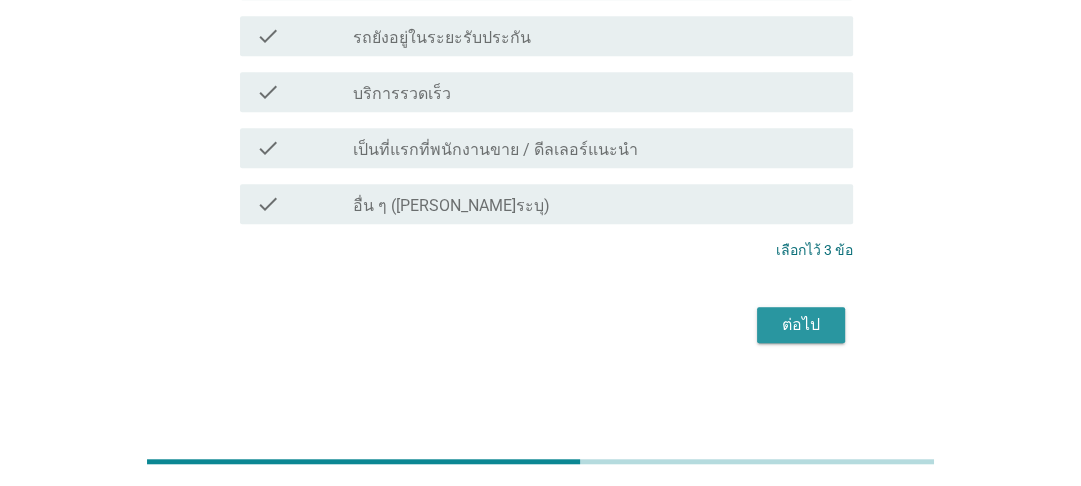 click on "ต่อไป" at bounding box center [801, 325] 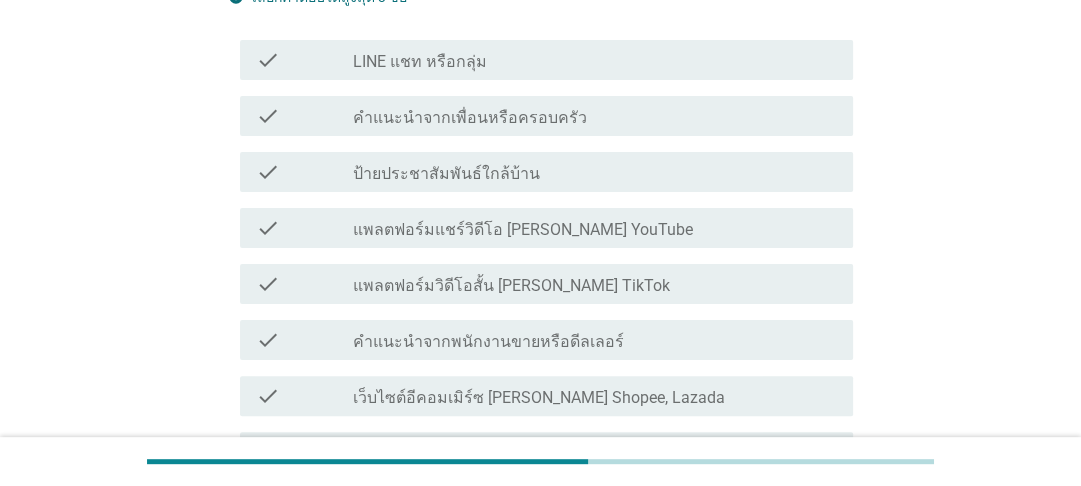 scroll, scrollTop: 320, scrollLeft: 0, axis: vertical 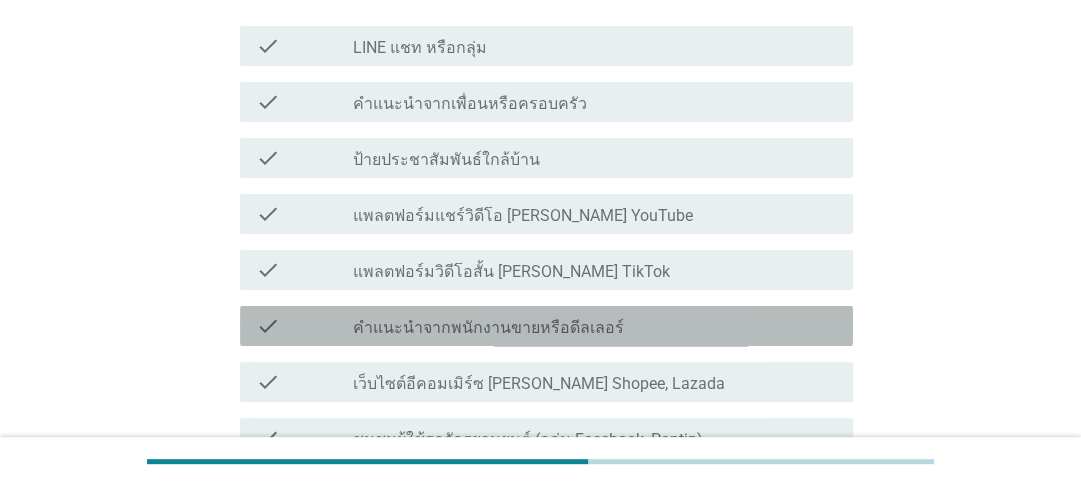 drag, startPoint x: 628, startPoint y: 289, endPoint x: 910, endPoint y: 212, distance: 292.32346 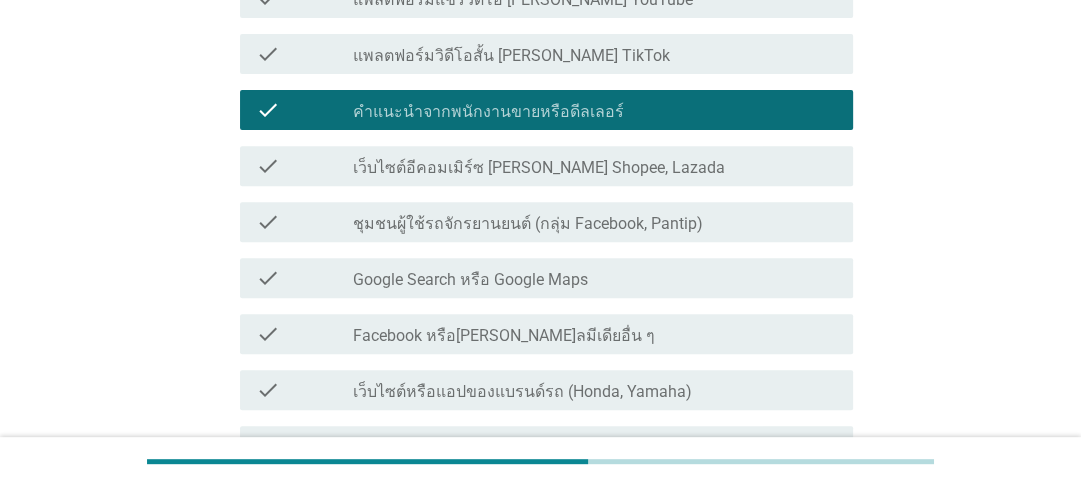 scroll, scrollTop: 560, scrollLeft: 0, axis: vertical 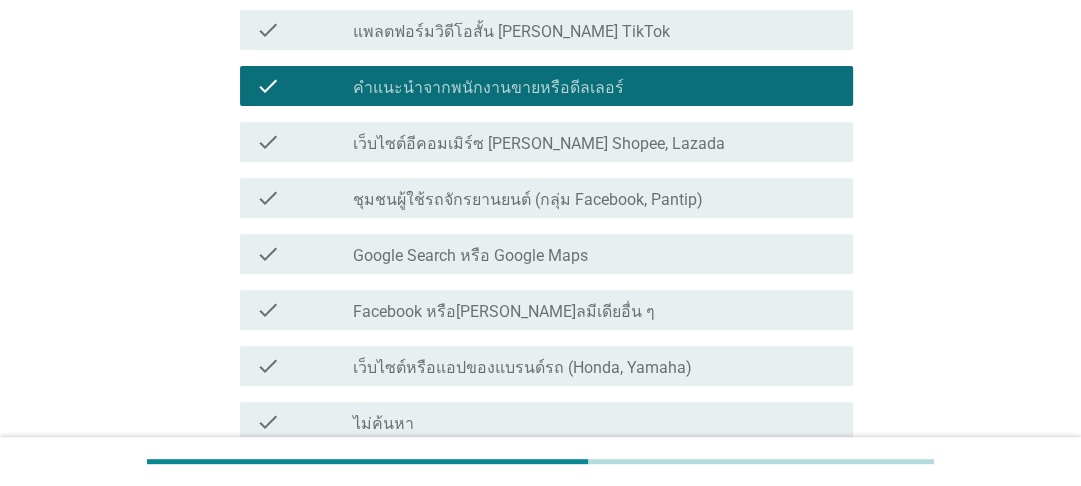 click on "เว็บไซต์หรือแอปของแบรนด์รถ (Honda, Yamaha)" at bounding box center (522, 368) 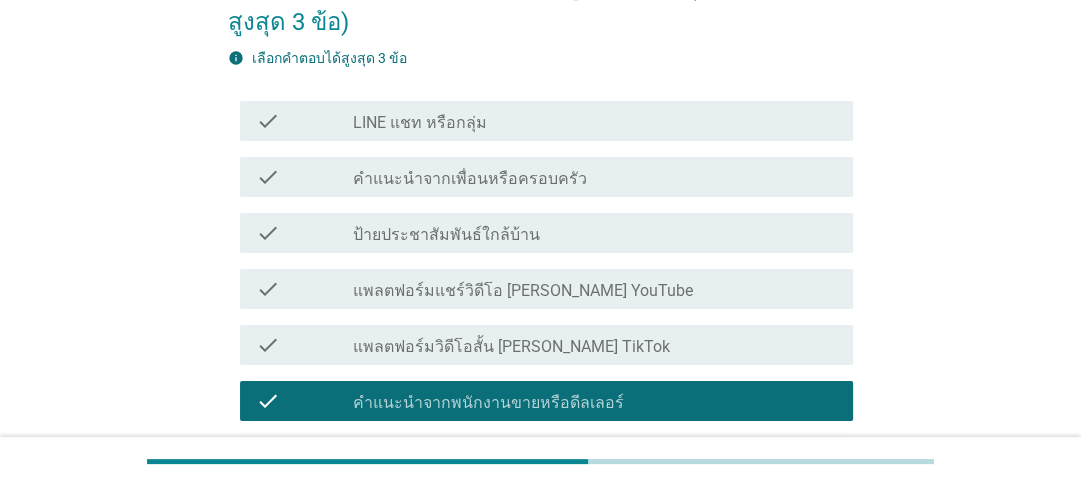 scroll, scrollTop: 240, scrollLeft: 0, axis: vertical 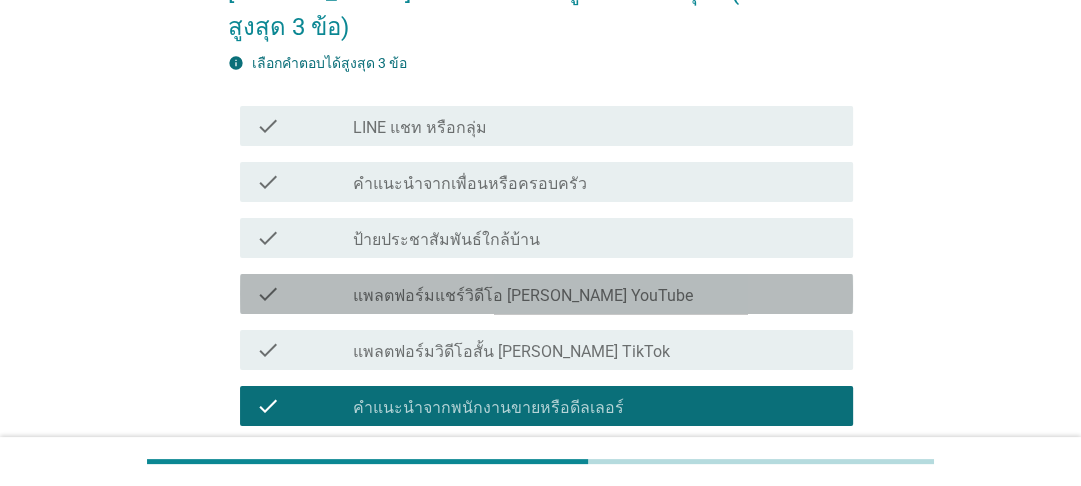 click on "check_box_outline_blank แพลตฟอร์มแชร์วิดีโอ [PERSON_NAME] YouTube" at bounding box center [595, 294] 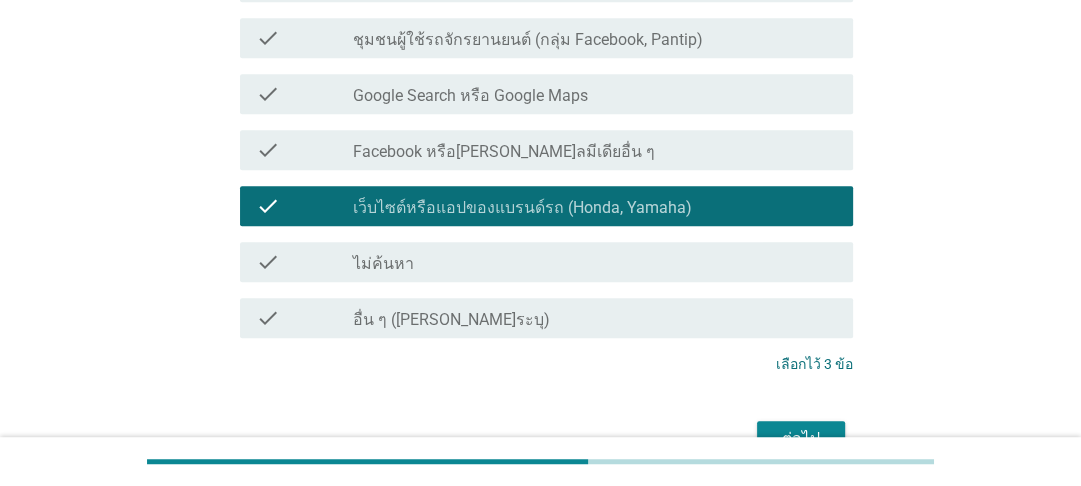 scroll, scrollTop: 798, scrollLeft: 0, axis: vertical 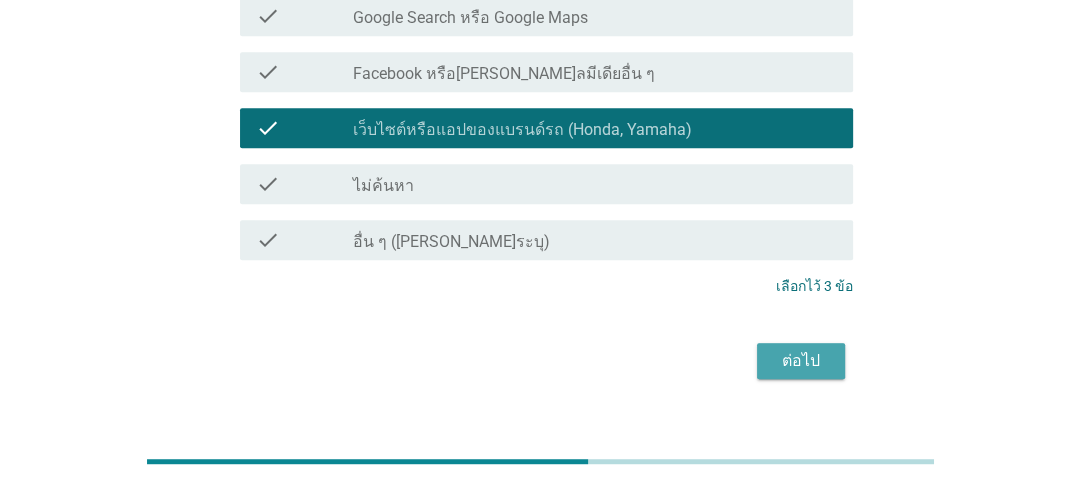 click on "ต่อไป" at bounding box center [801, 361] 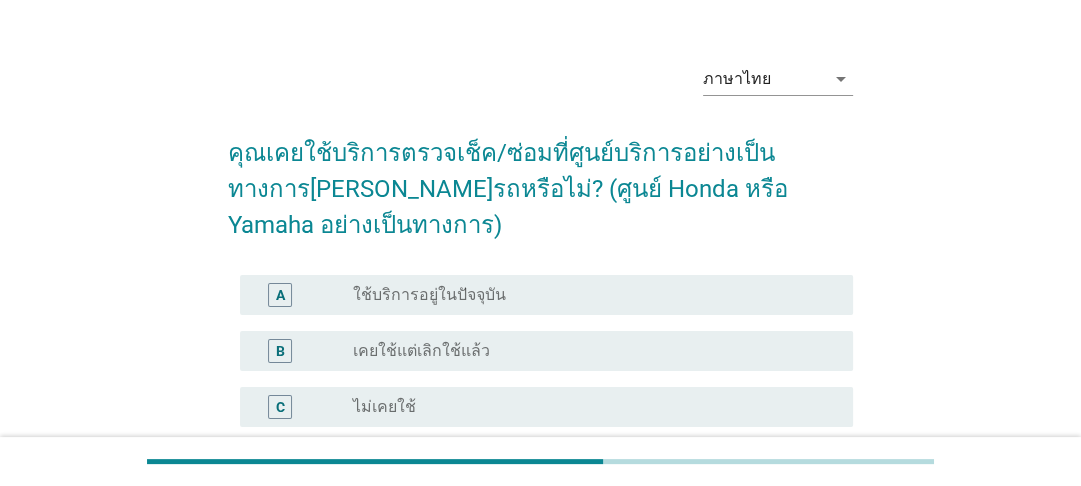 scroll, scrollTop: 80, scrollLeft: 0, axis: vertical 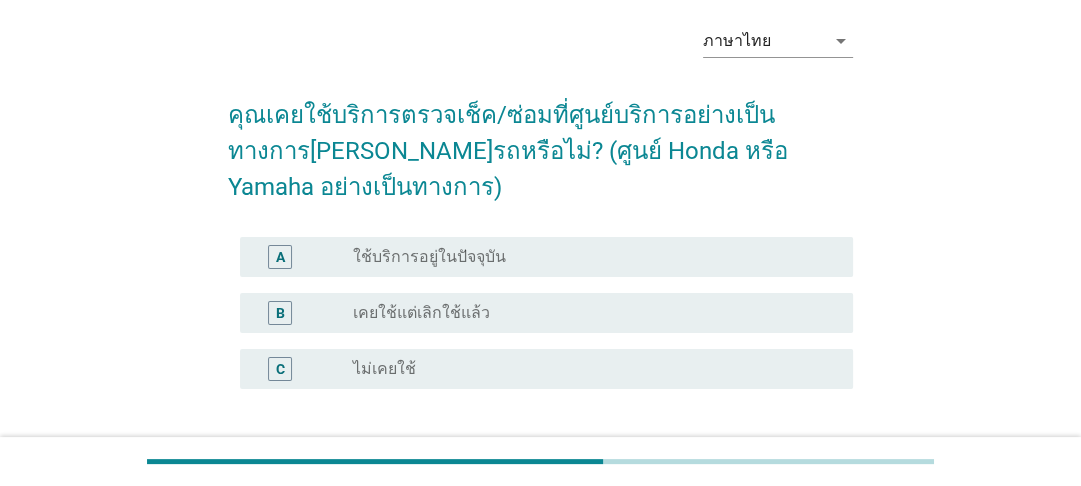 click on "ใช้บริการอยู่ในปัจจุบัน" at bounding box center (429, 257) 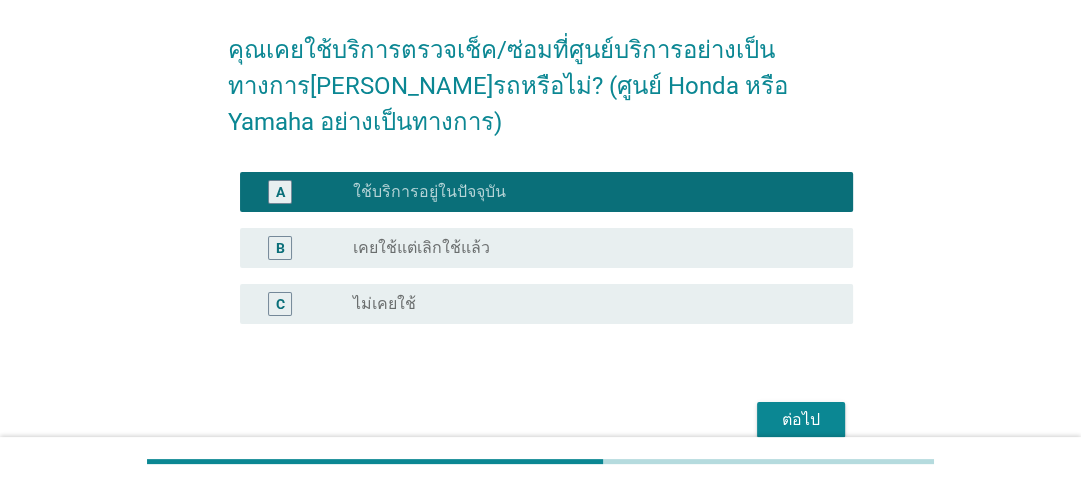 scroll, scrollTop: 204, scrollLeft: 0, axis: vertical 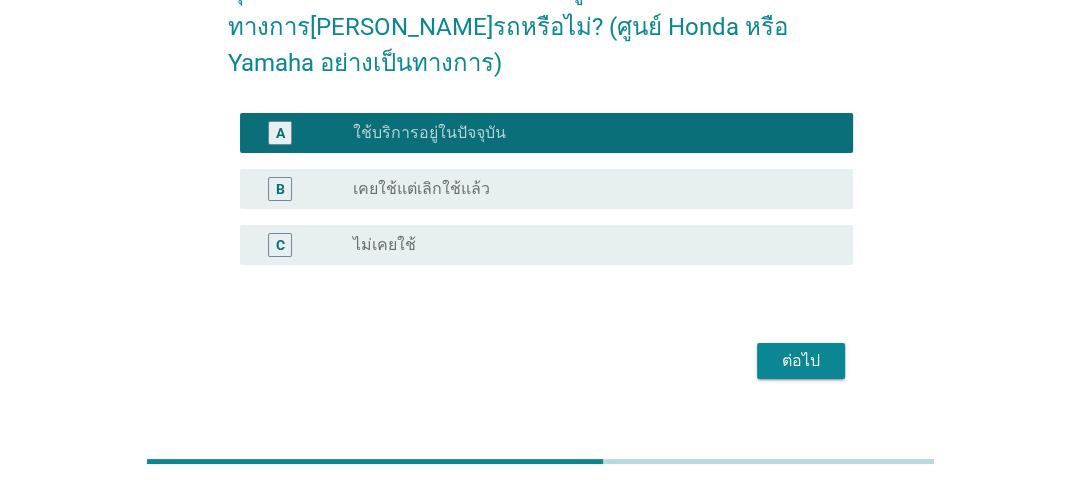 click on "ต่อไป" at bounding box center [801, 361] 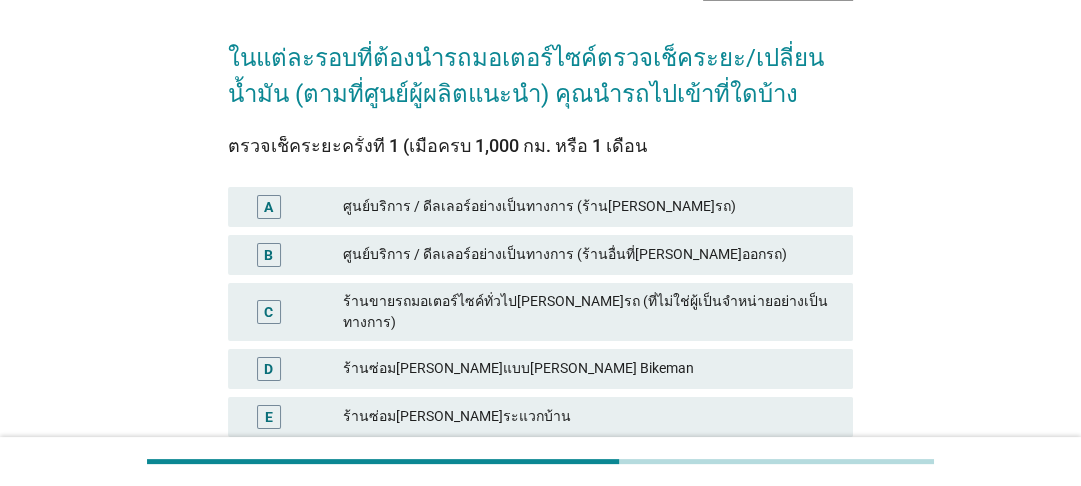 scroll, scrollTop: 160, scrollLeft: 0, axis: vertical 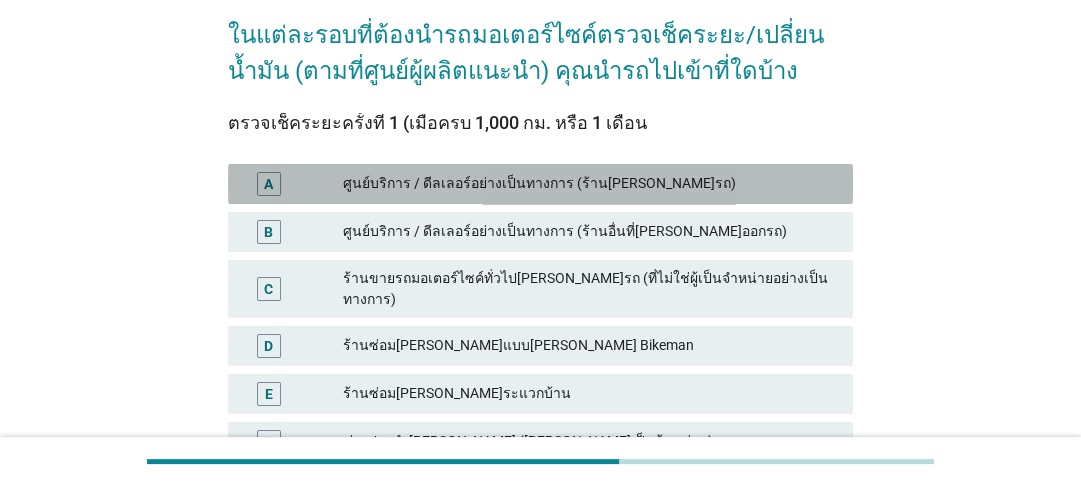 drag, startPoint x: 417, startPoint y: 180, endPoint x: 434, endPoint y: 179, distance: 17.029387 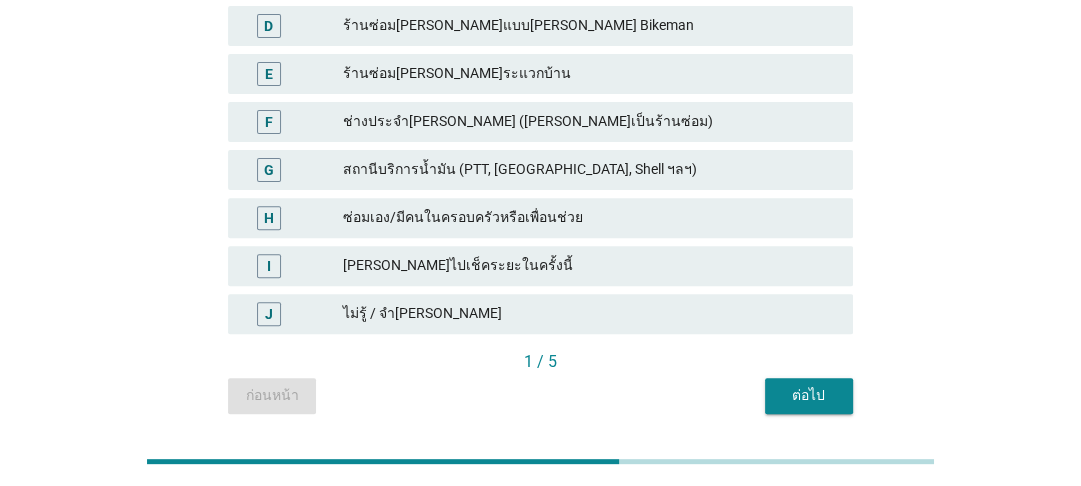 scroll, scrollTop: 527, scrollLeft: 0, axis: vertical 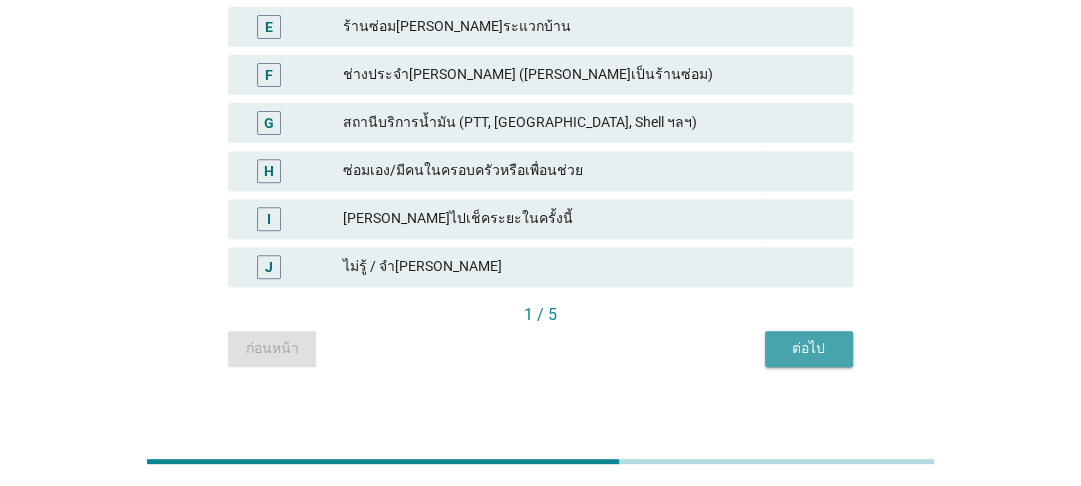 click on "ต่อไป" at bounding box center (809, 348) 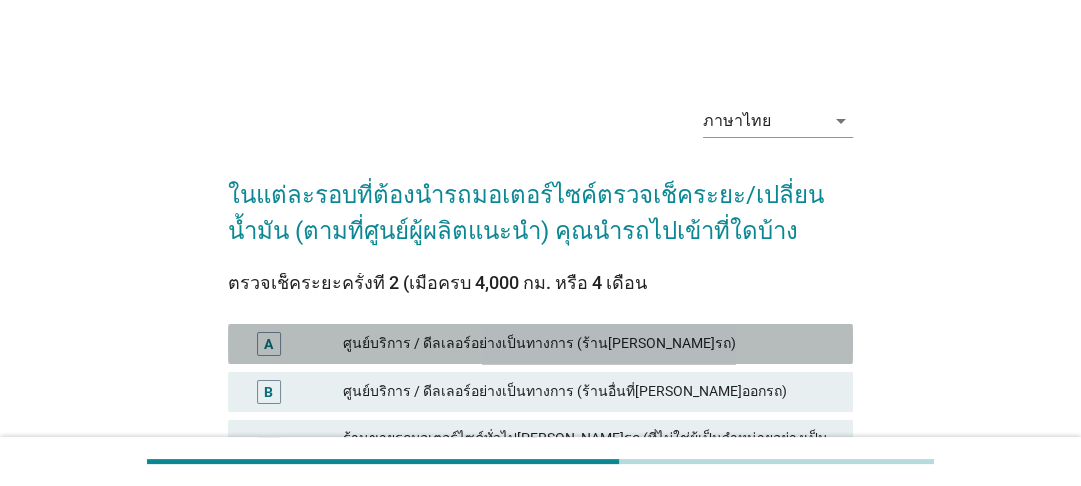 click on "ศูนย์บริการ / ดีลเลอร์อย่างเป็นทางการ  (ร้าน[PERSON_NAME]รถ)" at bounding box center (590, 344) 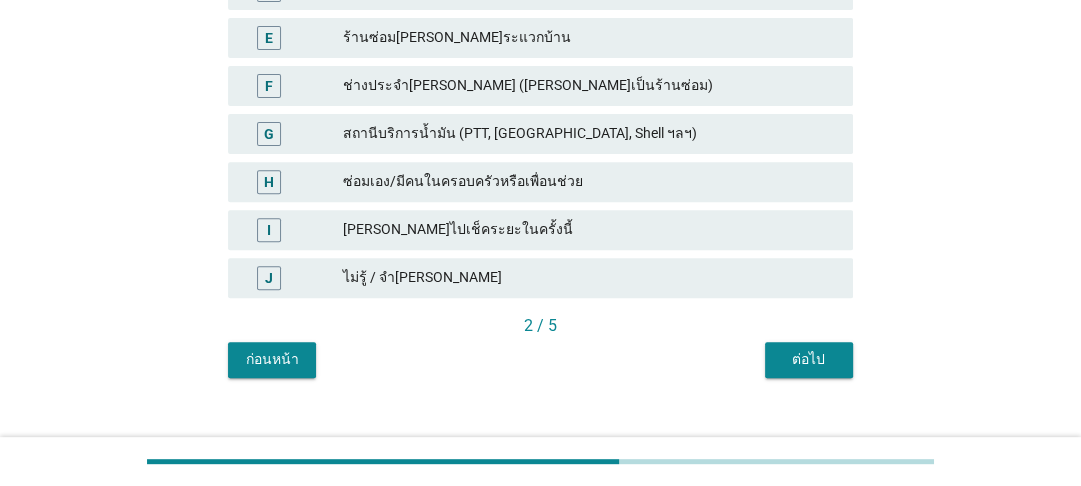 scroll, scrollTop: 527, scrollLeft: 0, axis: vertical 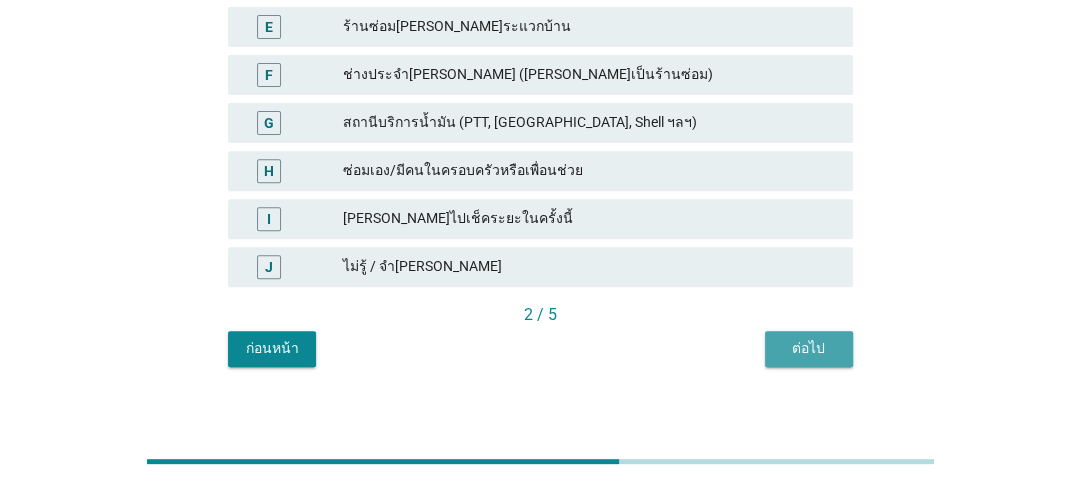 click on "ต่อไป" at bounding box center (809, 348) 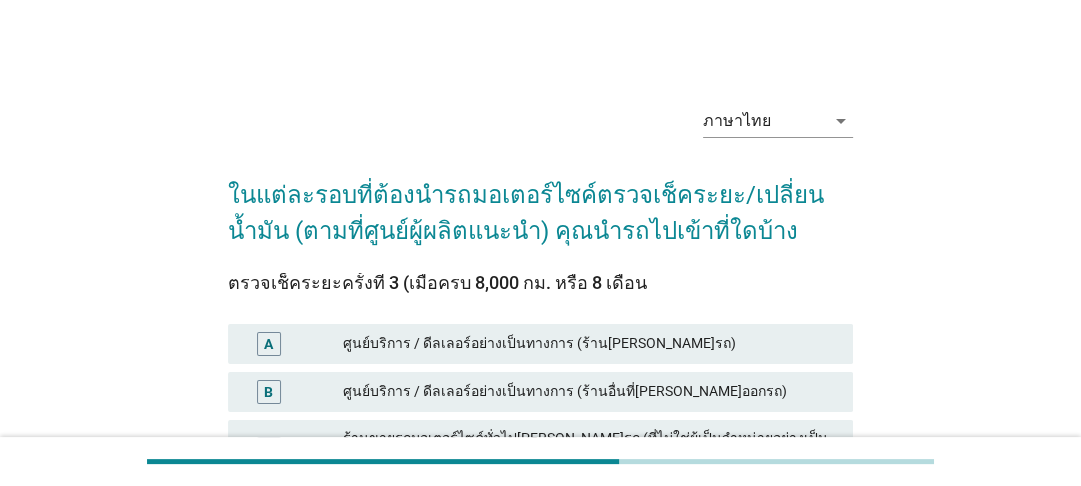 click on "ศูนย์บริการ / ดีลเลอร์อย่างเป็นทางการ  (ร้าน[PERSON_NAME]รถ)" at bounding box center [590, 344] 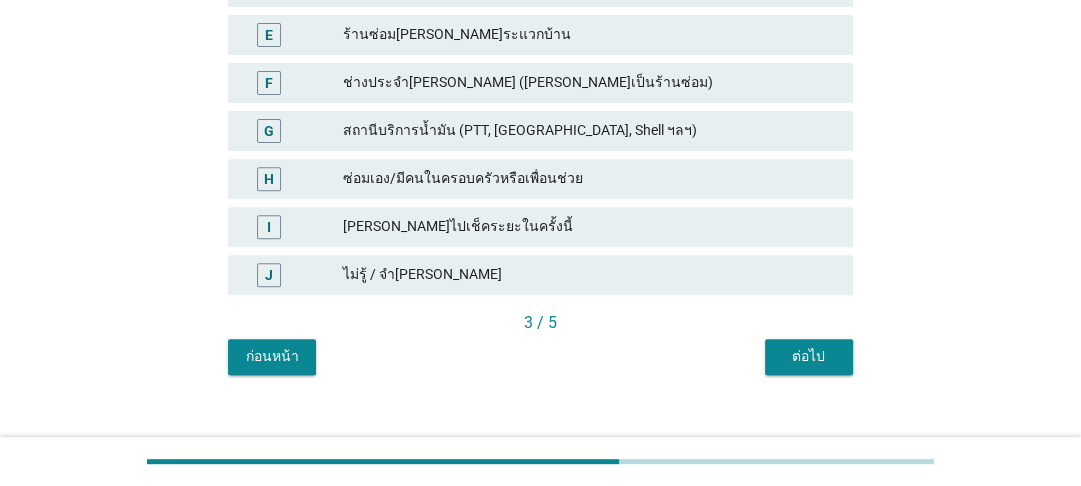 scroll, scrollTop: 527, scrollLeft: 0, axis: vertical 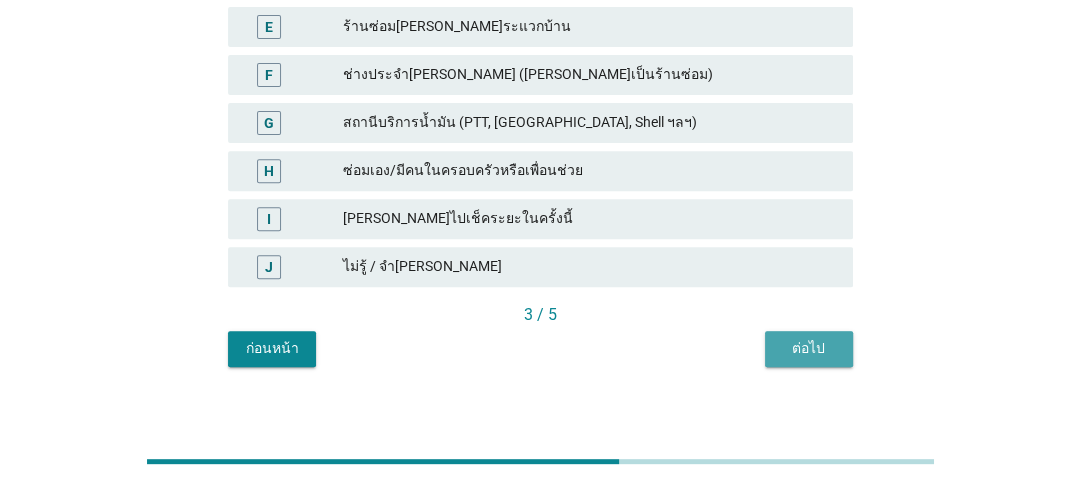 click on "ต่อไป" at bounding box center (809, 349) 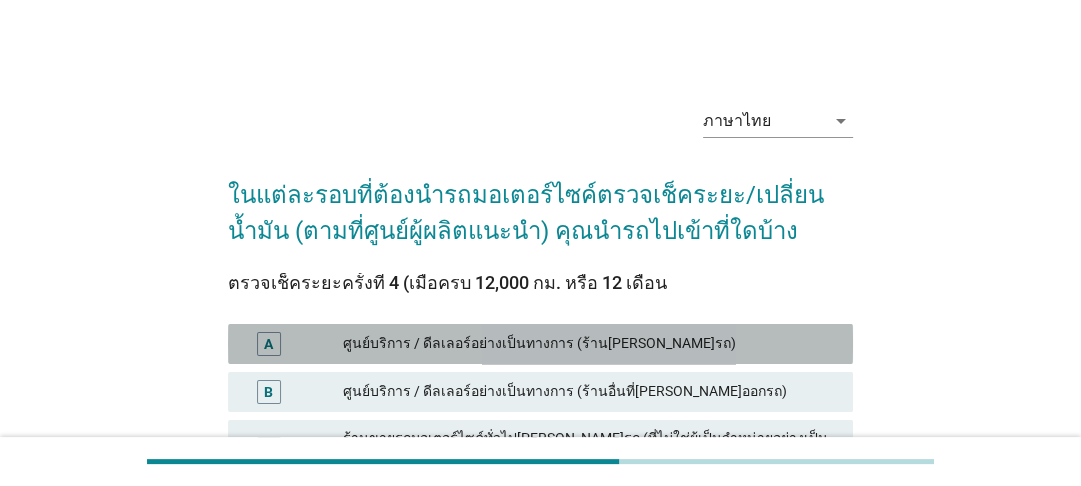 drag, startPoint x: 707, startPoint y: 346, endPoint x: 849, endPoint y: 313, distance: 145.78409 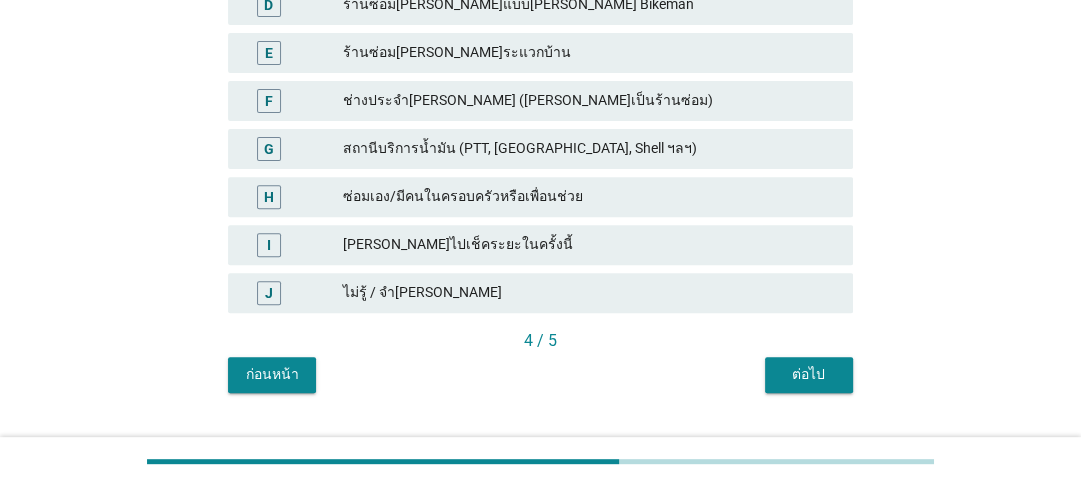 scroll, scrollTop: 527, scrollLeft: 0, axis: vertical 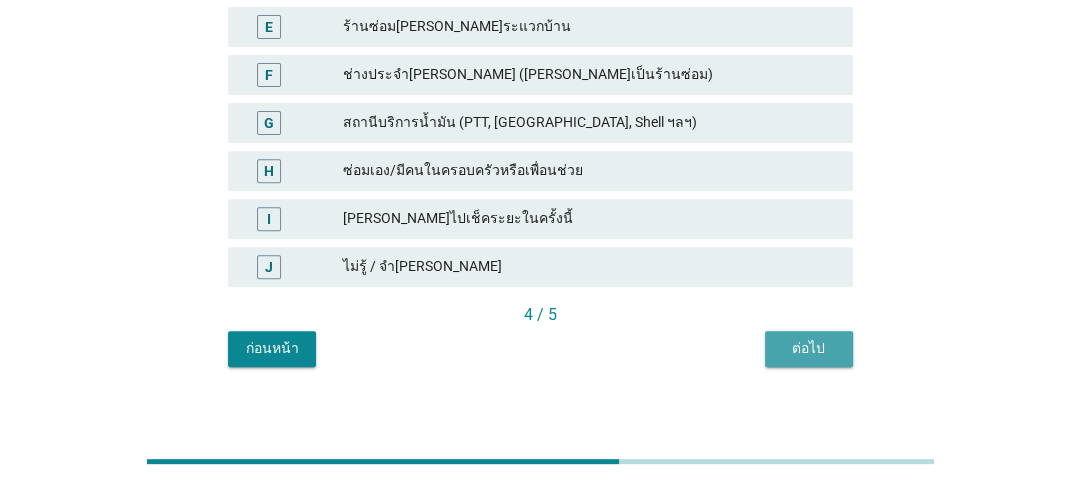 click on "ต่อไป" at bounding box center (809, 349) 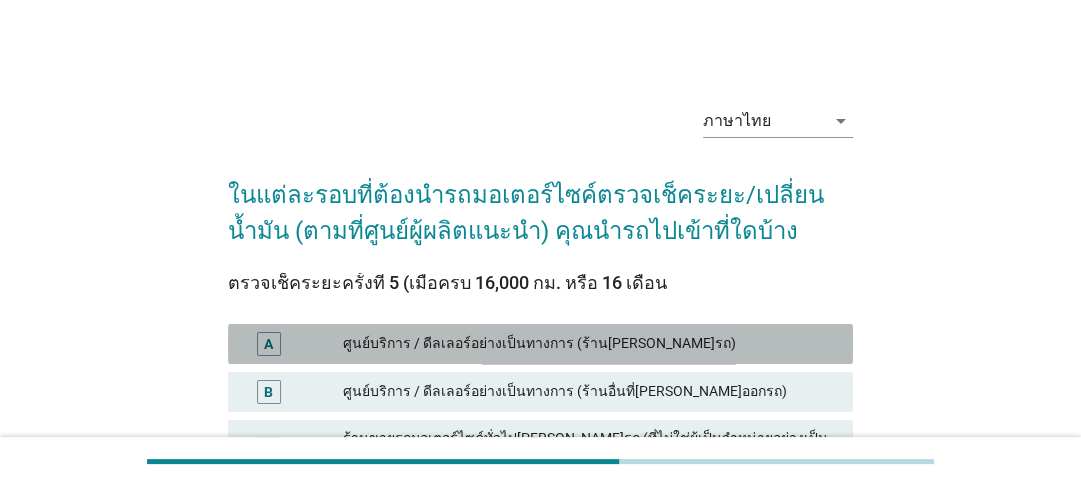 click on "ศูนย์บริการ / ดีลเลอร์อย่างเป็นทางการ  (ร้าน[PERSON_NAME]รถ)" at bounding box center (590, 344) 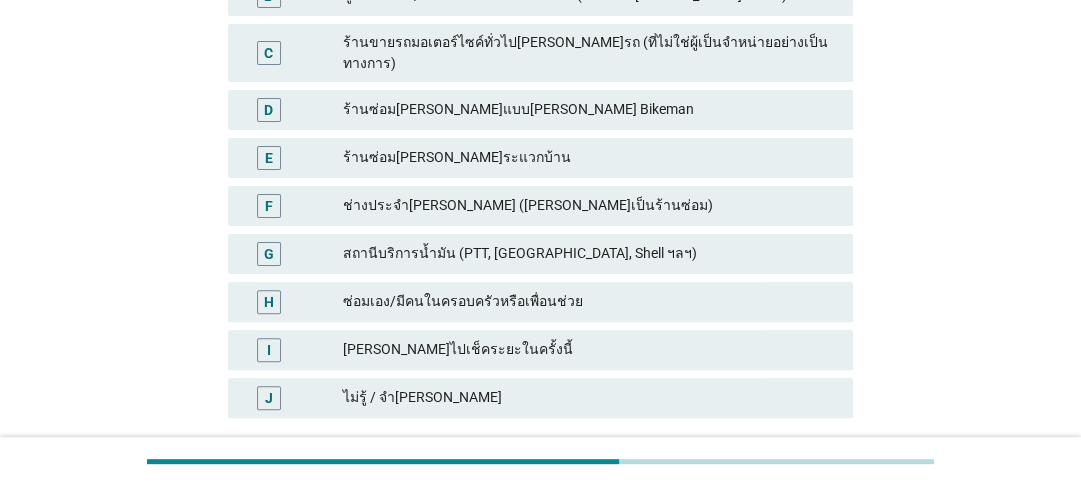 scroll, scrollTop: 527, scrollLeft: 0, axis: vertical 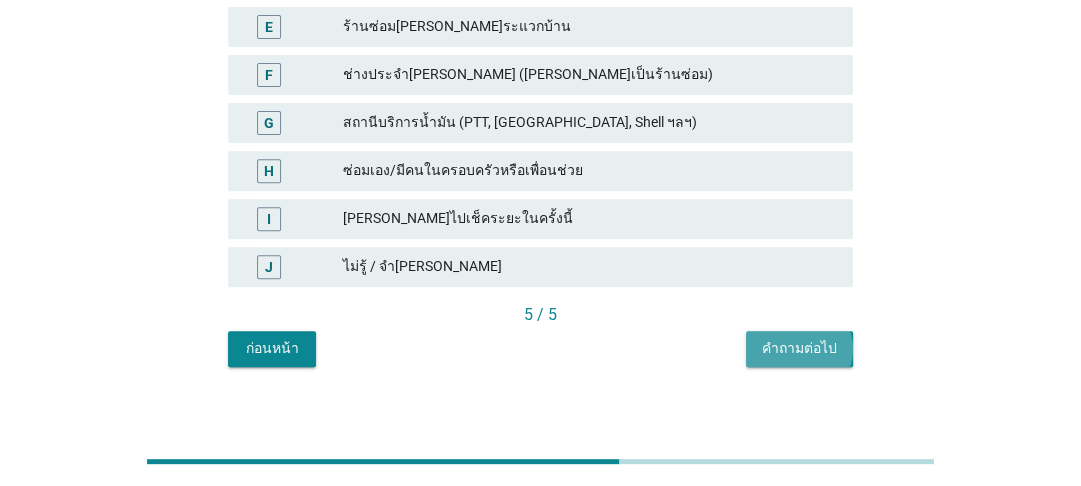 click on "คำถามต่อไป" at bounding box center (799, 348) 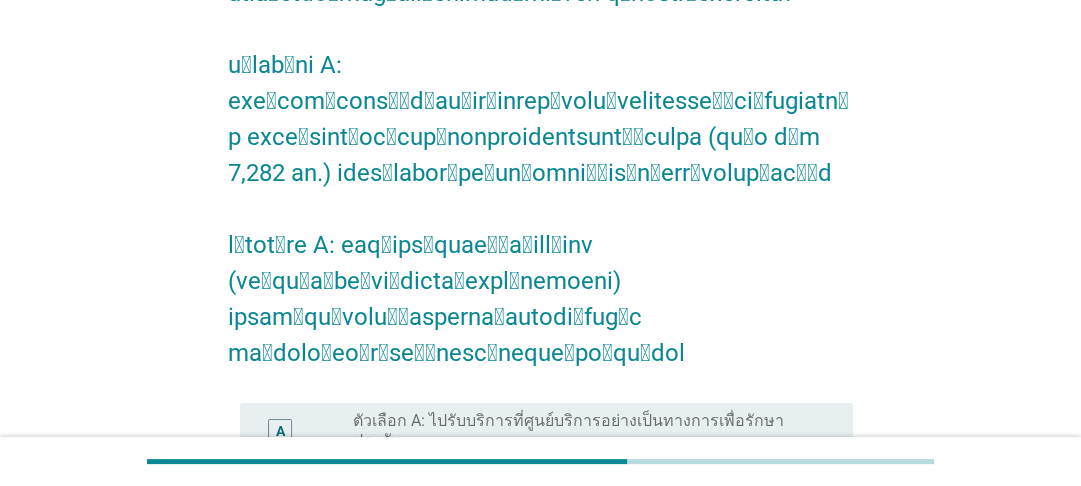 scroll, scrollTop: 320, scrollLeft: 0, axis: vertical 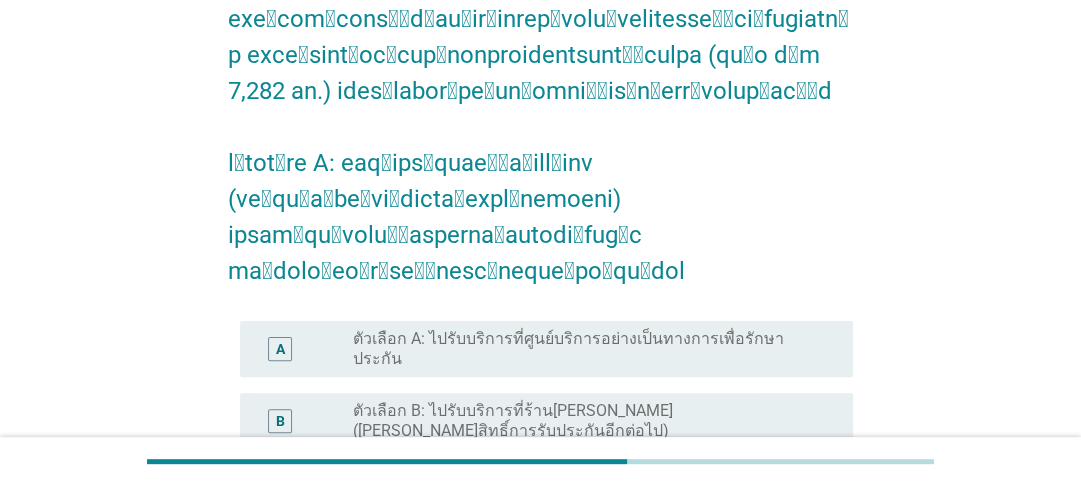 drag, startPoint x: 414, startPoint y: 261, endPoint x: 443, endPoint y: 257, distance: 29.274563 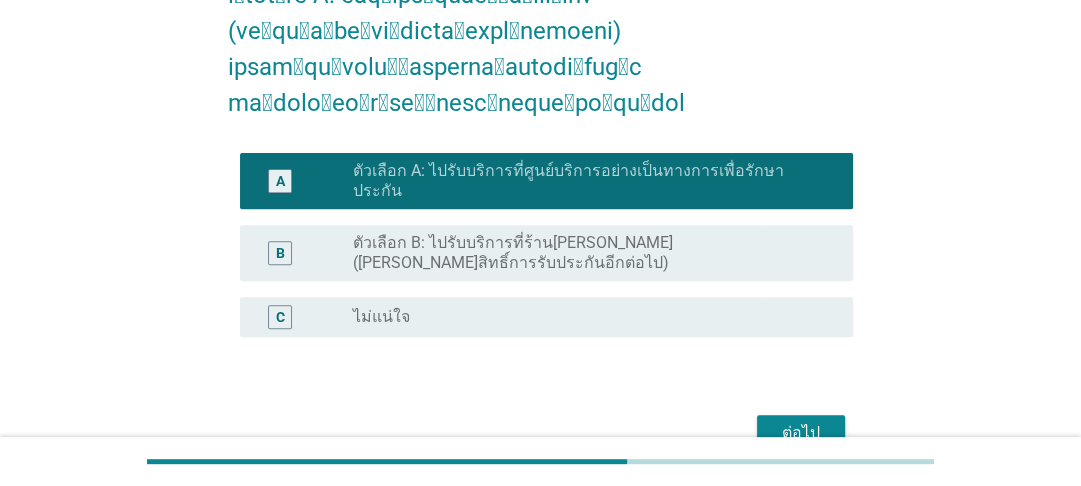 scroll, scrollTop: 492, scrollLeft: 0, axis: vertical 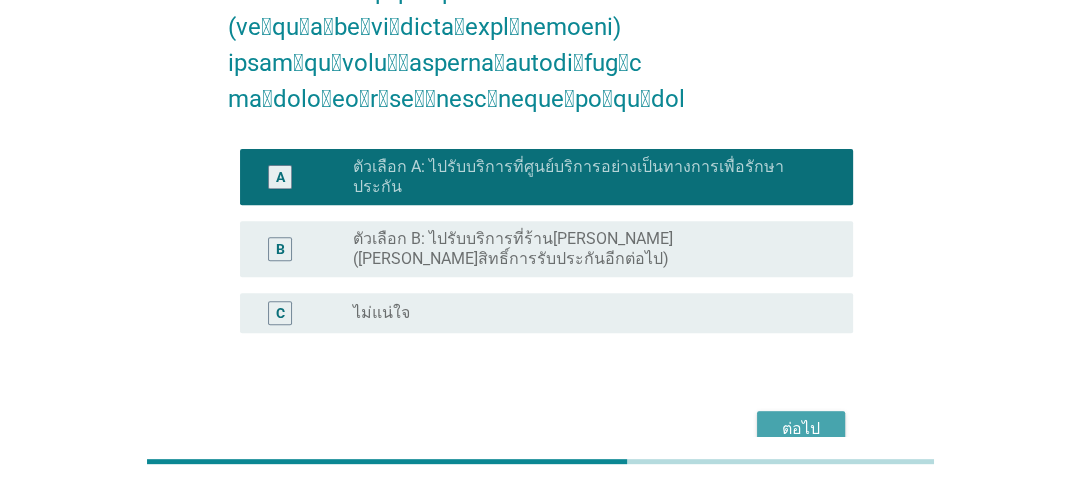 click on "ต่อไป" at bounding box center [801, 429] 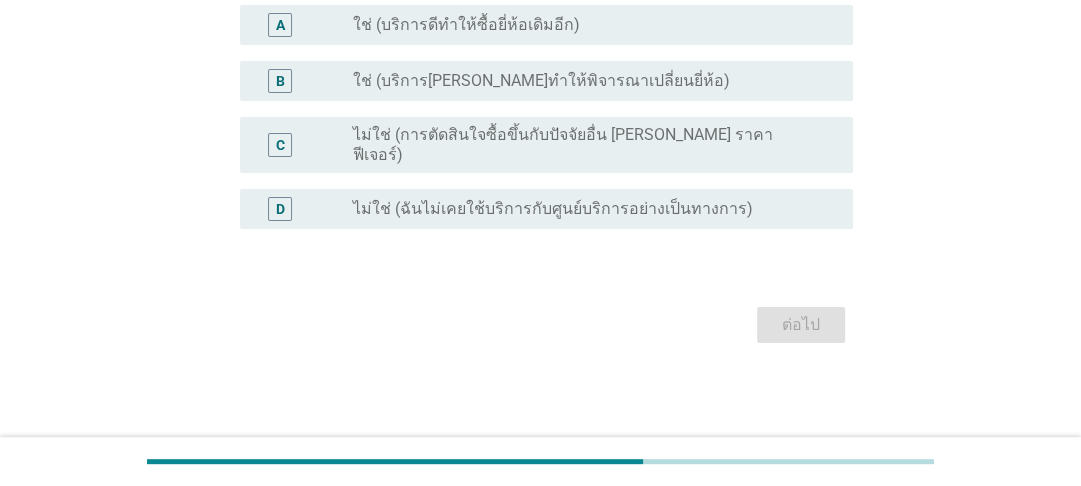 scroll, scrollTop: 0, scrollLeft: 0, axis: both 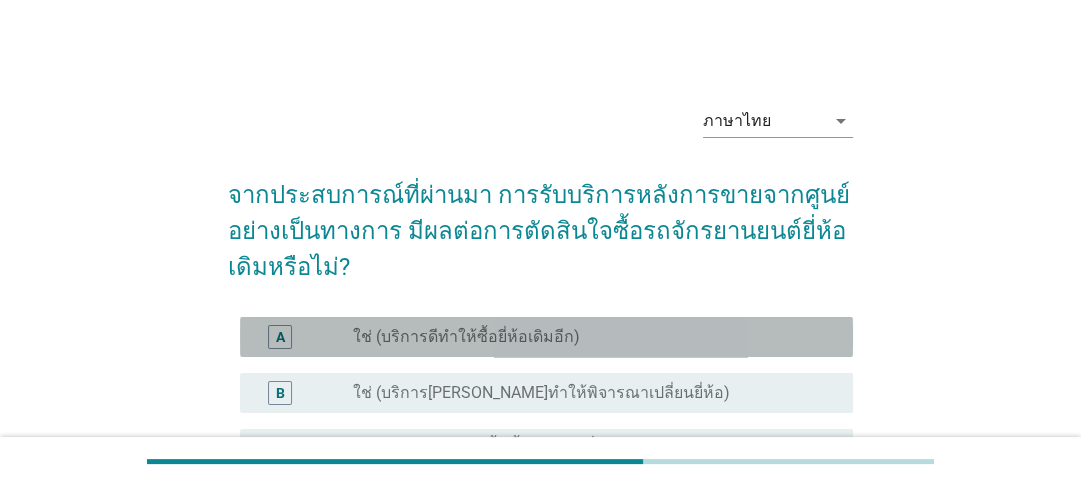 click on "radio_button_unchecked ใช่ (บริการดีทำให้ซื้อยี่ห้อเดิมอีก)" at bounding box center [587, 337] 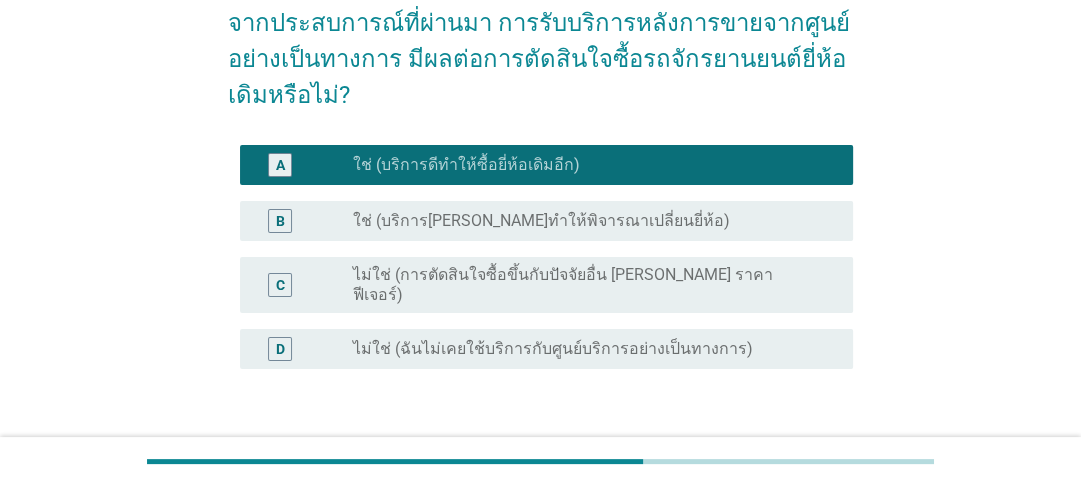 scroll, scrollTop: 296, scrollLeft: 0, axis: vertical 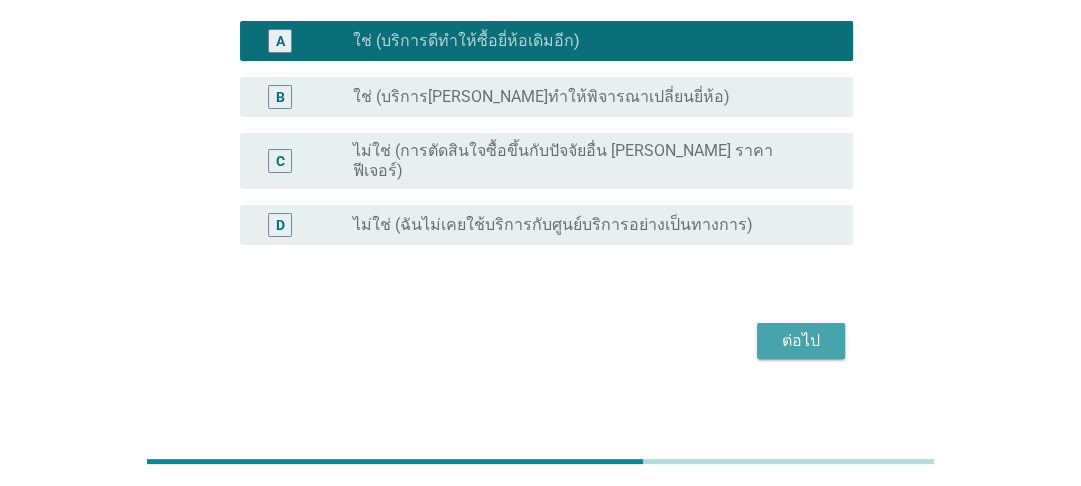 click on "ต่อไป" at bounding box center [801, 341] 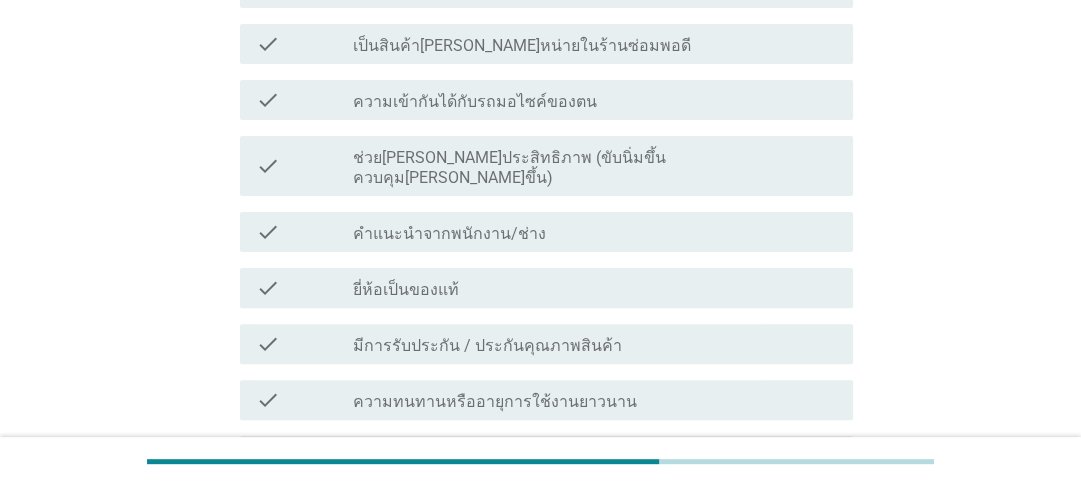 scroll, scrollTop: 400, scrollLeft: 0, axis: vertical 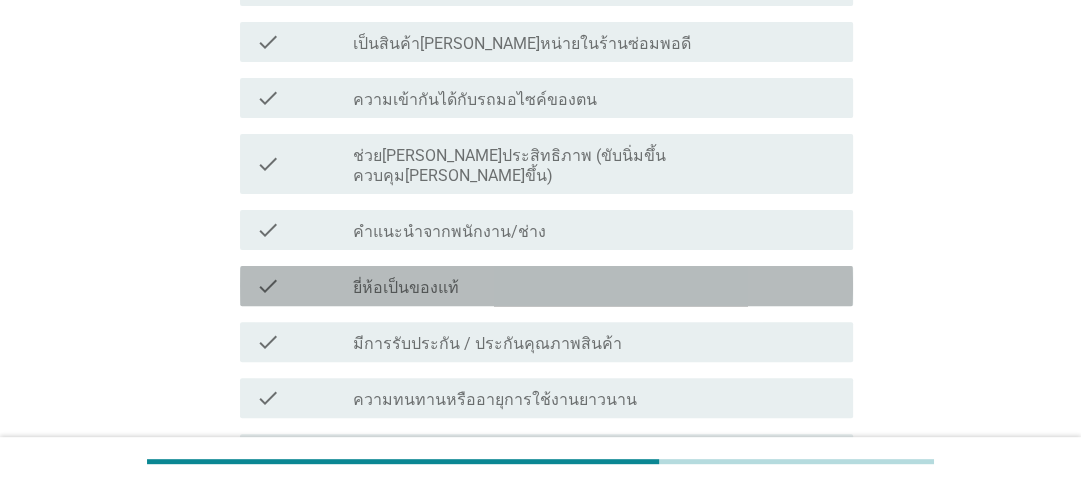 drag, startPoint x: 448, startPoint y: 269, endPoint x: 908, endPoint y: 195, distance: 465.91415 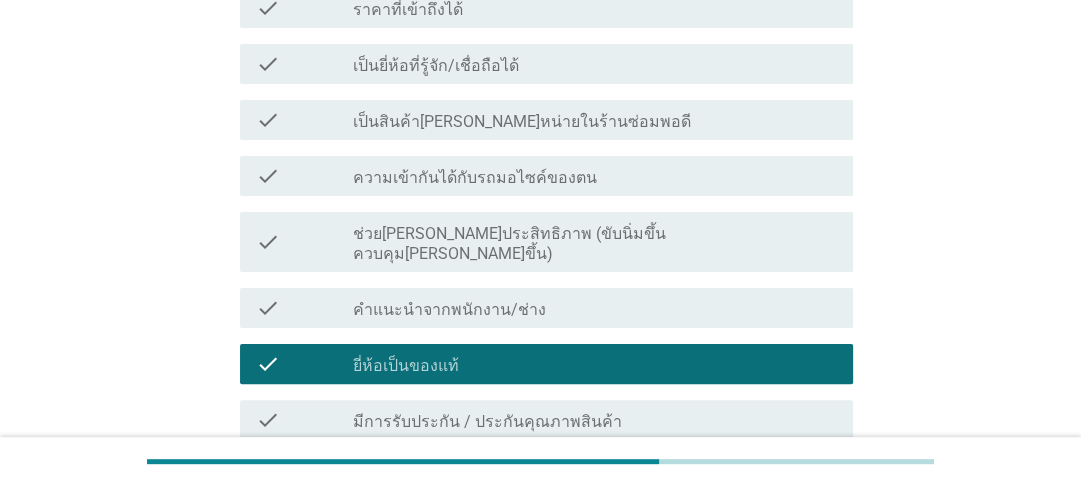 scroll, scrollTop: 400, scrollLeft: 0, axis: vertical 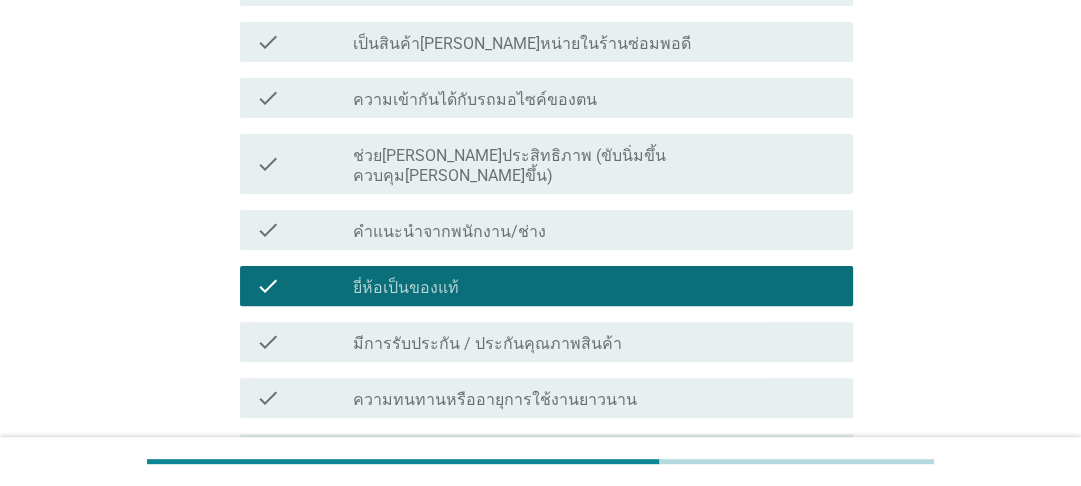 click on "check_box_outline_blank มีการรับประกัน / ประกันคุณภาพสินค้า" at bounding box center (595, 342) 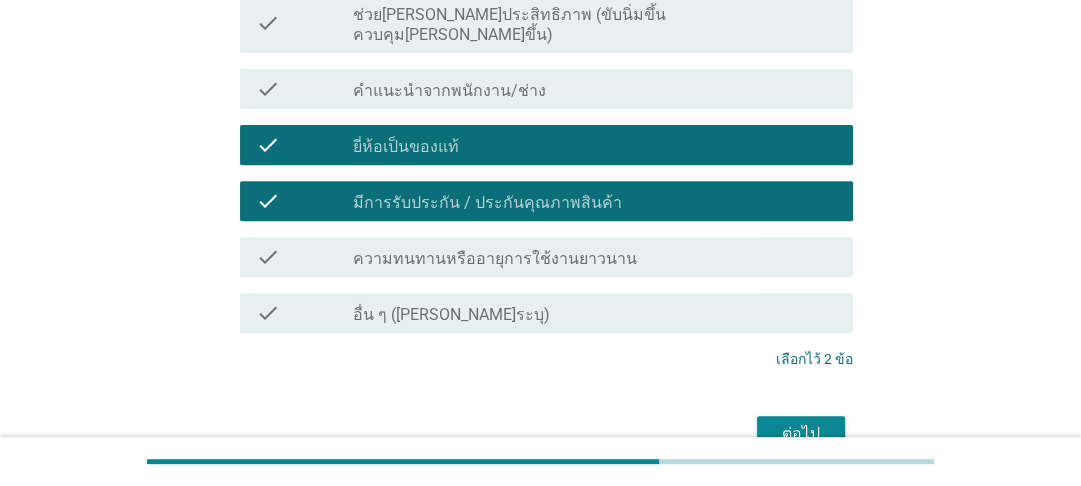 scroll, scrollTop: 560, scrollLeft: 0, axis: vertical 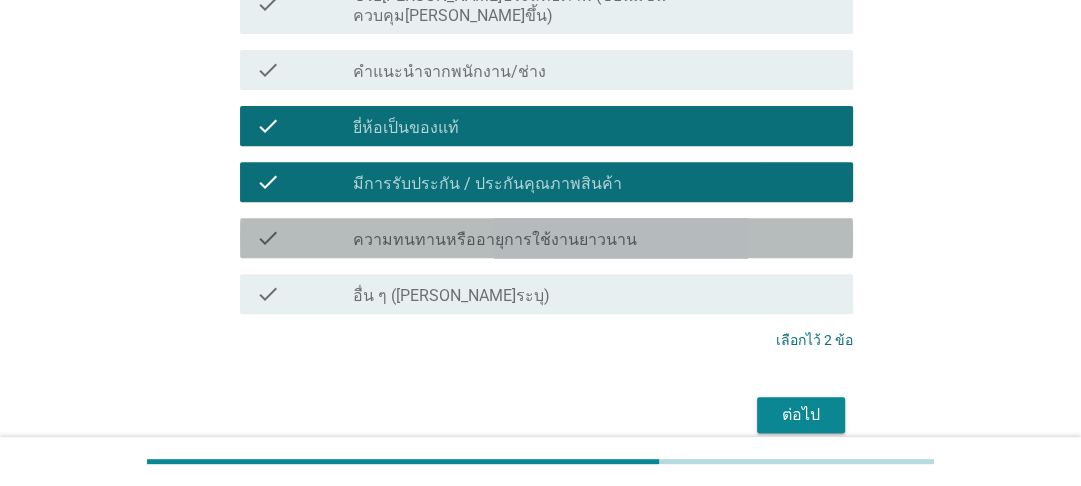 click on "check_box_outline_blank ความทนทานหรืออายุการใช้งานยาวนาน" at bounding box center (595, 238) 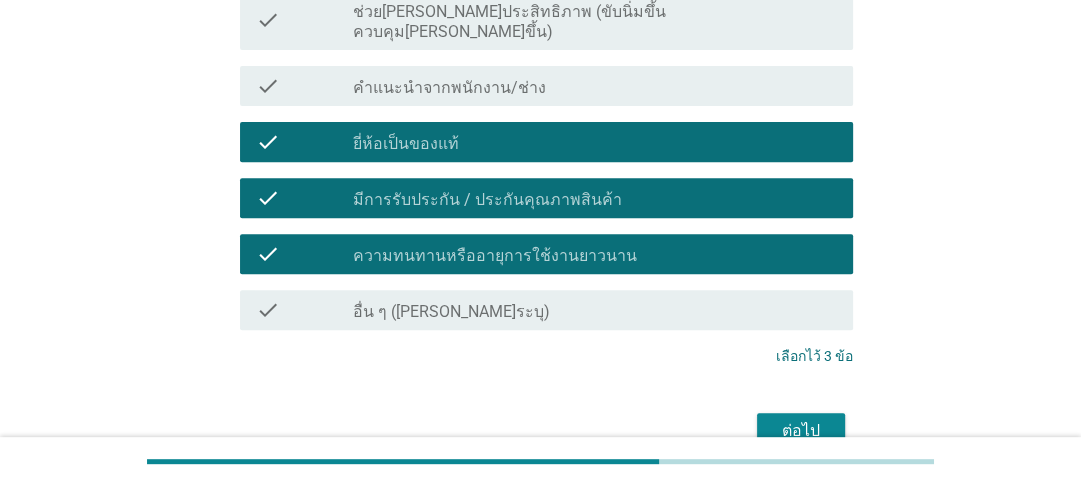 scroll, scrollTop: 630, scrollLeft: 0, axis: vertical 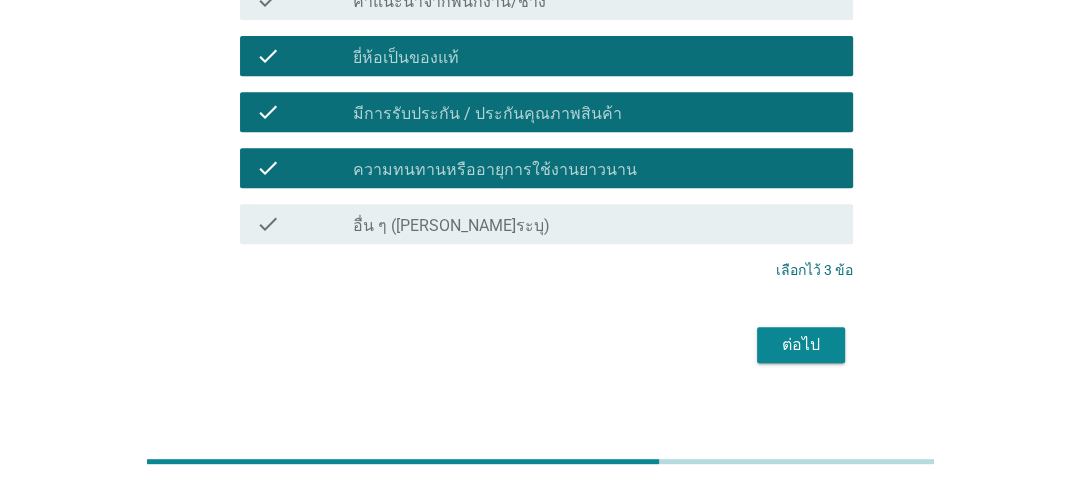 click on "ต่อไป" at bounding box center [801, 345] 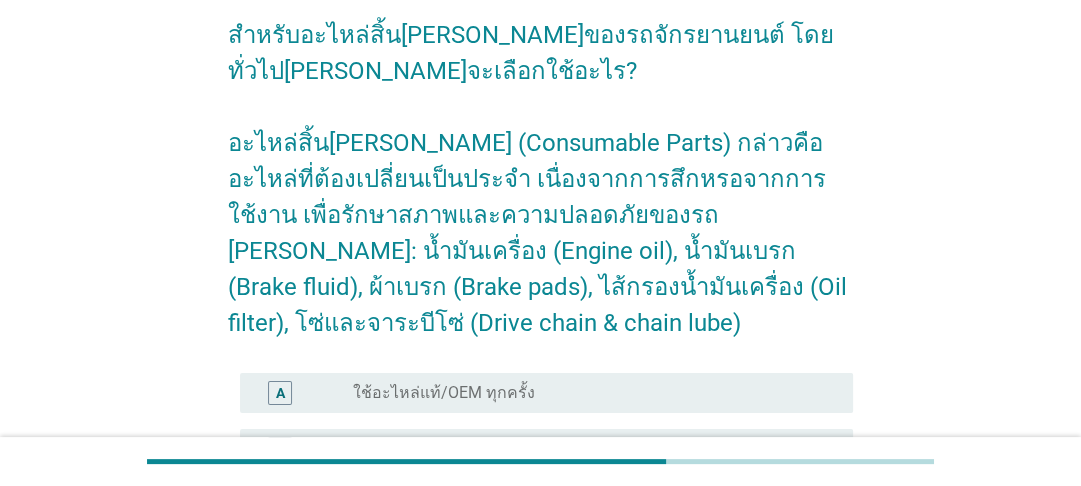 scroll, scrollTop: 320, scrollLeft: 0, axis: vertical 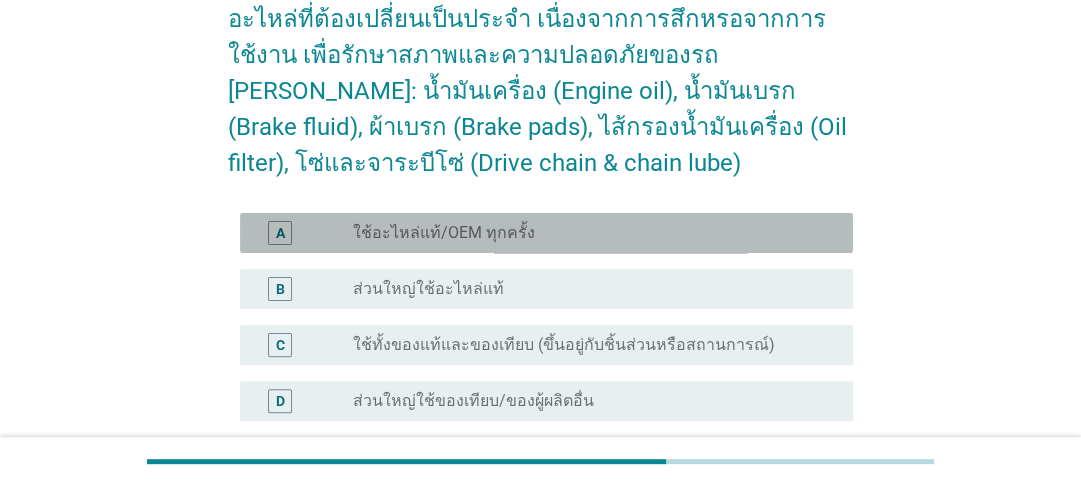 drag, startPoint x: 530, startPoint y: 188, endPoint x: 896, endPoint y: 158, distance: 367.22745 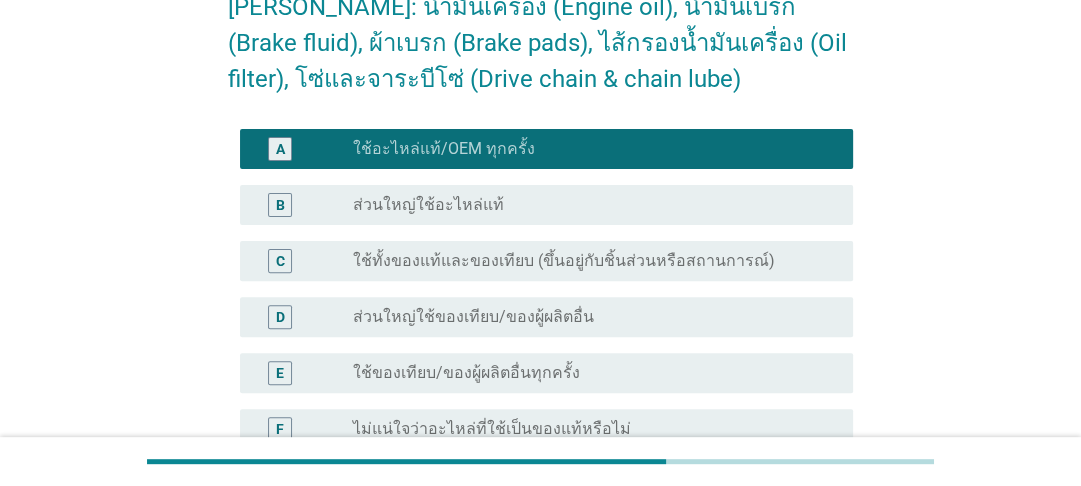 scroll, scrollTop: 560, scrollLeft: 0, axis: vertical 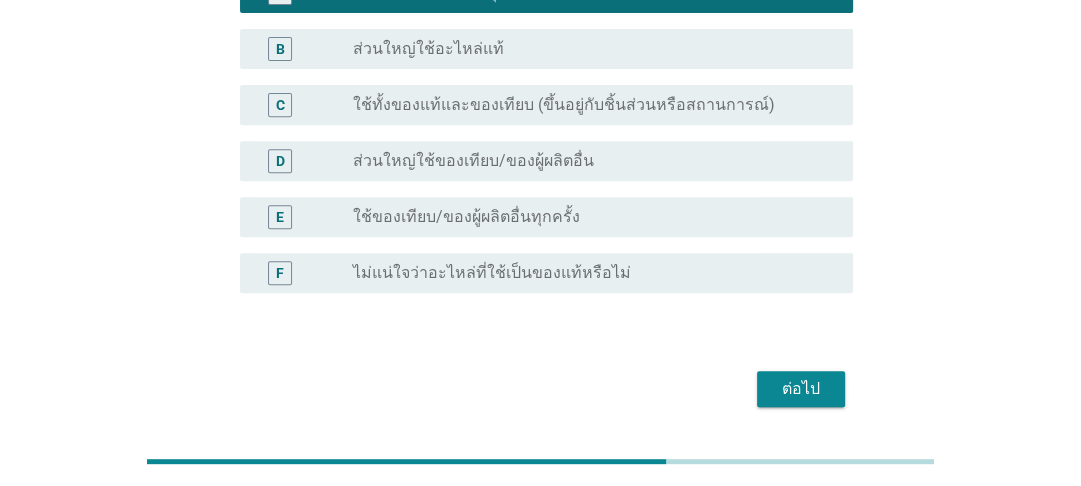 click on "ต่อไป" at bounding box center [801, 389] 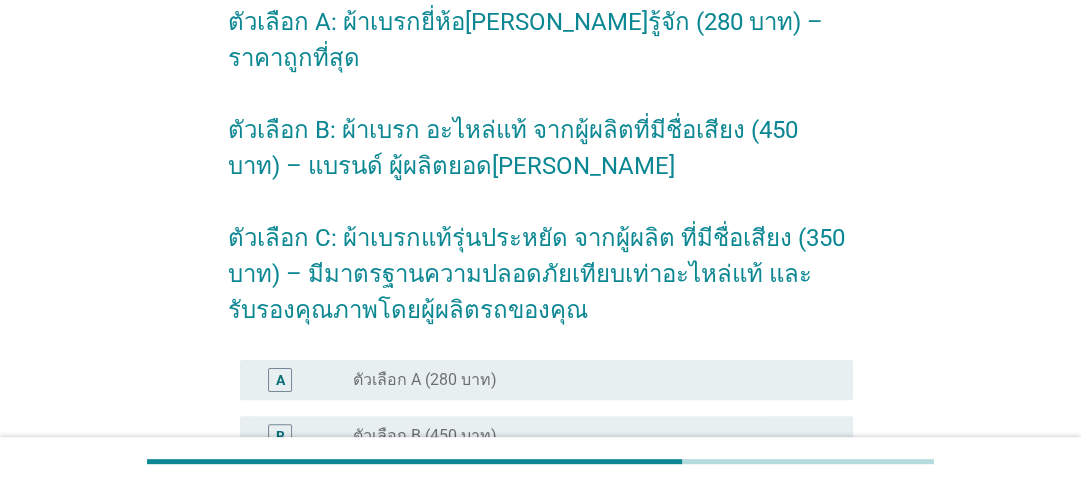 scroll, scrollTop: 320, scrollLeft: 0, axis: vertical 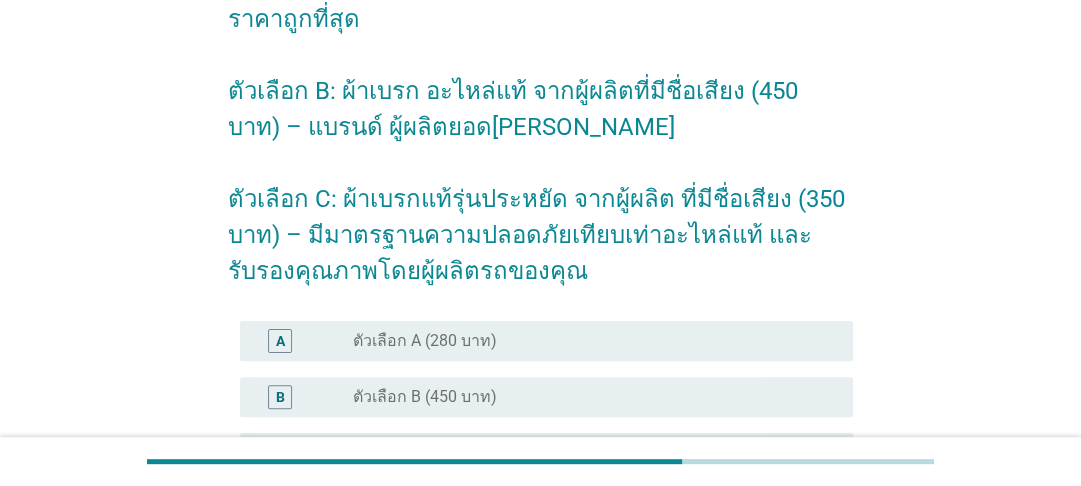 drag, startPoint x: 502, startPoint y: 360, endPoint x: 514, endPoint y: 356, distance: 12.649111 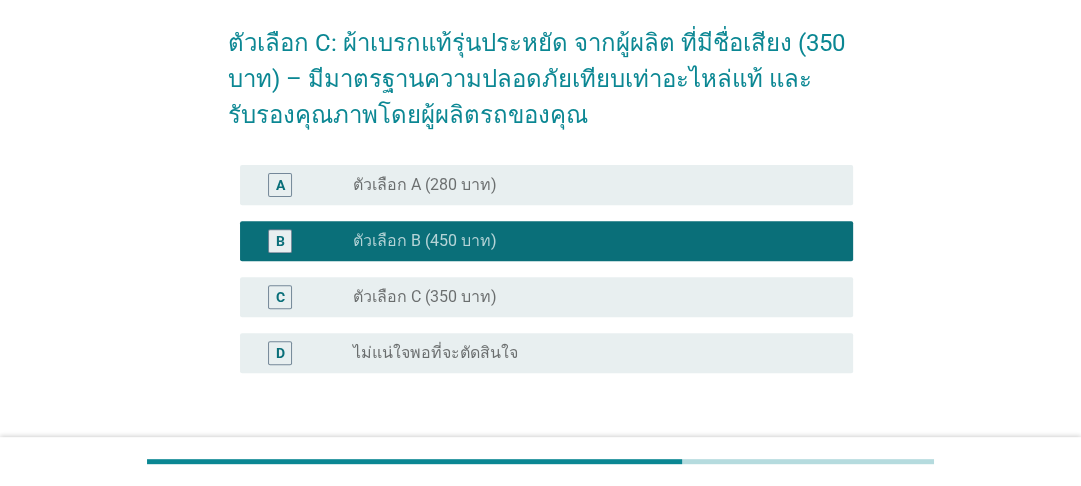 scroll, scrollTop: 480, scrollLeft: 0, axis: vertical 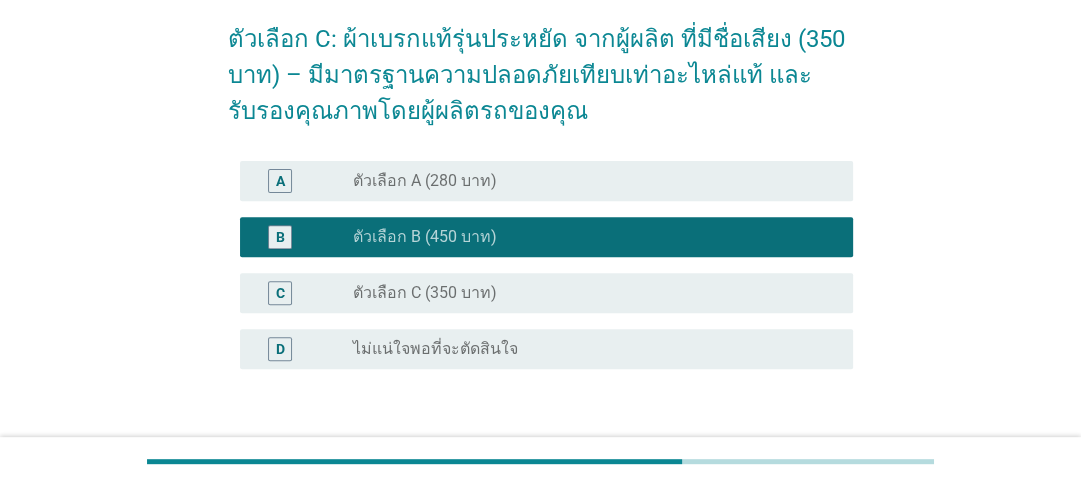 click on "ต่อไป" at bounding box center (801, 465) 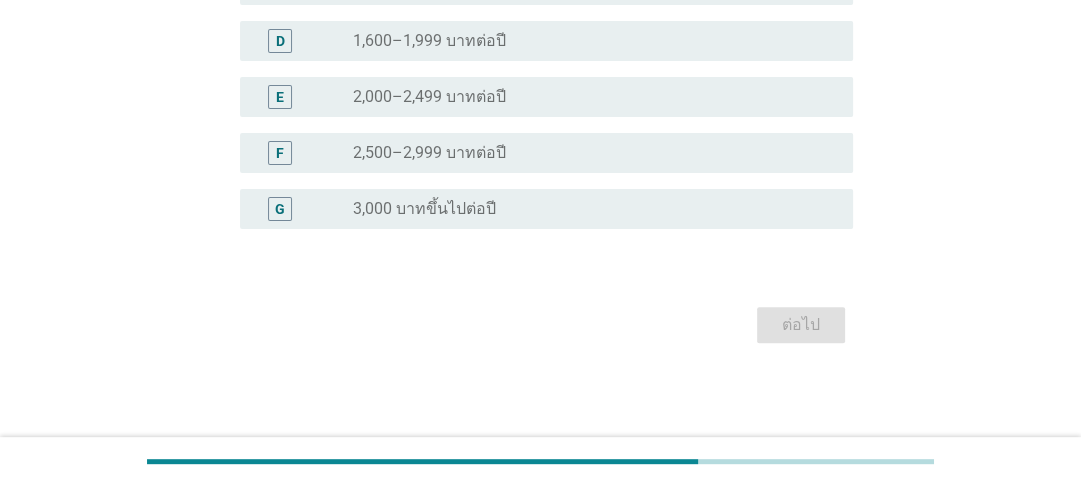 scroll, scrollTop: 0, scrollLeft: 0, axis: both 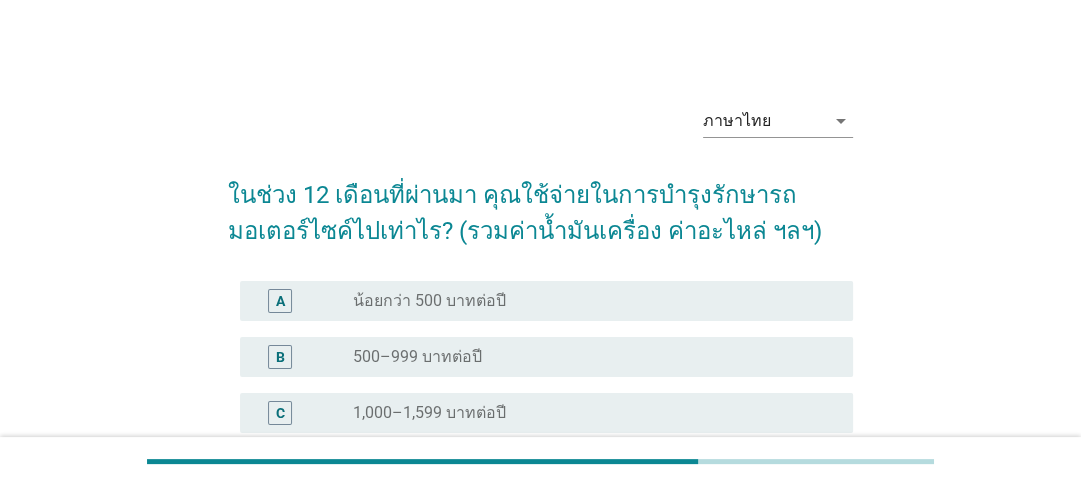 drag, startPoint x: 472, startPoint y: 412, endPoint x: 728, endPoint y: 376, distance: 258.51886 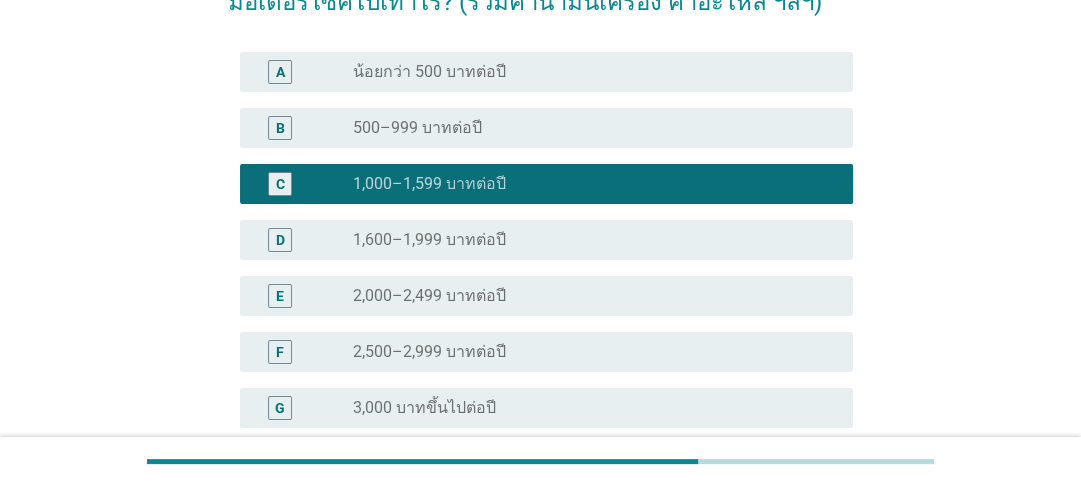 scroll, scrollTop: 80, scrollLeft: 0, axis: vertical 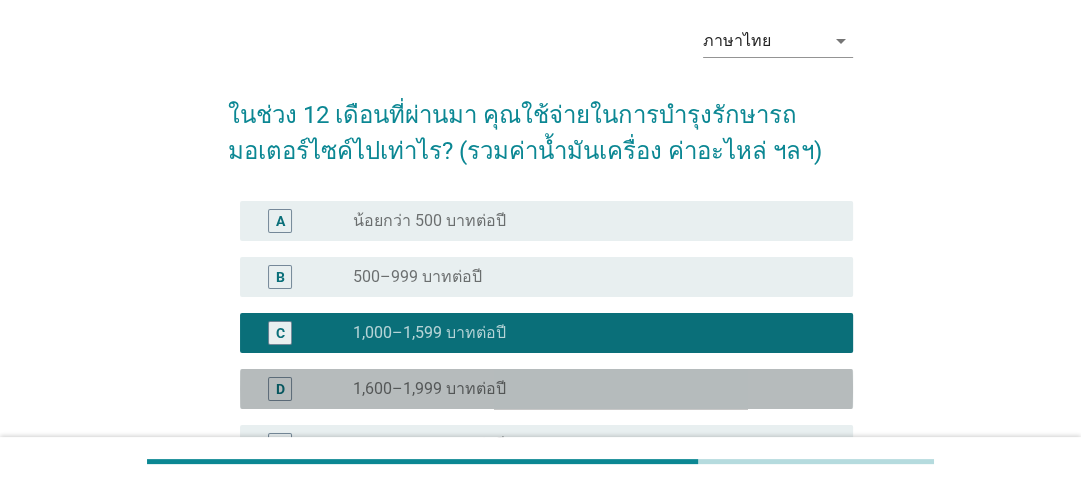drag, startPoint x: 515, startPoint y: 392, endPoint x: 556, endPoint y: 374, distance: 44.777225 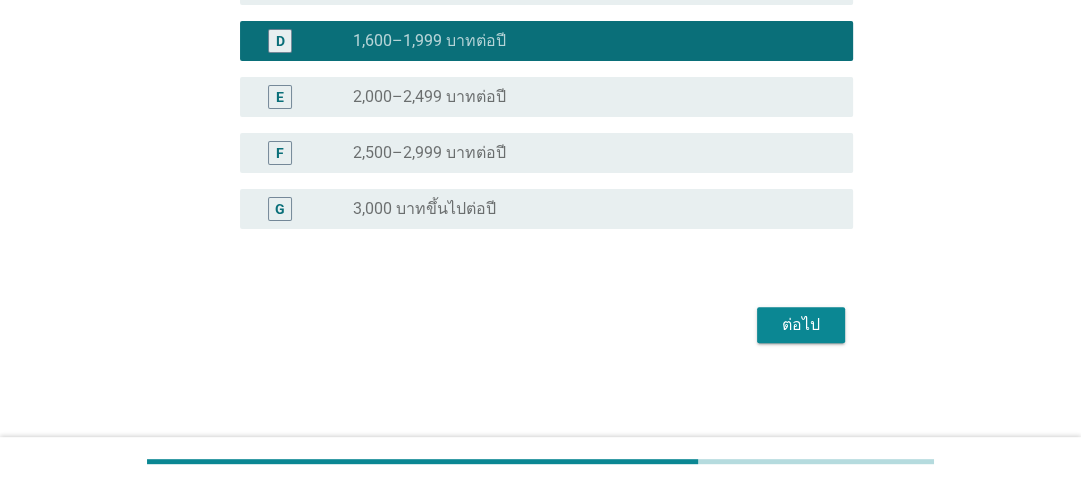 scroll, scrollTop: 428, scrollLeft: 0, axis: vertical 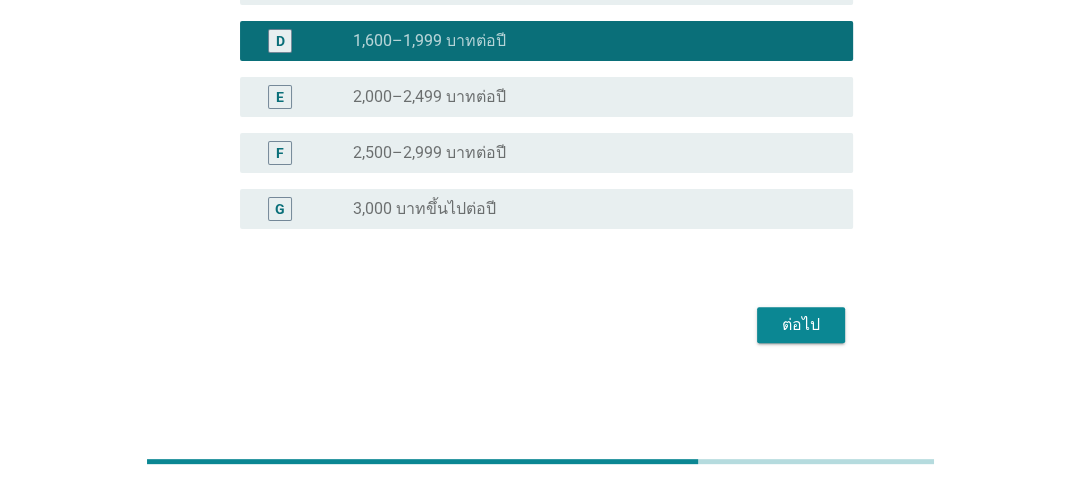 click on "ต่อไป" at bounding box center (801, 325) 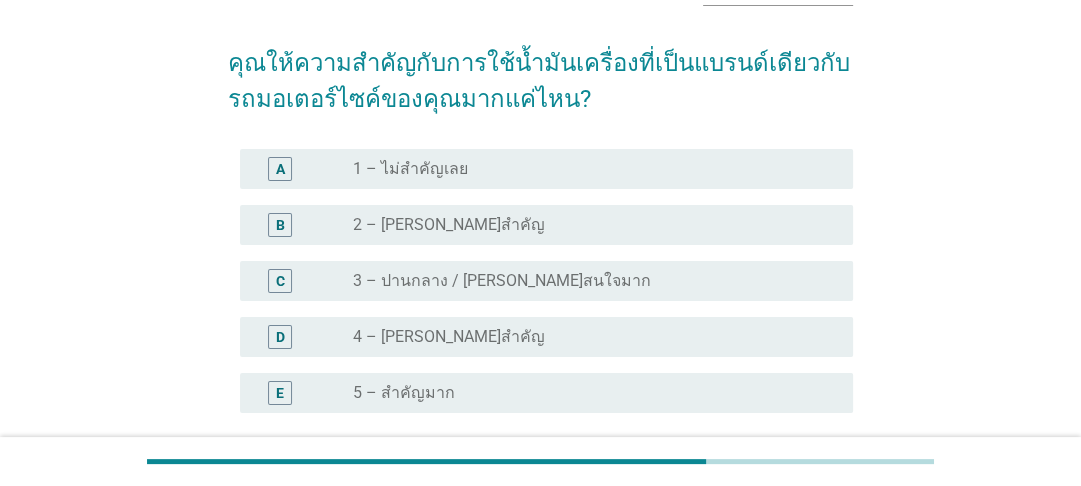 scroll, scrollTop: 160, scrollLeft: 0, axis: vertical 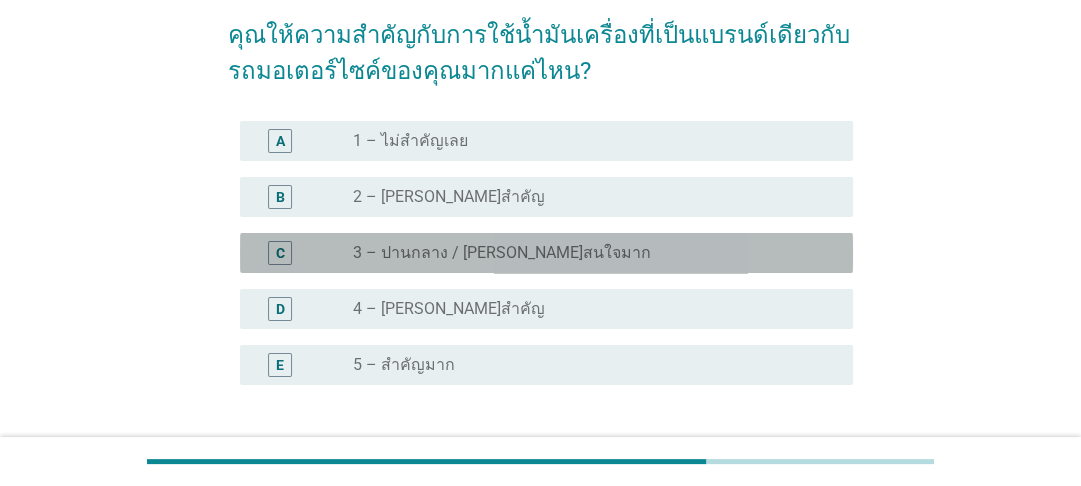 click on "C" at bounding box center (280, 253) 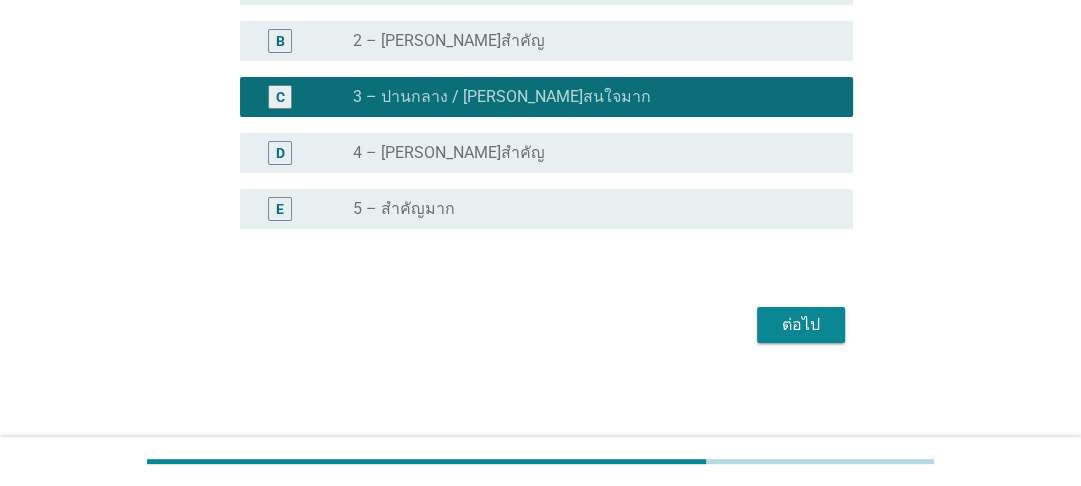 scroll, scrollTop: 316, scrollLeft: 0, axis: vertical 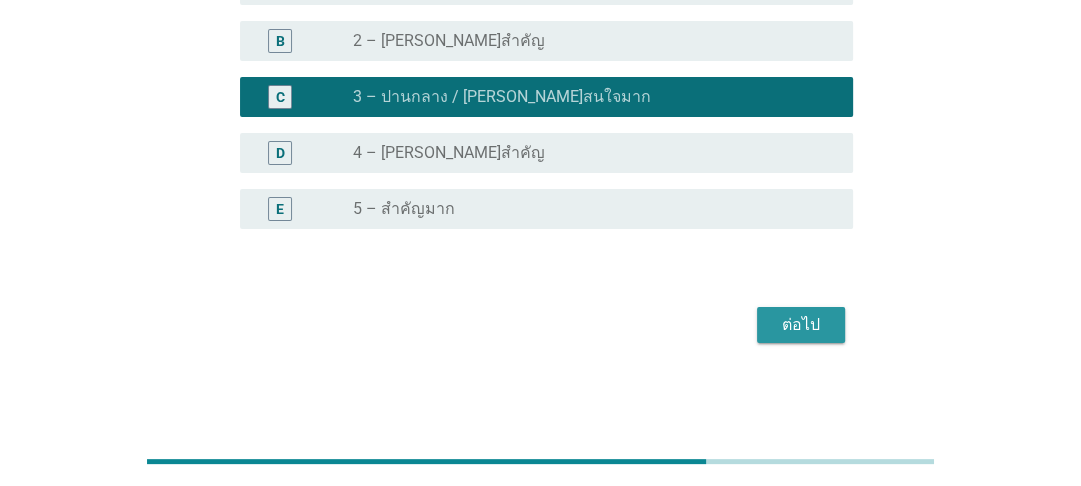 click on "ต่อไป" at bounding box center (801, 325) 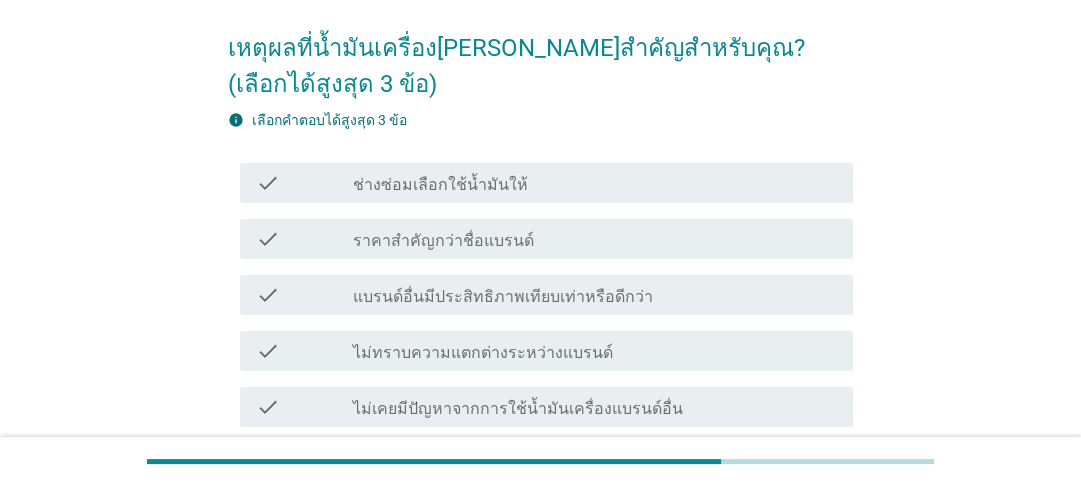 scroll, scrollTop: 160, scrollLeft: 0, axis: vertical 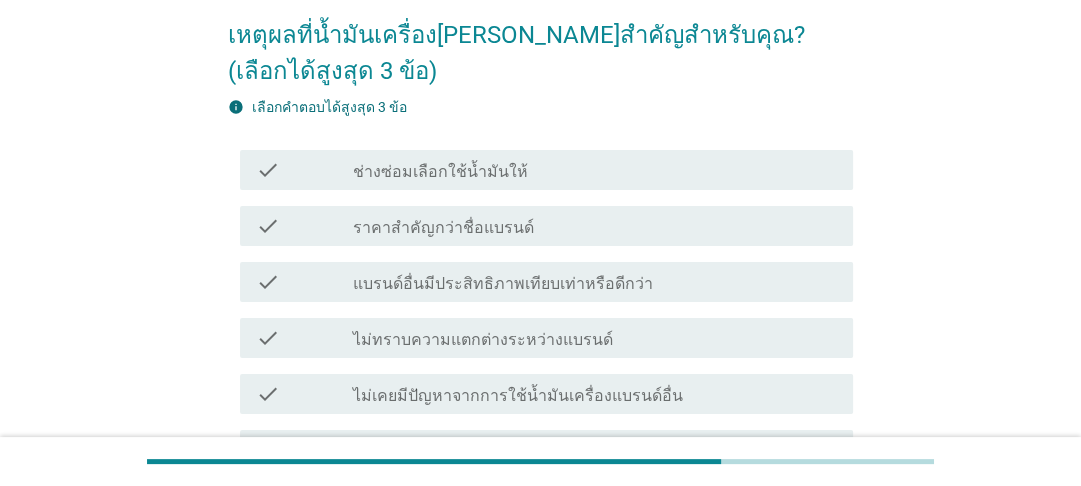 click on "check" at bounding box center [304, 282] 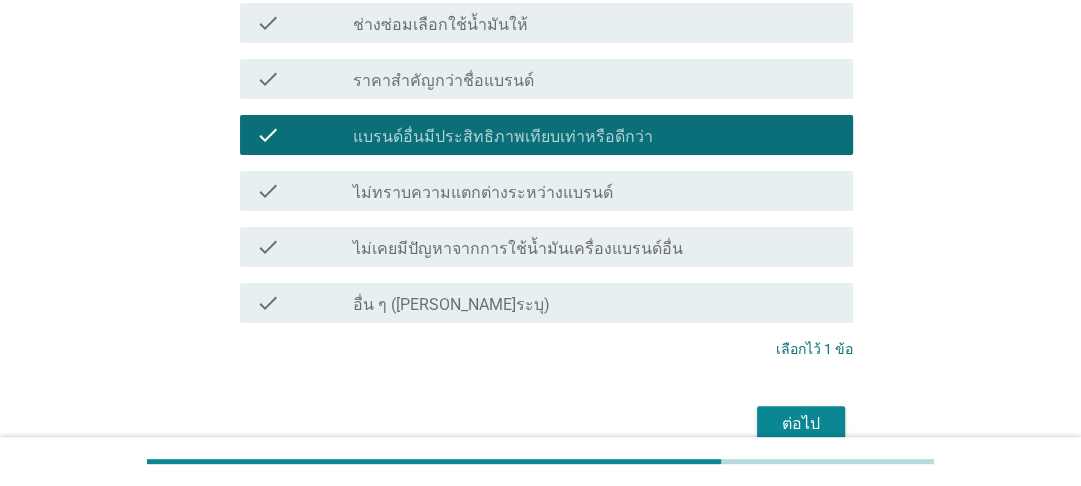 scroll, scrollTop: 320, scrollLeft: 0, axis: vertical 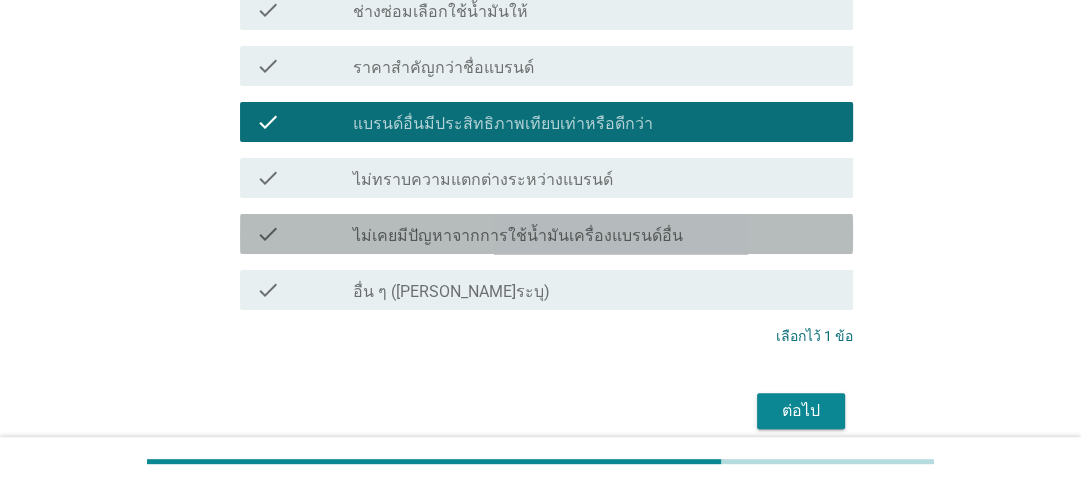 click on "check     check_box_outline_blank ไม่เคยมีปัญหาจากการใช้น้ำมันเครื่องแบรนด์อื่น" at bounding box center (546, 234) 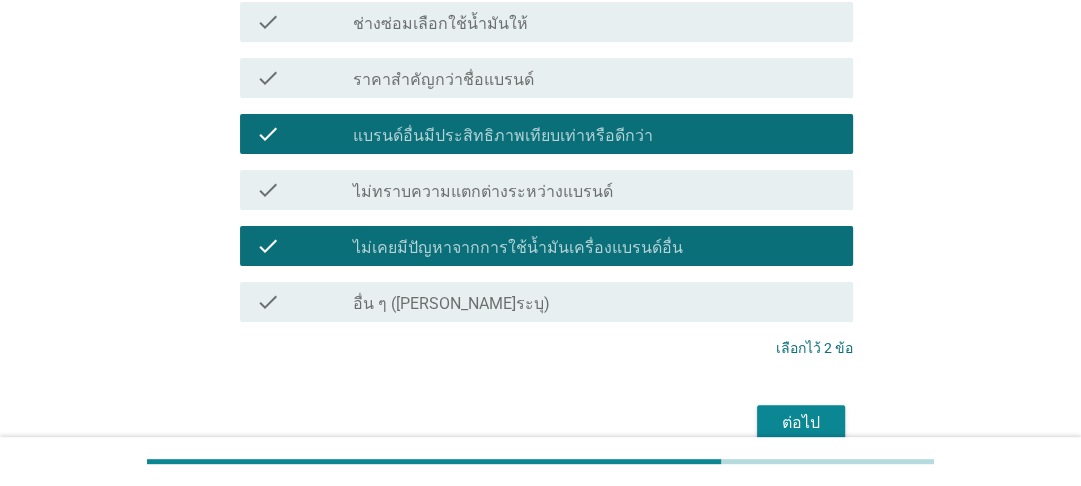 scroll, scrollTop: 400, scrollLeft: 0, axis: vertical 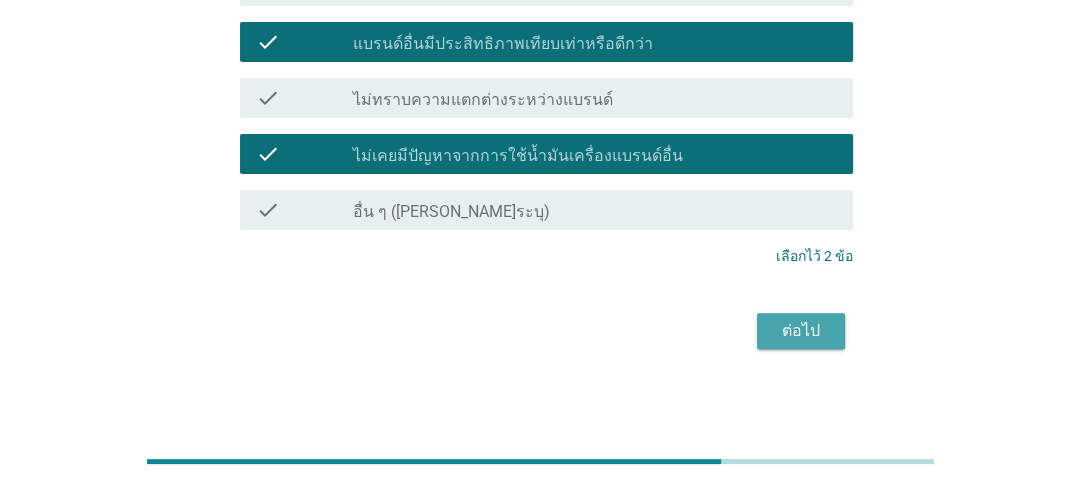 click on "ต่อไป" at bounding box center [801, 331] 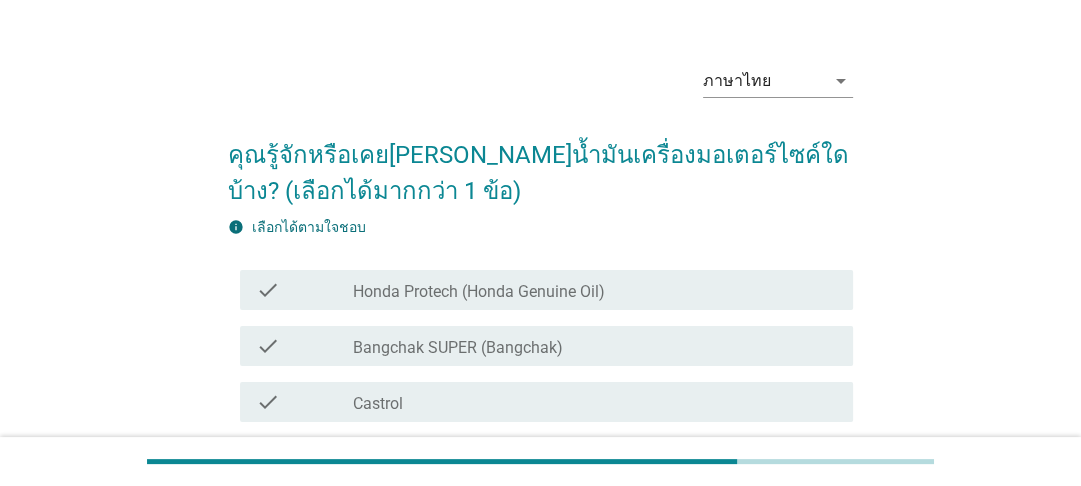 scroll, scrollTop: 80, scrollLeft: 0, axis: vertical 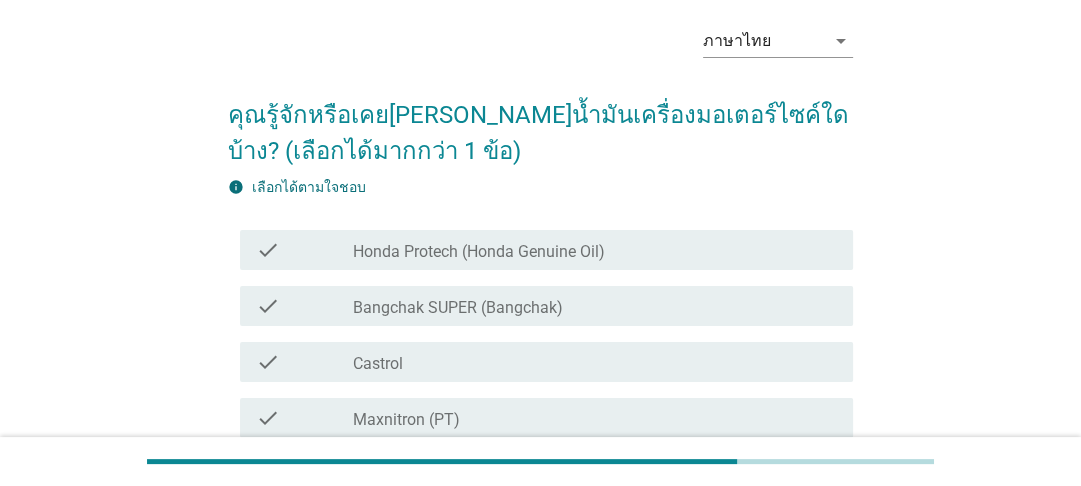 click on "check_box_outline_blank Honda Protech (Honda Genuine Oil)" at bounding box center [595, 250] 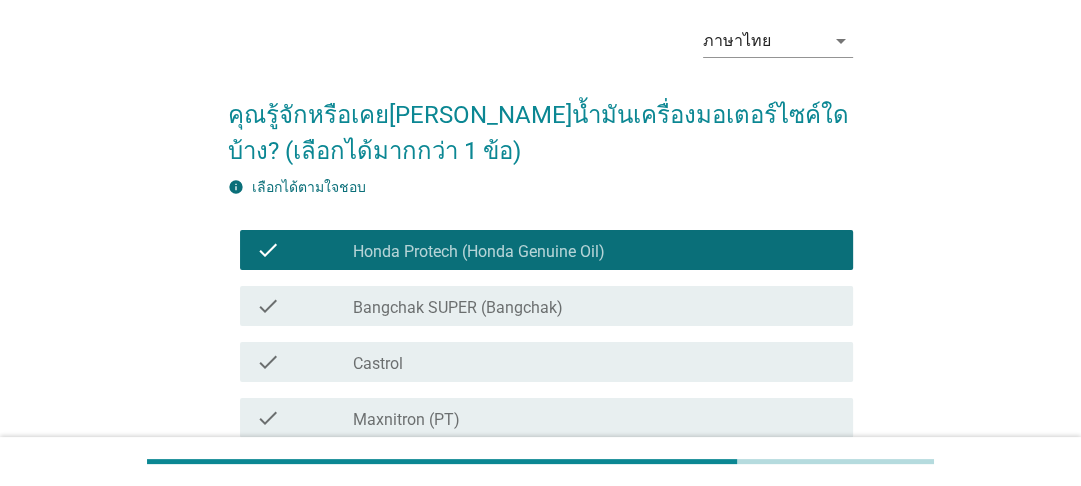 click on "check_box_outline_blank Bangchak SUPER (Bangchak)" at bounding box center (595, 306) 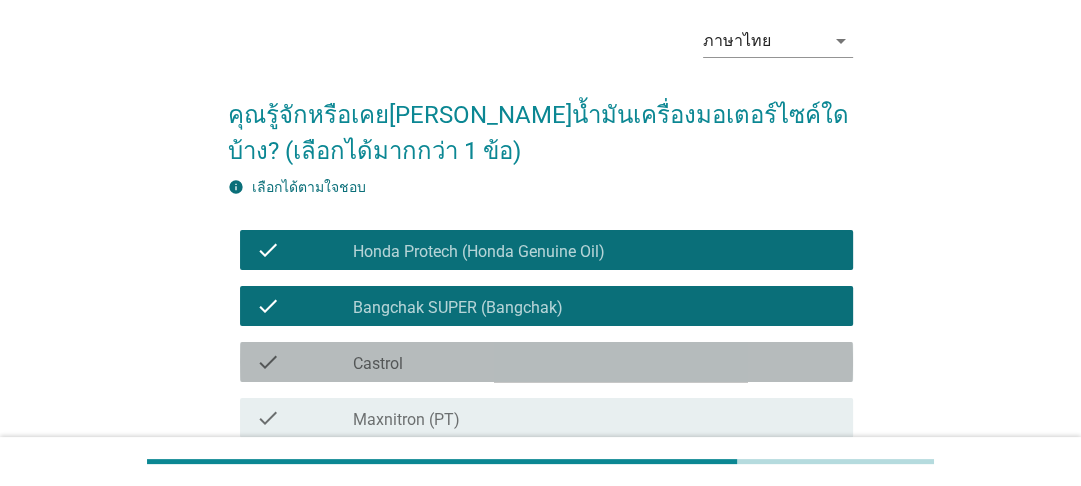 click on "check_box_outline_blank Castrol" at bounding box center (595, 362) 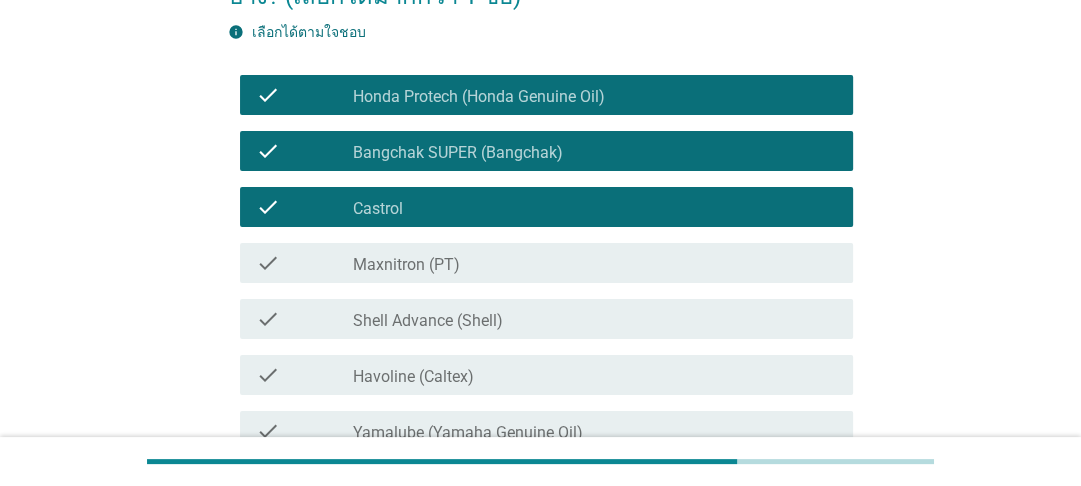 scroll, scrollTop: 240, scrollLeft: 0, axis: vertical 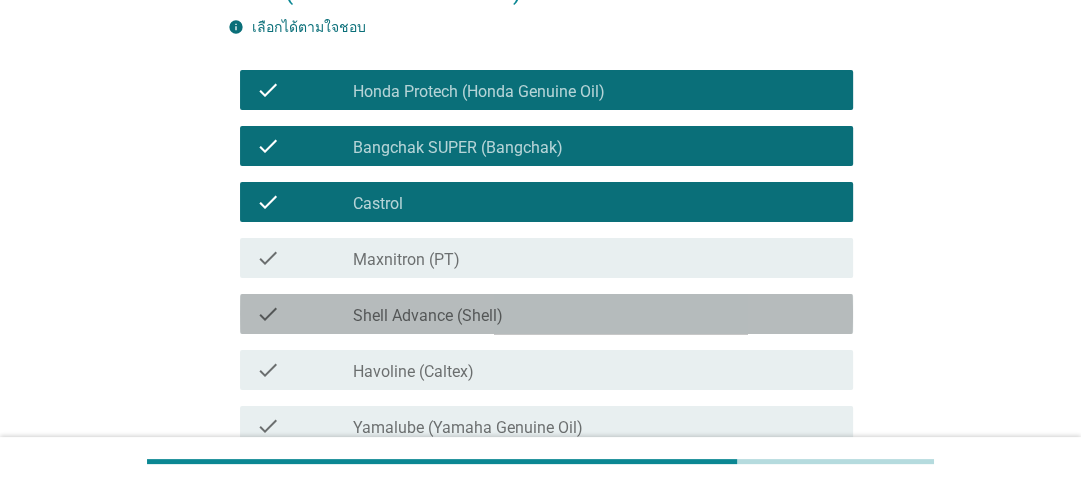 click on "check_box_outline_blank Shell Advance (Shell)" at bounding box center [595, 314] 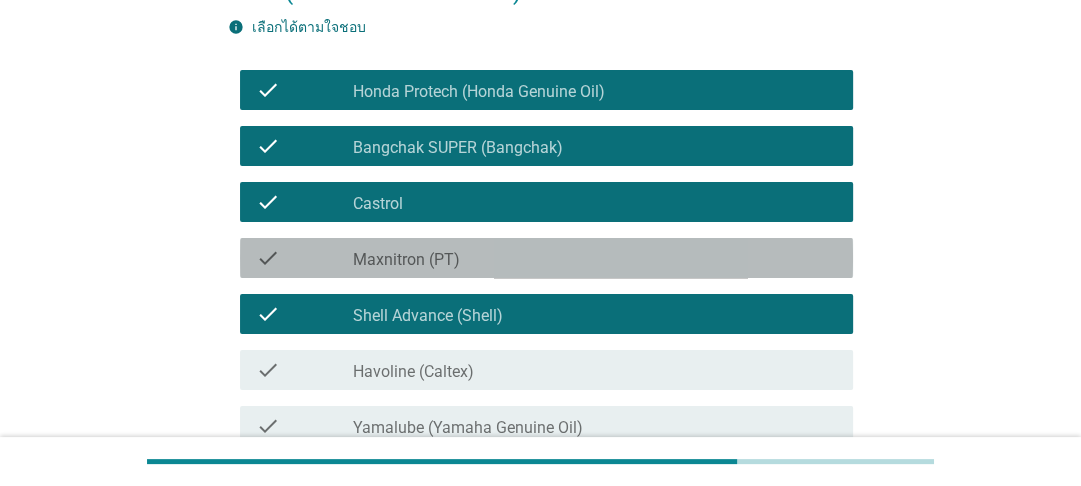 click on "check_box_outline_blank Maxnitron (PT)" at bounding box center [595, 258] 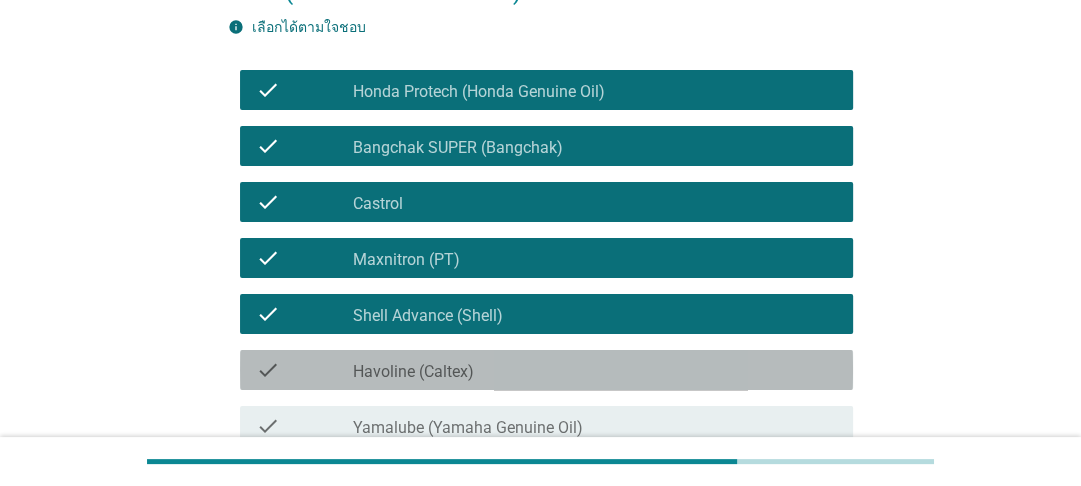 drag, startPoint x: 542, startPoint y: 370, endPoint x: 744, endPoint y: 316, distance: 209.09328 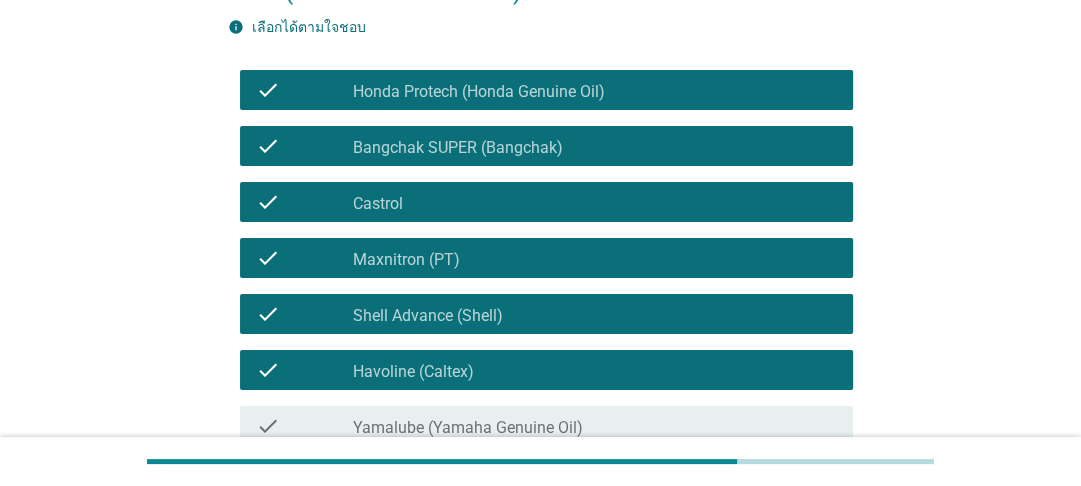 scroll, scrollTop: 400, scrollLeft: 0, axis: vertical 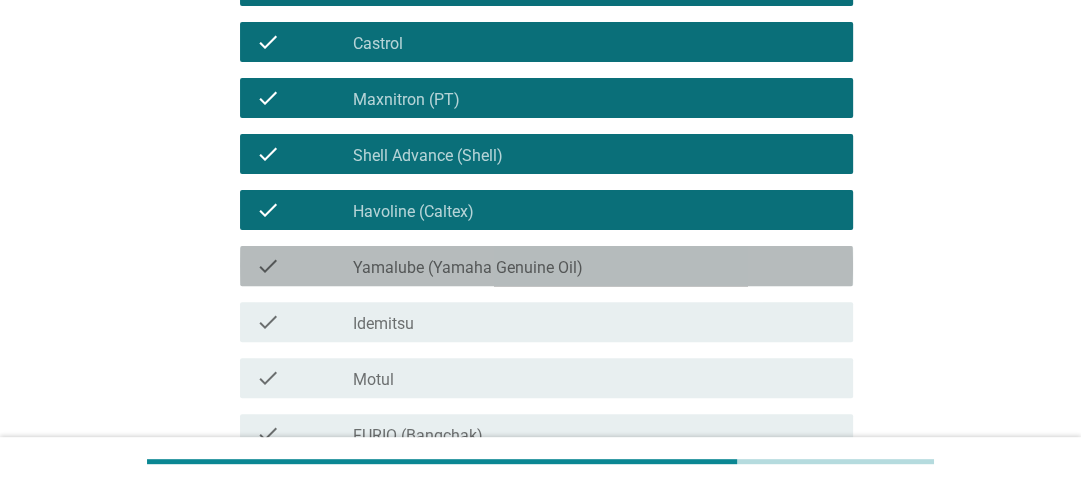 click on "check_box_outline_blank Yamalube (Yamaha Genuine Oil)" at bounding box center [595, 266] 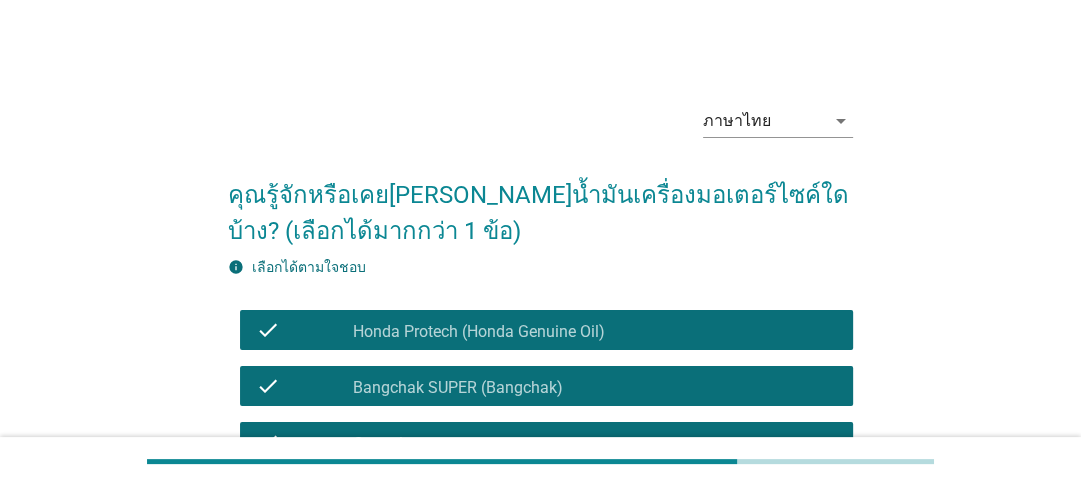 scroll, scrollTop: 80, scrollLeft: 0, axis: vertical 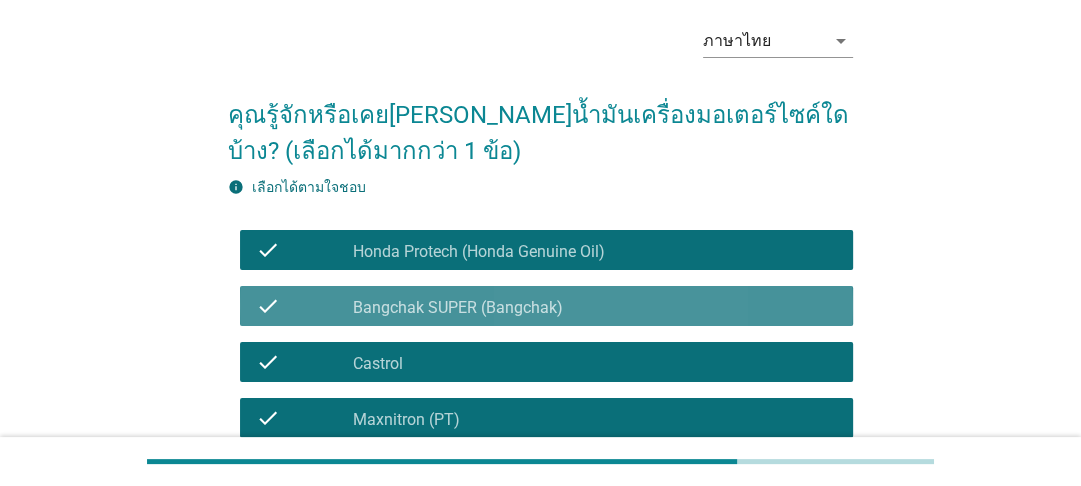 click on "check_box_outline_blank Bangchak SUPER (Bangchak)" at bounding box center [595, 306] 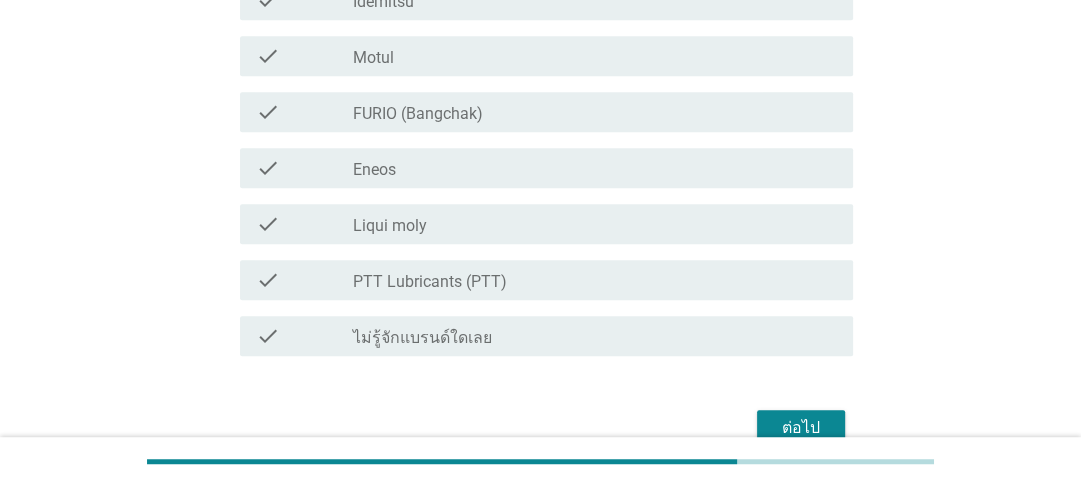 scroll, scrollTop: 800, scrollLeft: 0, axis: vertical 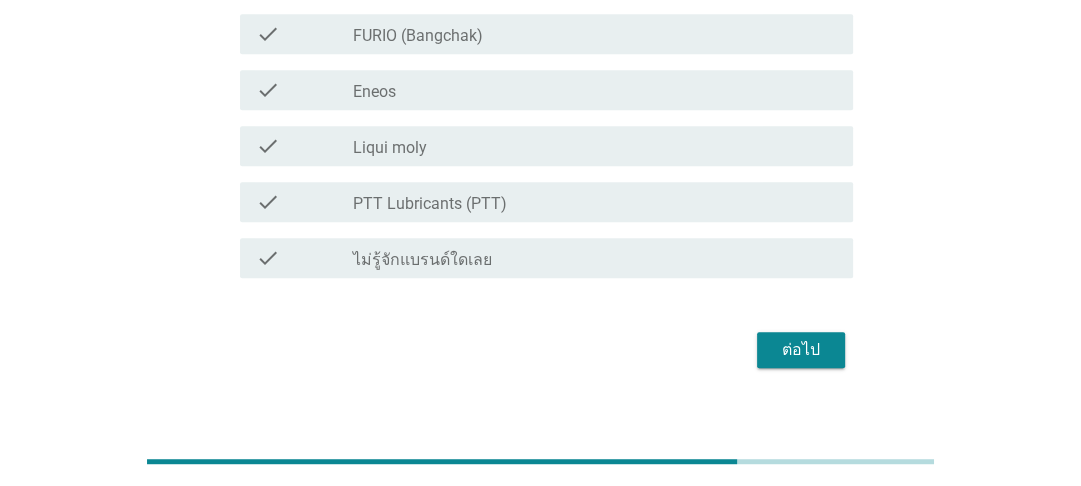 click on "check_box_outline_blank PTT Lubricants (PTT)" at bounding box center [595, 202] 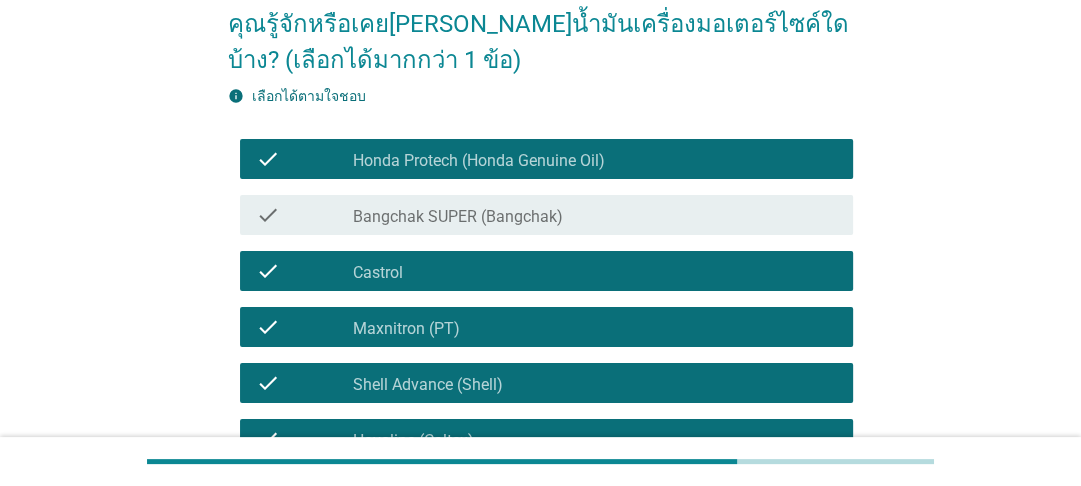 scroll, scrollTop: 80, scrollLeft: 0, axis: vertical 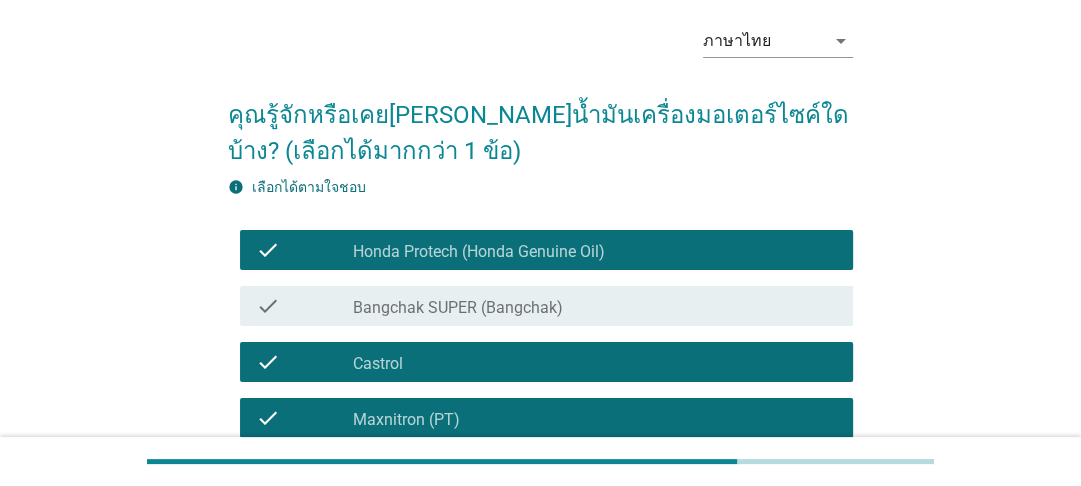 click on "Bangchak SUPER (Bangchak)" at bounding box center (458, 308) 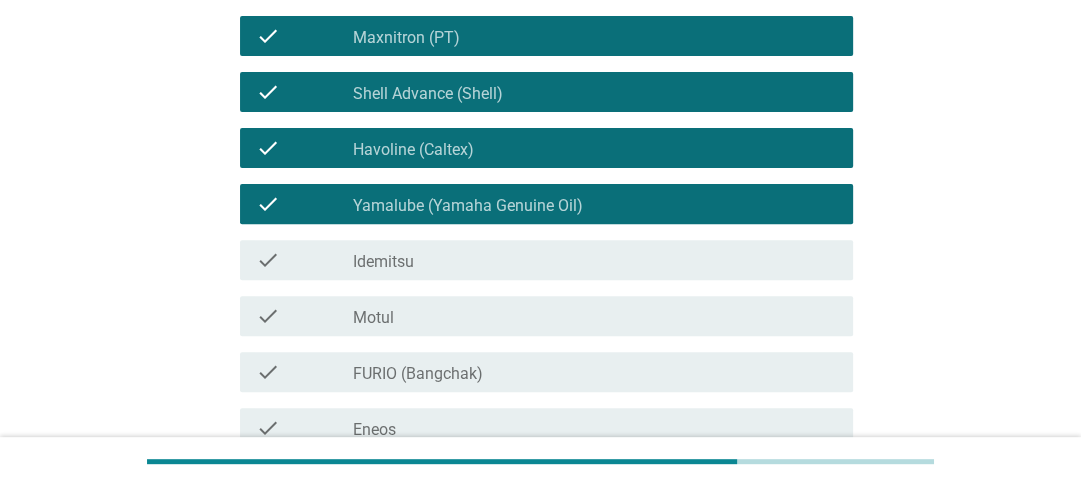 scroll, scrollTop: 480, scrollLeft: 0, axis: vertical 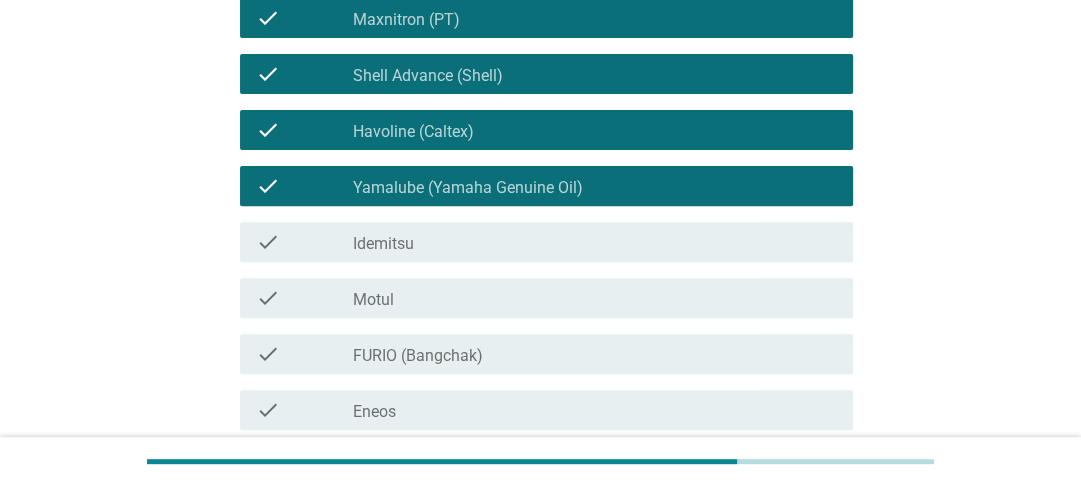 click on "check_box_outline_blank FURIO ([PERSON_NAME])" at bounding box center [595, 354] 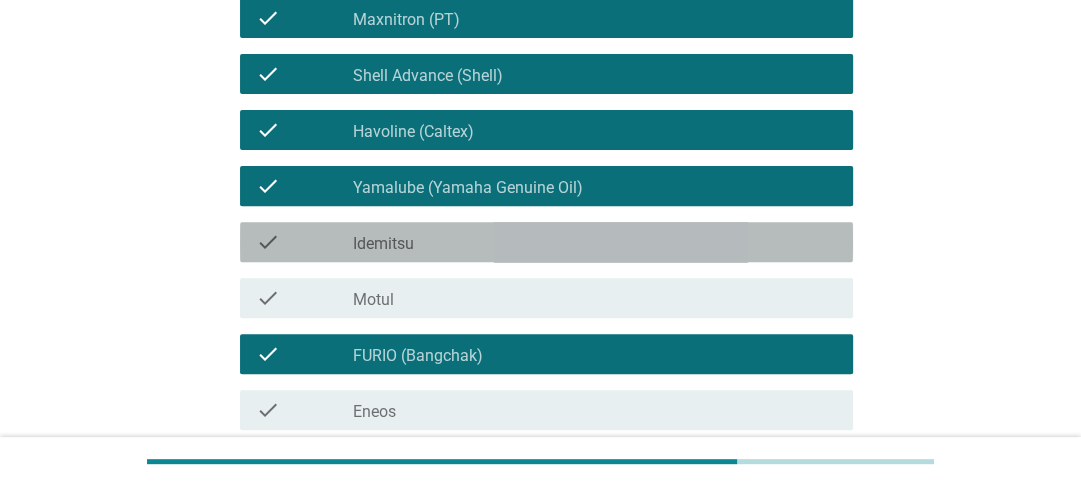 click on "check_box_outline_blank Idemitsu" at bounding box center (595, 242) 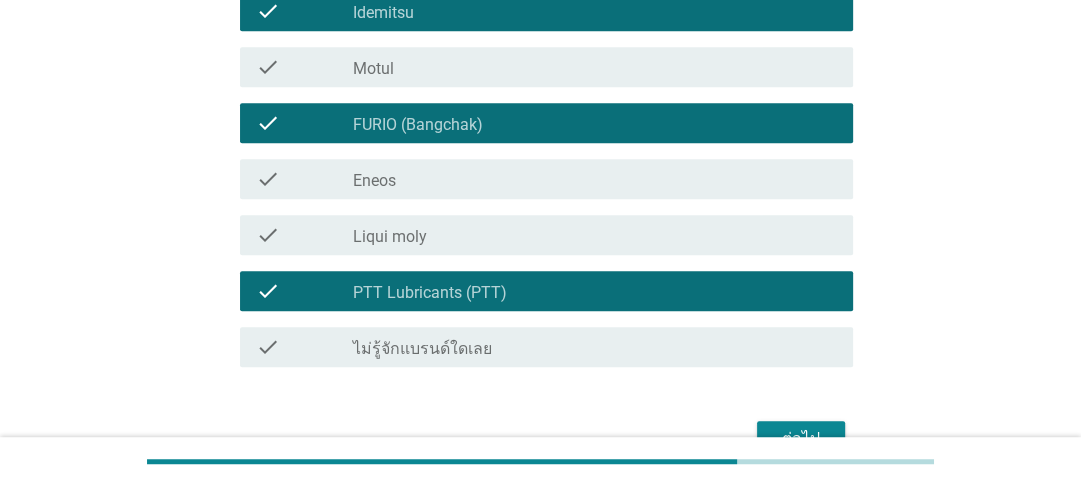 scroll, scrollTop: 720, scrollLeft: 0, axis: vertical 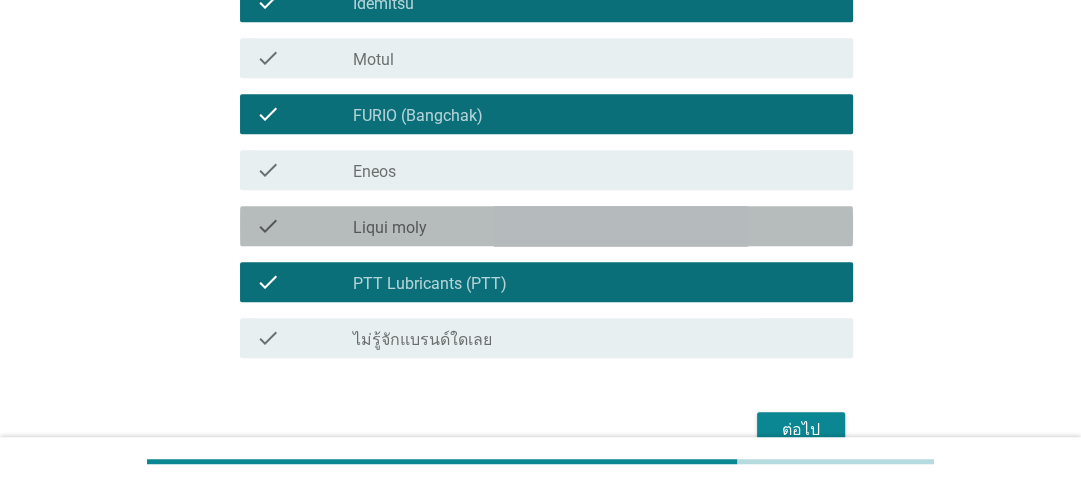 click on "check_box_outline_blank Liqui moly" at bounding box center (595, 226) 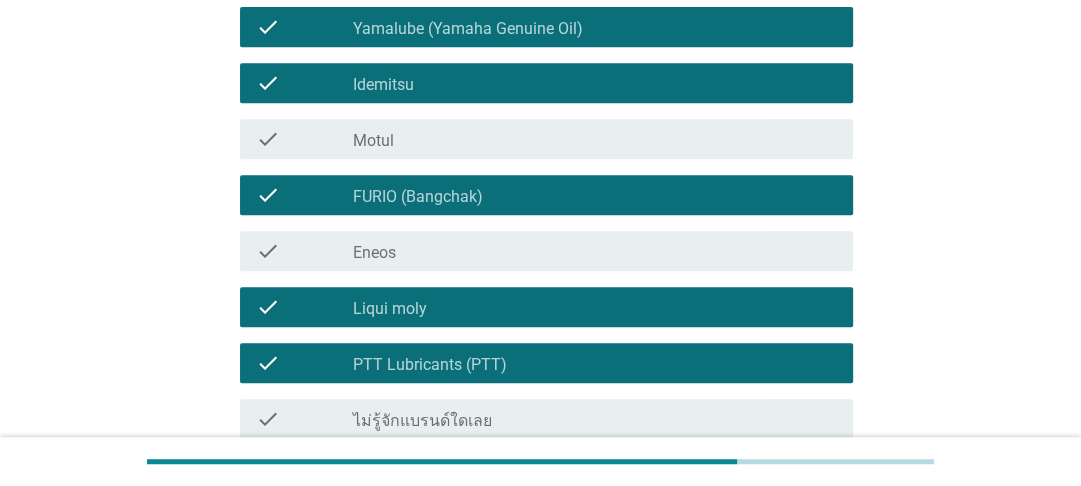 scroll, scrollTop: 640, scrollLeft: 0, axis: vertical 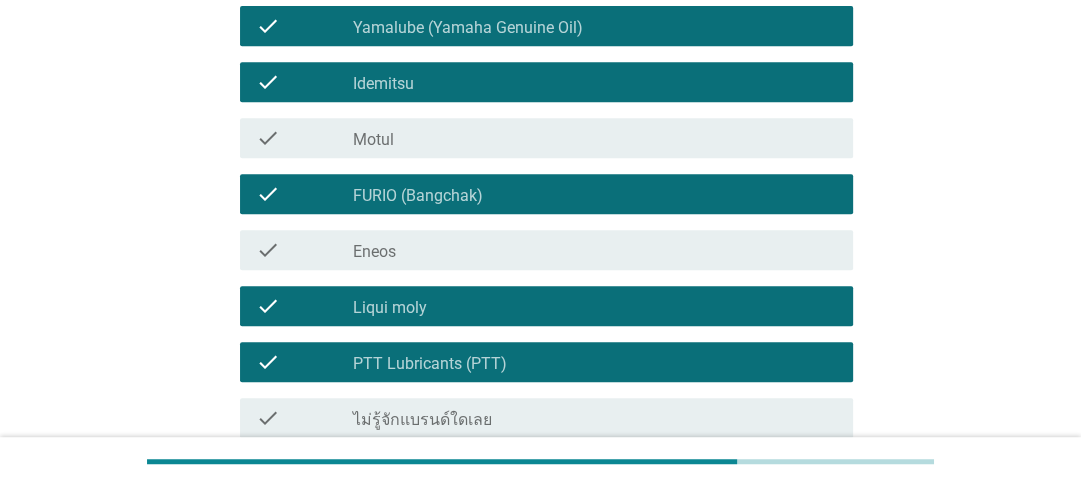drag, startPoint x: 438, startPoint y: 300, endPoint x: 457, endPoint y: 294, distance: 19.924858 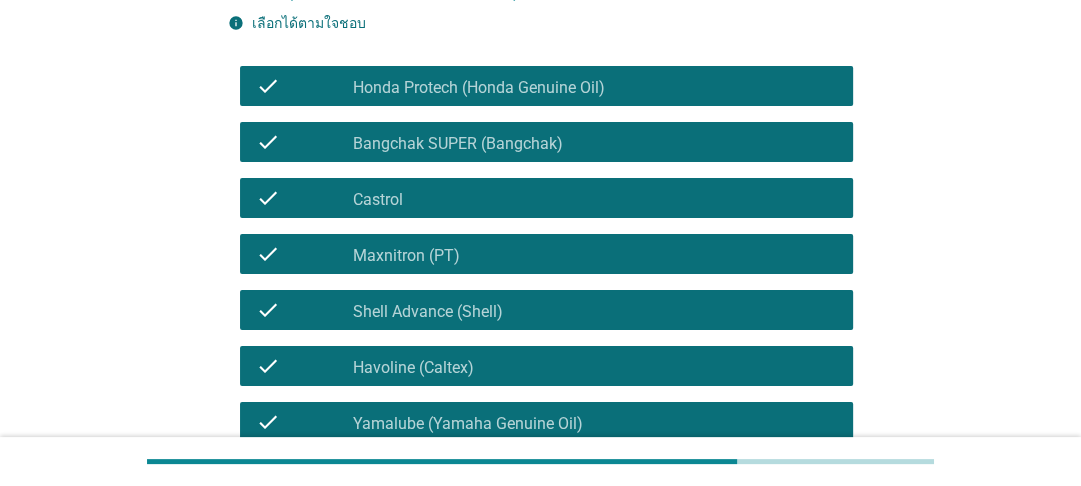 scroll, scrollTop: 240, scrollLeft: 0, axis: vertical 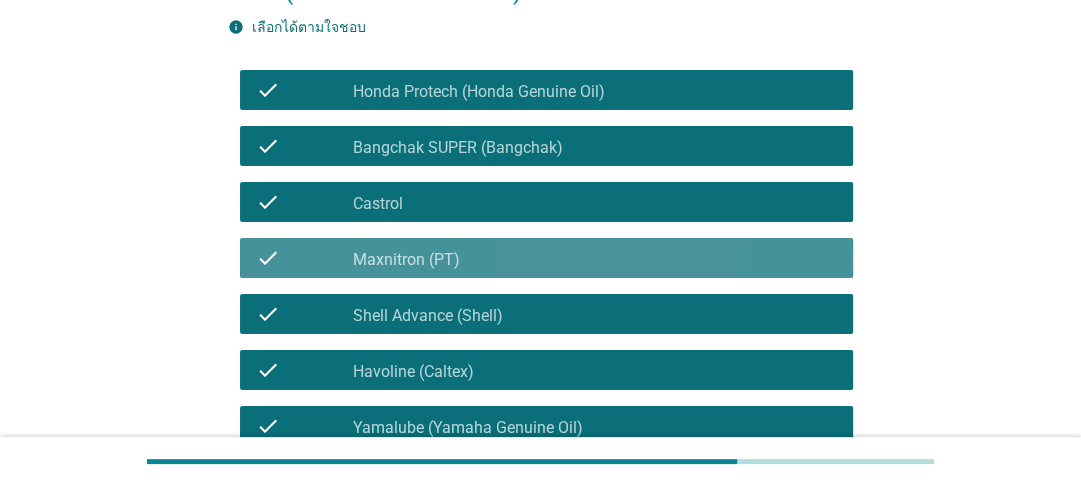 drag, startPoint x: 468, startPoint y: 264, endPoint x: 834, endPoint y: 268, distance: 366.02185 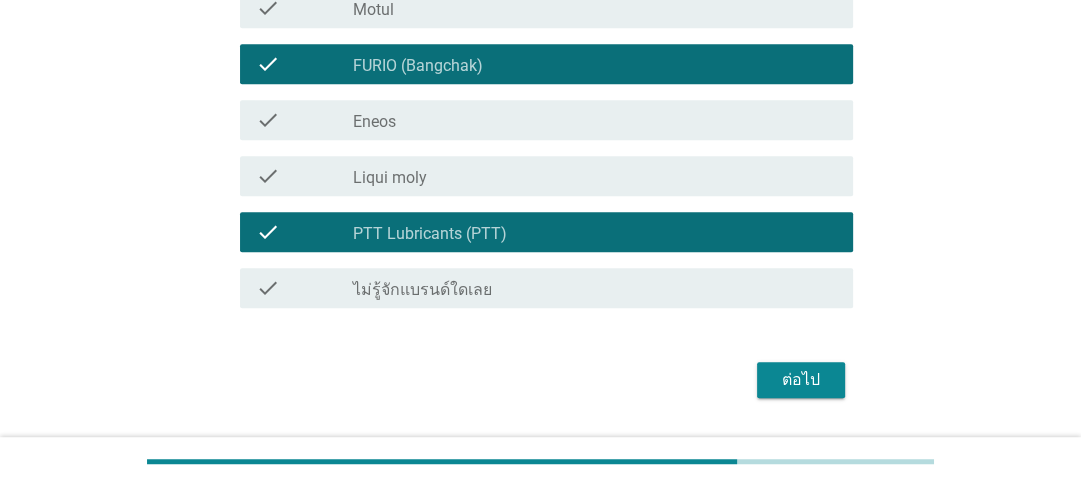 scroll, scrollTop: 825, scrollLeft: 0, axis: vertical 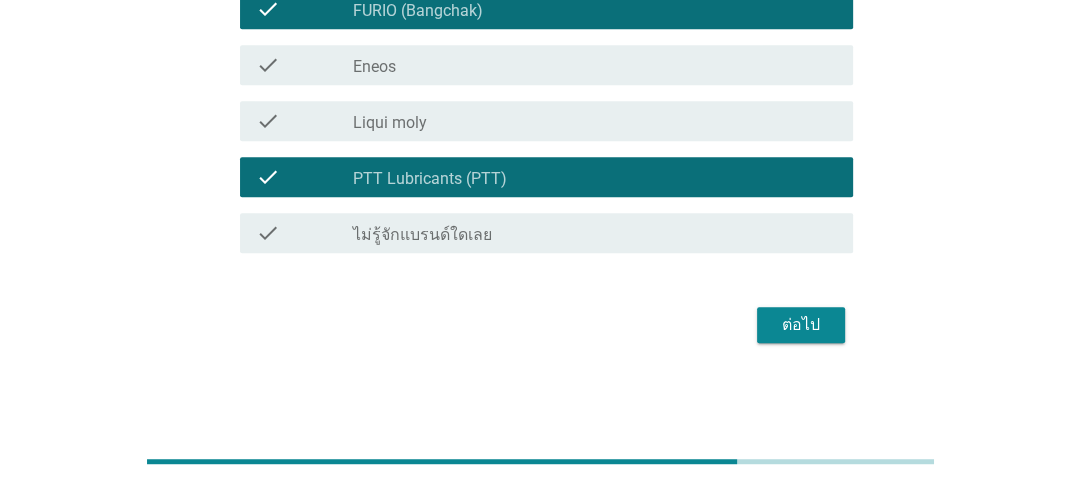 click on "ต่อไป" at bounding box center [801, 325] 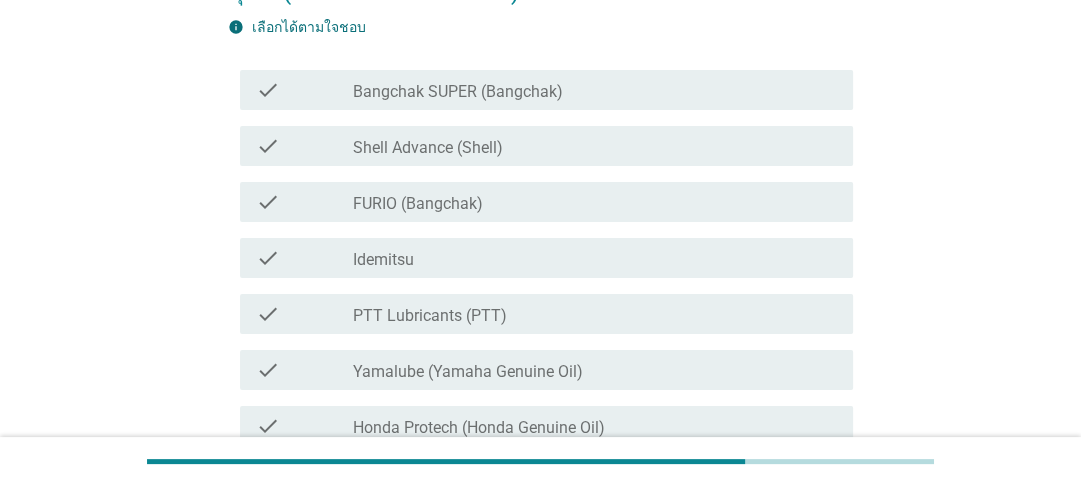scroll, scrollTop: 320, scrollLeft: 0, axis: vertical 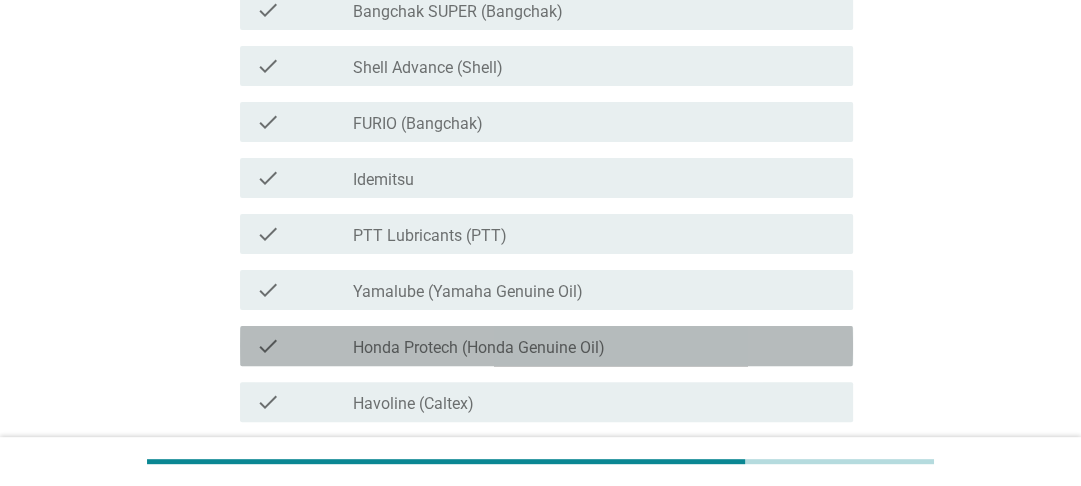 click on "Honda Protech (Honda Genuine Oil)" at bounding box center (479, 348) 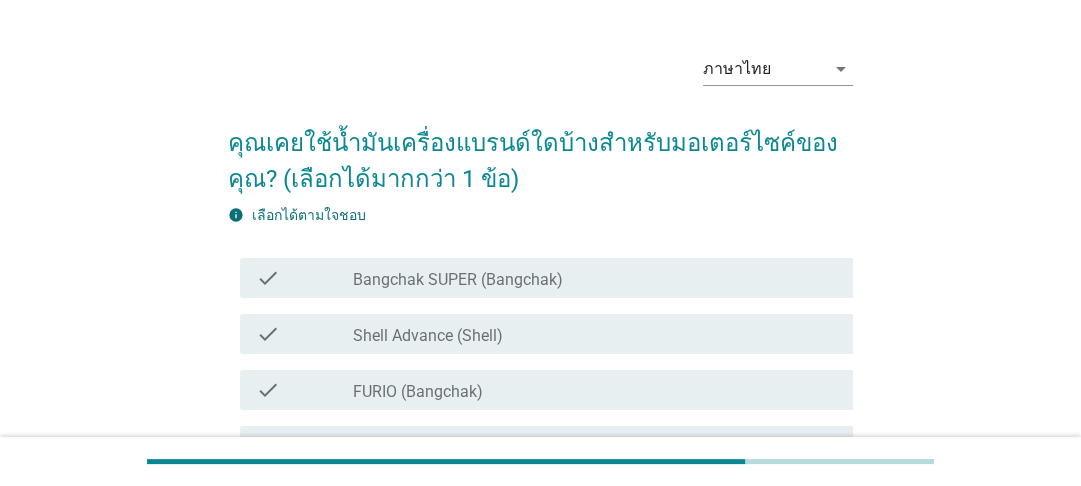 scroll, scrollTop: 80, scrollLeft: 0, axis: vertical 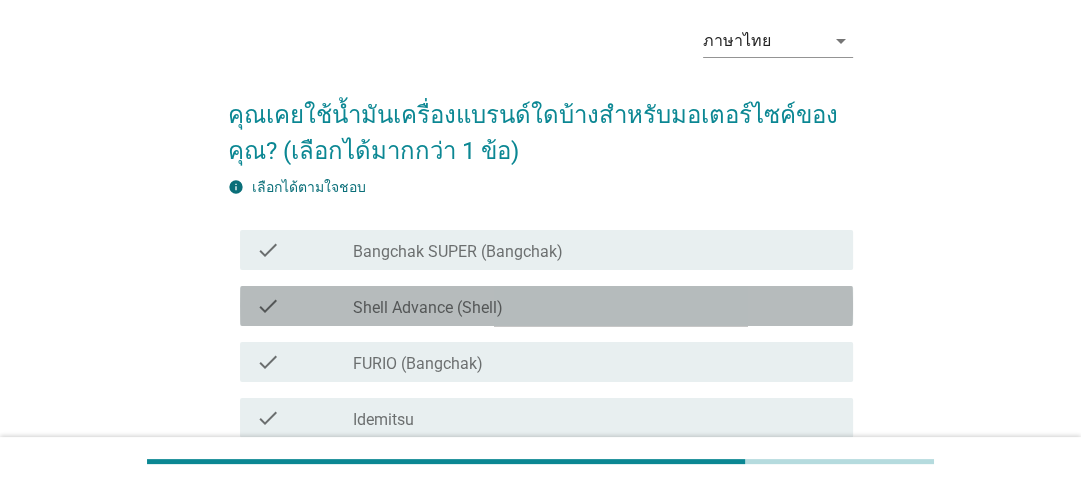 click on "check_box_outline_blank Shell Advance (Shell)" at bounding box center (595, 306) 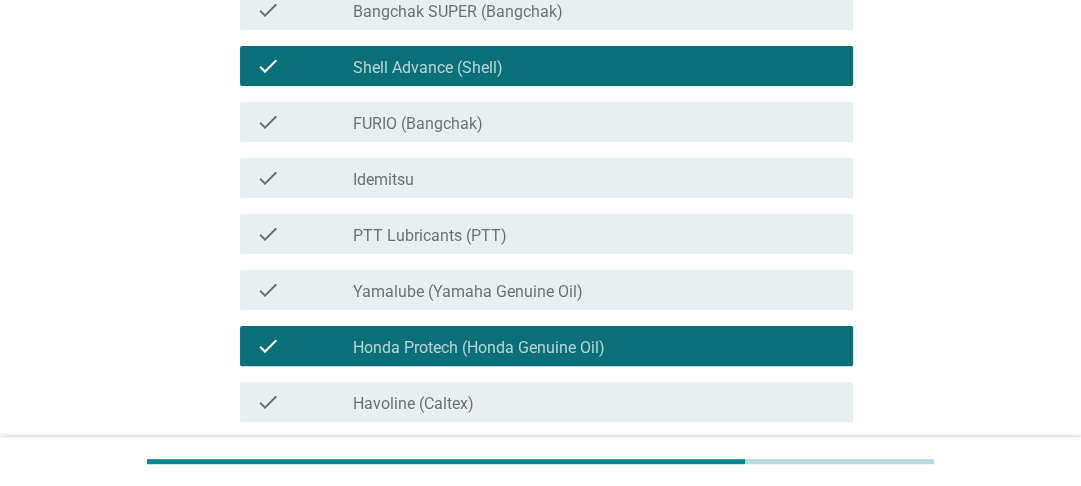scroll, scrollTop: 400, scrollLeft: 0, axis: vertical 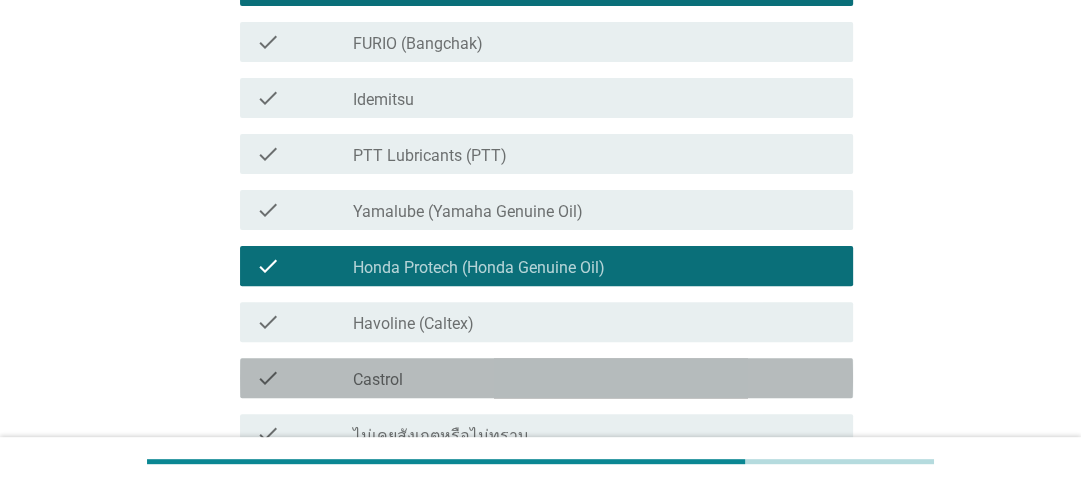 click on "Castrol" at bounding box center (378, 380) 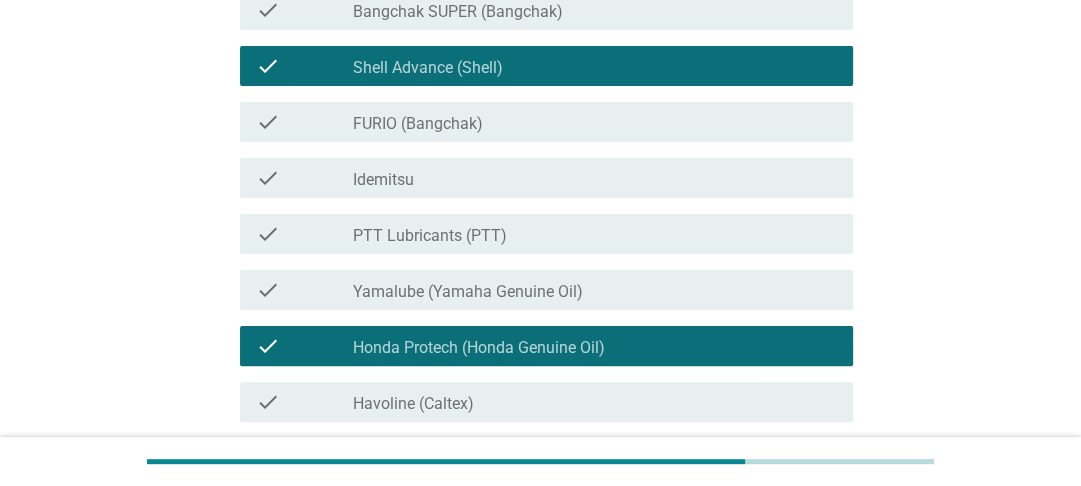 scroll, scrollTop: 320, scrollLeft: 0, axis: vertical 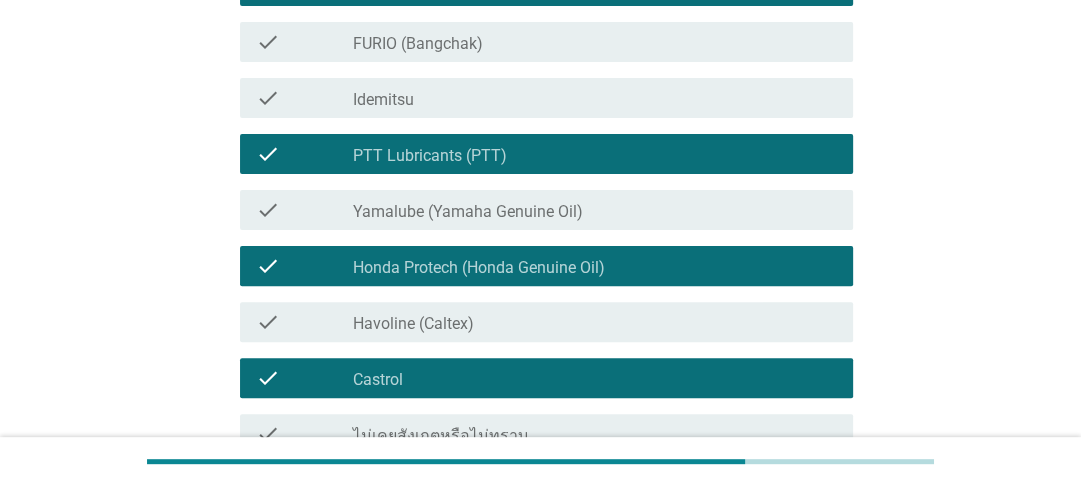 click on "Castrol" at bounding box center (378, 380) 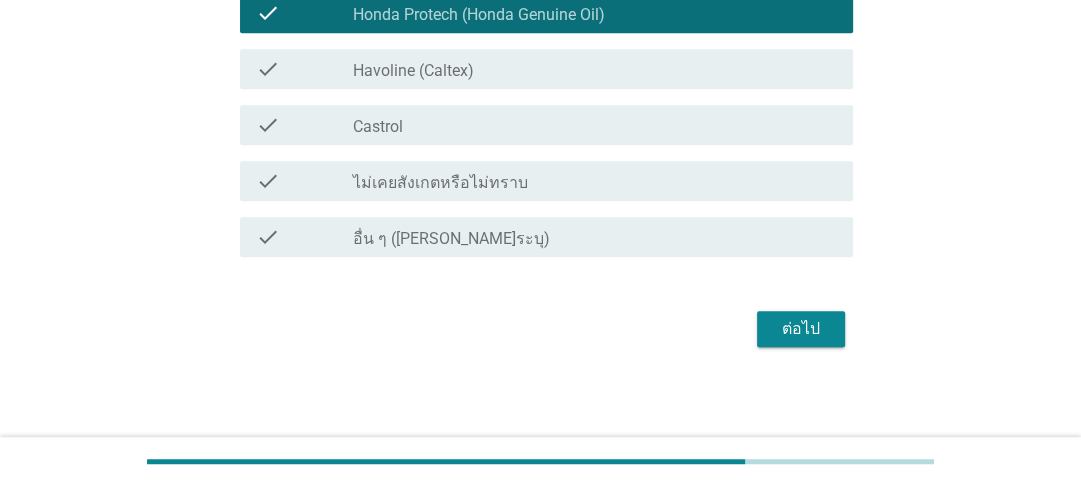 scroll, scrollTop: 657, scrollLeft: 0, axis: vertical 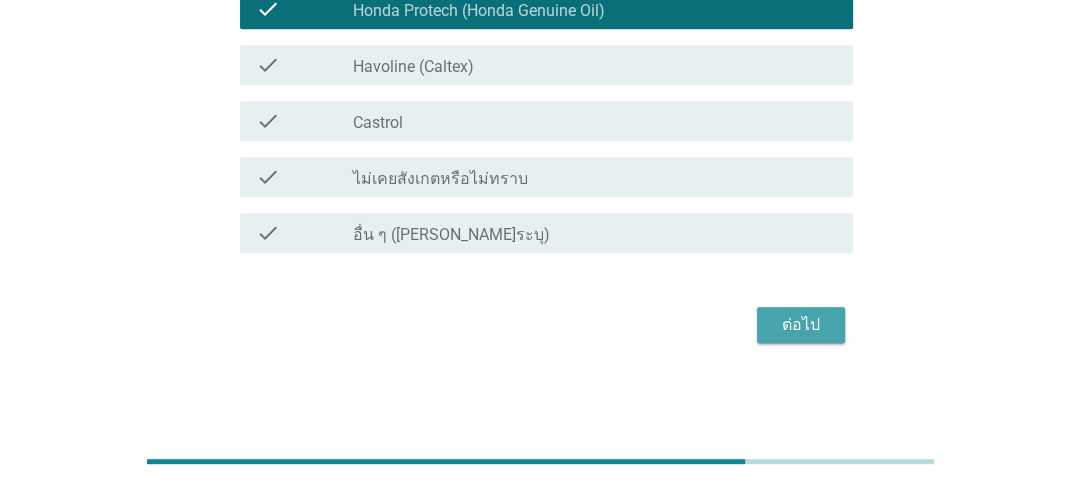 click on "ต่อไป" at bounding box center [801, 325] 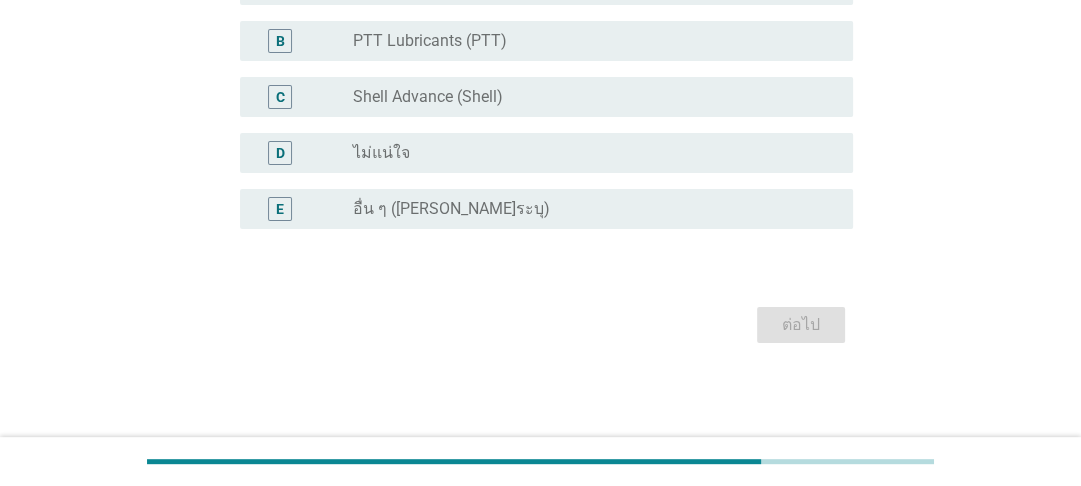 scroll, scrollTop: 0, scrollLeft: 0, axis: both 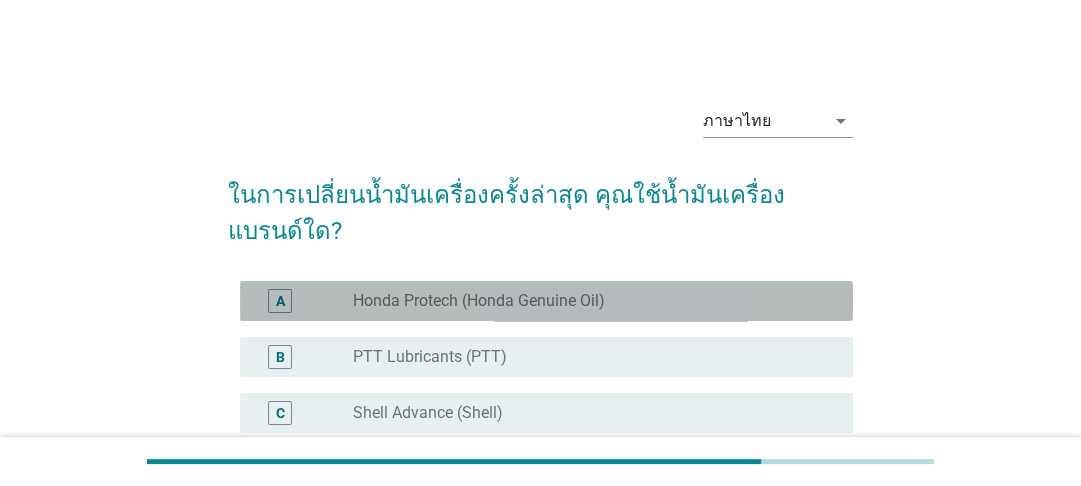 drag, startPoint x: 350, startPoint y: 270, endPoint x: 651, endPoint y: 259, distance: 301.20093 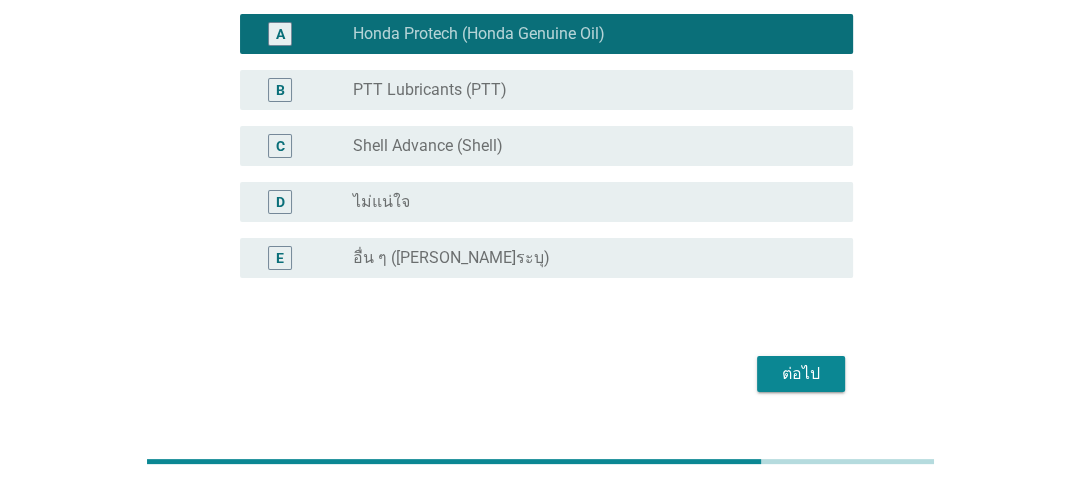 scroll, scrollTop: 280, scrollLeft: 0, axis: vertical 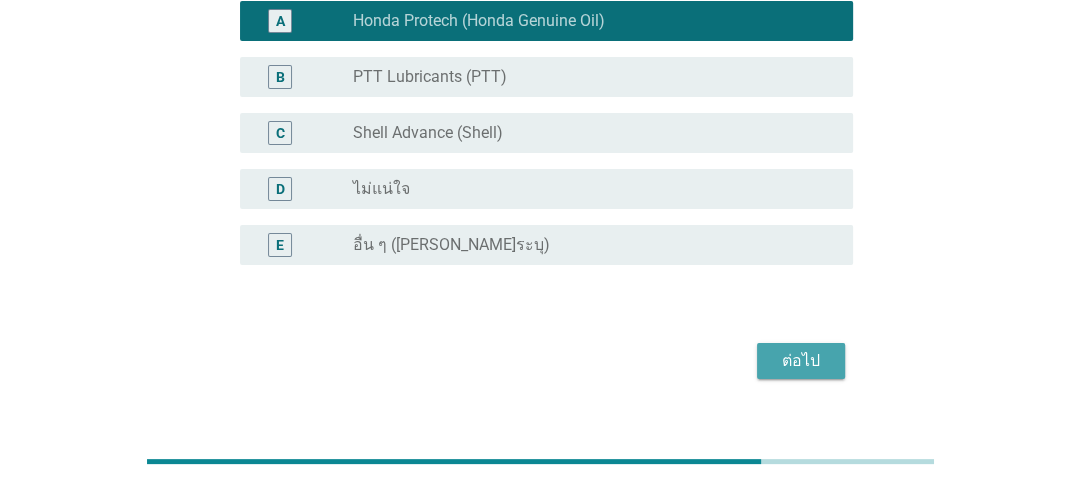 click on "ต่อไป" at bounding box center (801, 361) 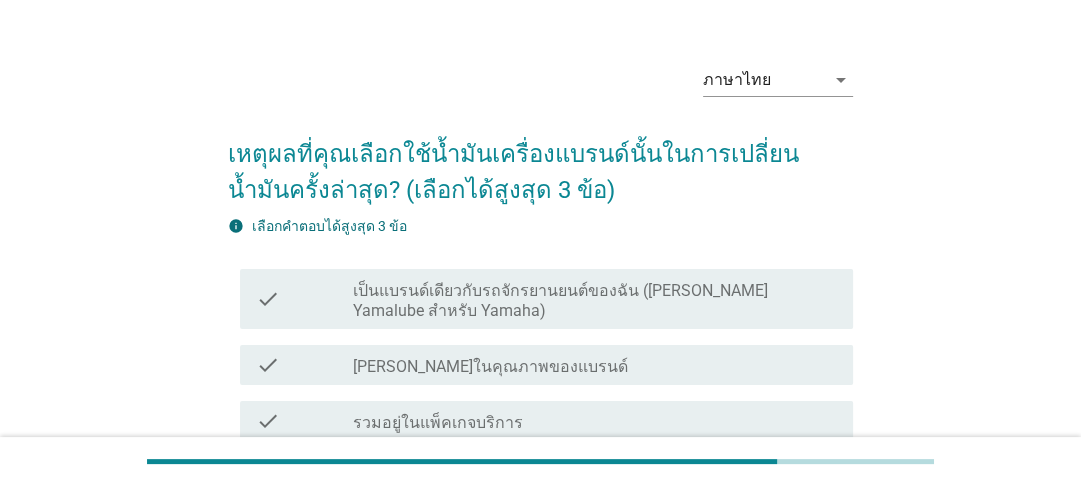 scroll, scrollTop: 80, scrollLeft: 0, axis: vertical 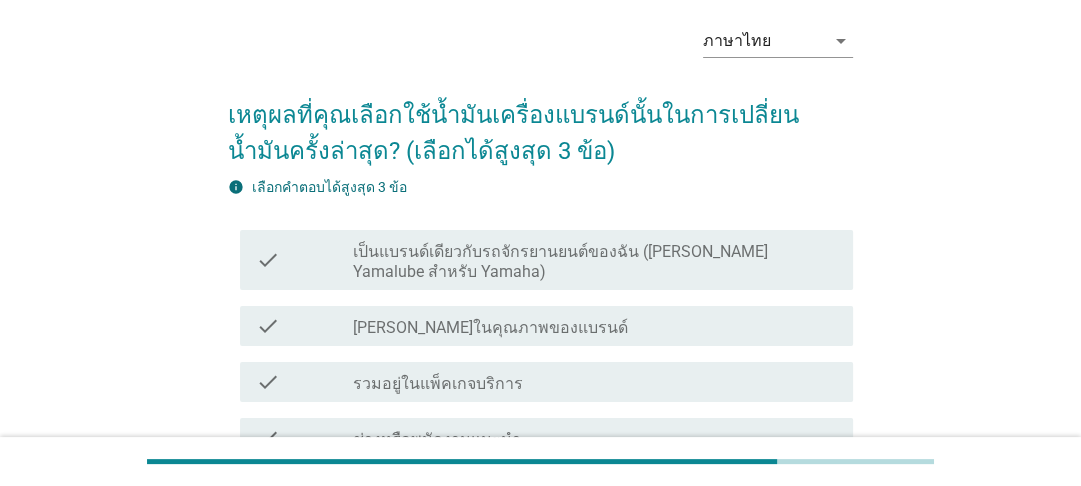 click on "เป็นแบรนด์เดียวกับรถจักรยานยนต์ของฉัน ([PERSON_NAME] Yamalube สำหรับ Yamaha)" at bounding box center [595, 262] 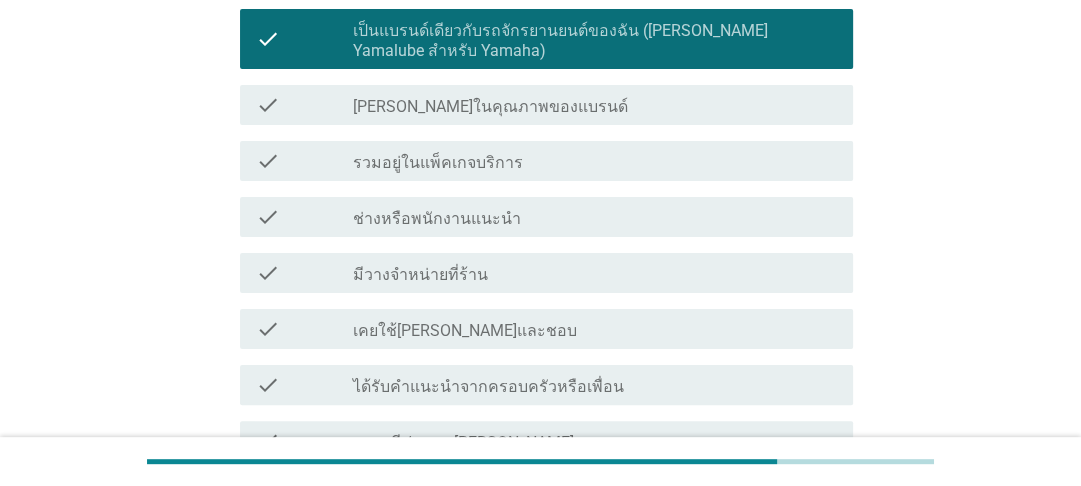 scroll, scrollTop: 320, scrollLeft: 0, axis: vertical 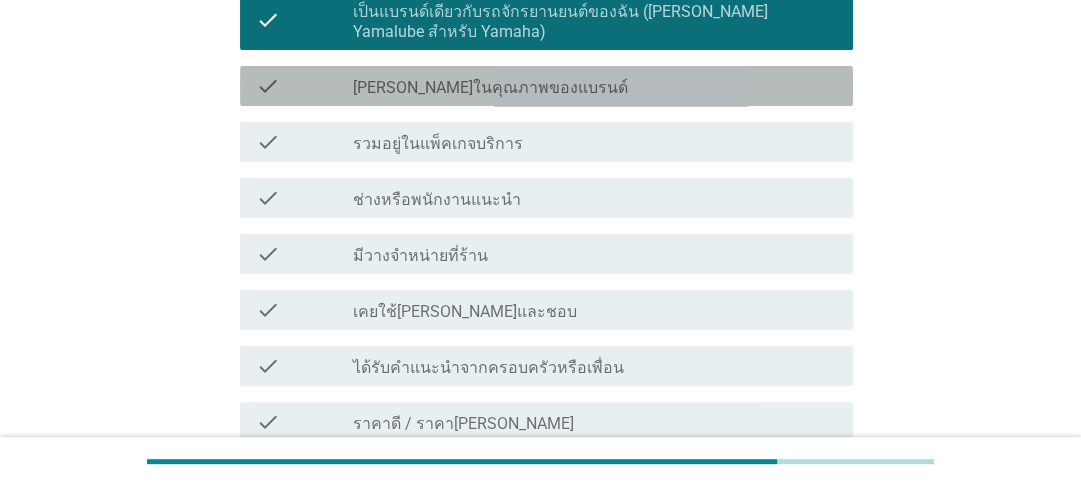 click on "check_box_outline_blank [PERSON_NAME]ในคุณภาพของแบรนด์" at bounding box center [595, 86] 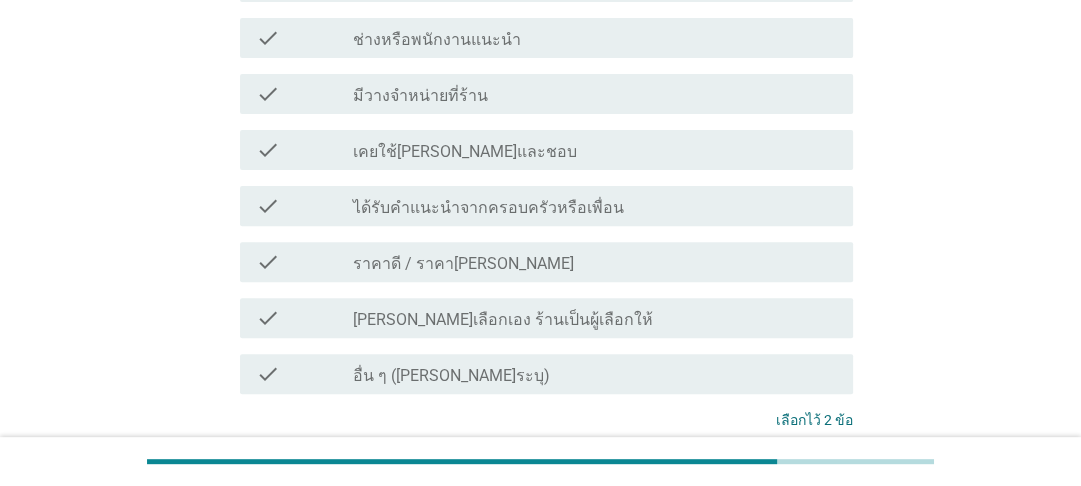 scroll, scrollTop: 240, scrollLeft: 0, axis: vertical 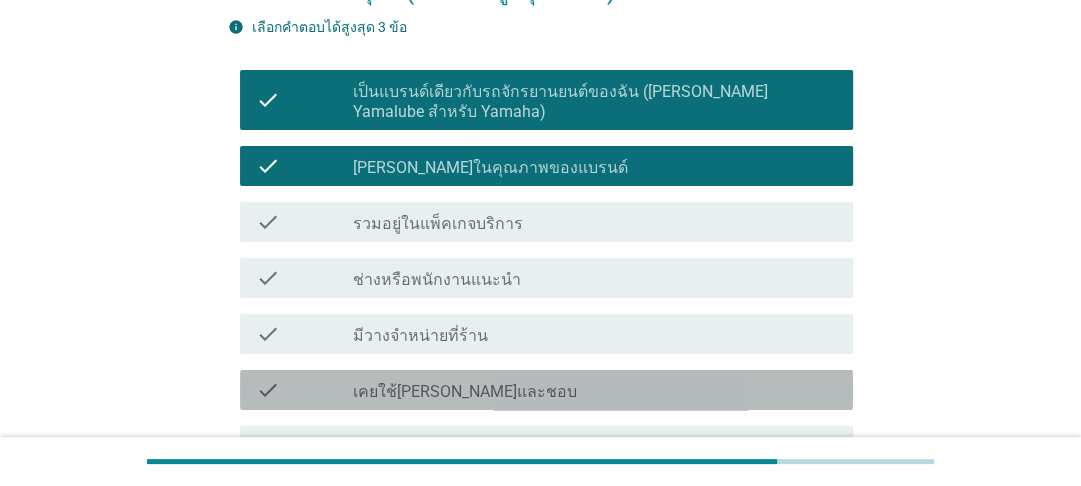 click on "check_box_outline_blank เคยใช้[PERSON_NAME]และชอบ" at bounding box center (595, 390) 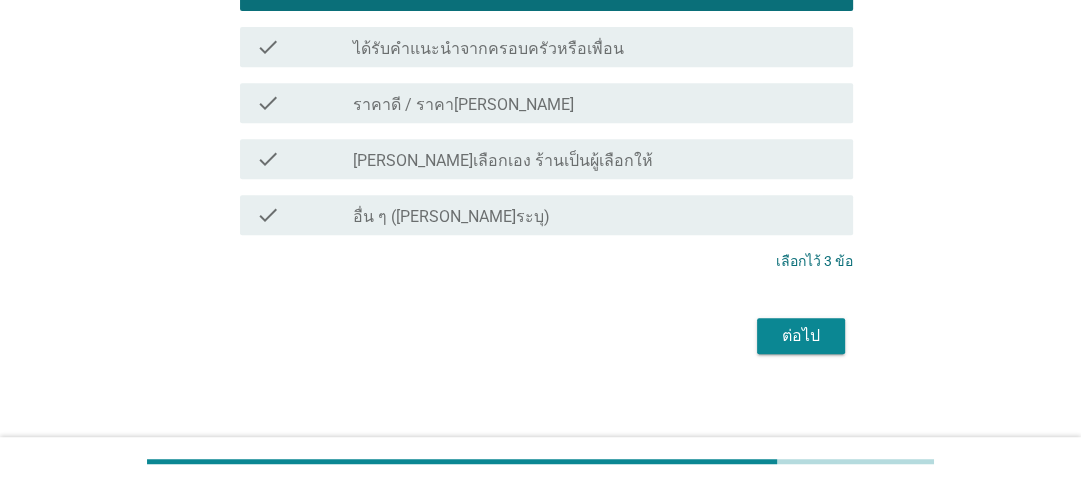 scroll, scrollTop: 640, scrollLeft: 0, axis: vertical 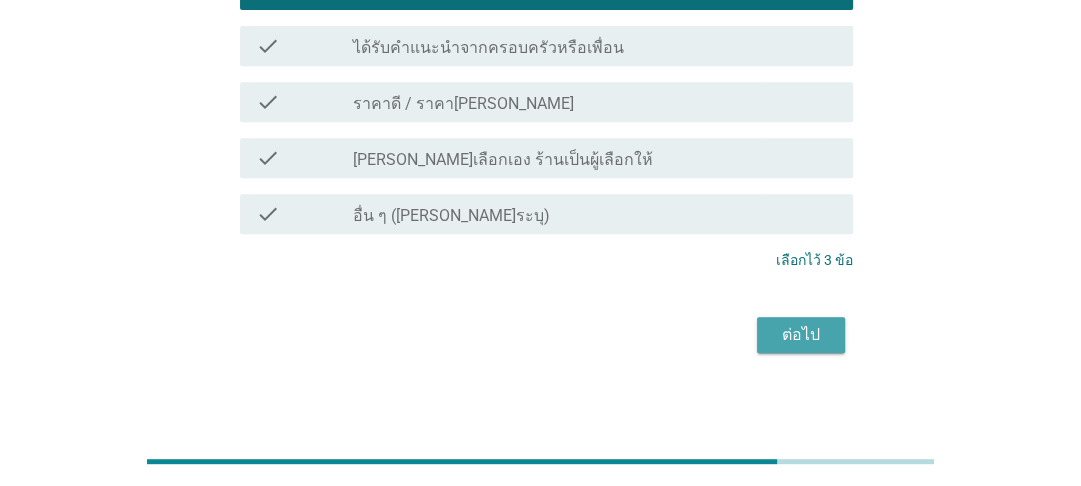 click on "ต่อไป" at bounding box center (801, 335) 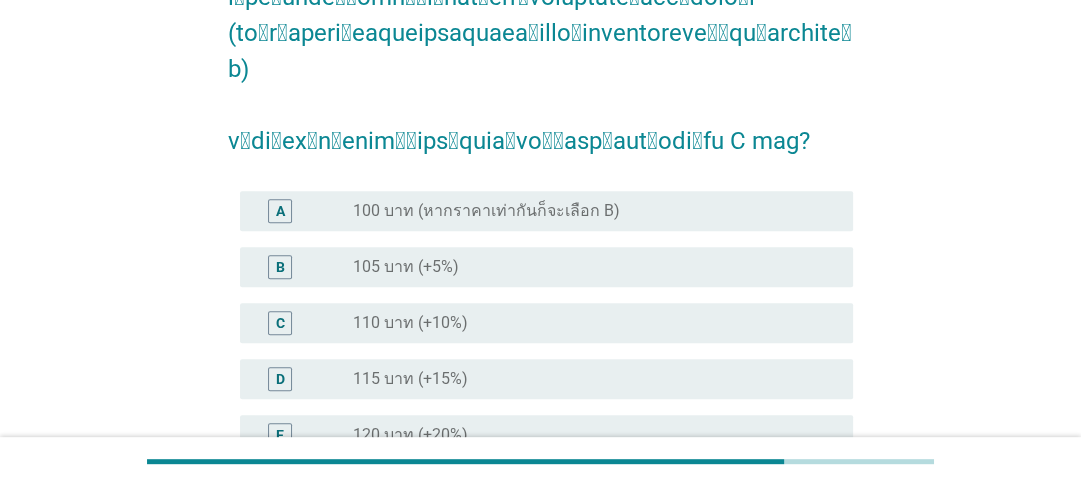 scroll, scrollTop: 560, scrollLeft: 0, axis: vertical 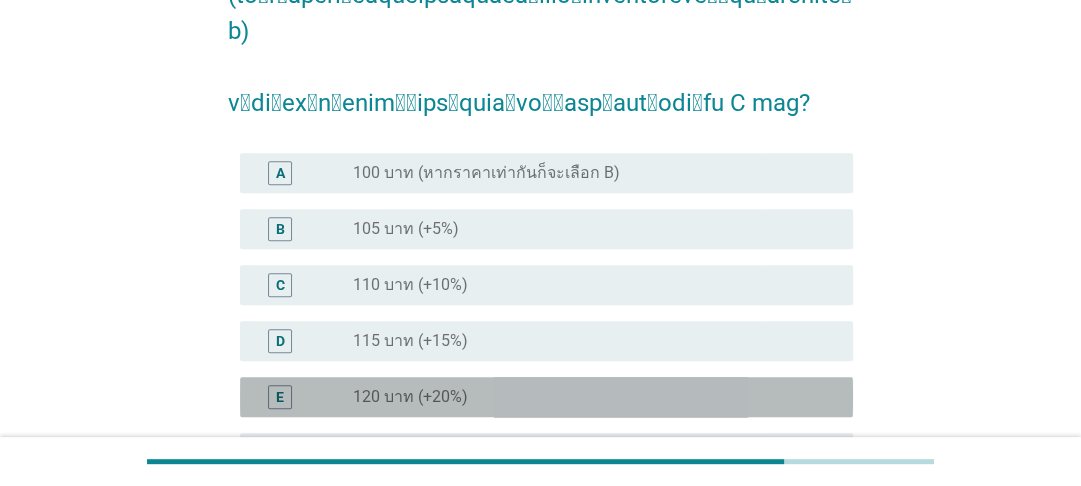 drag, startPoint x: 320, startPoint y: 283, endPoint x: 984, endPoint y: 288, distance: 664.0188 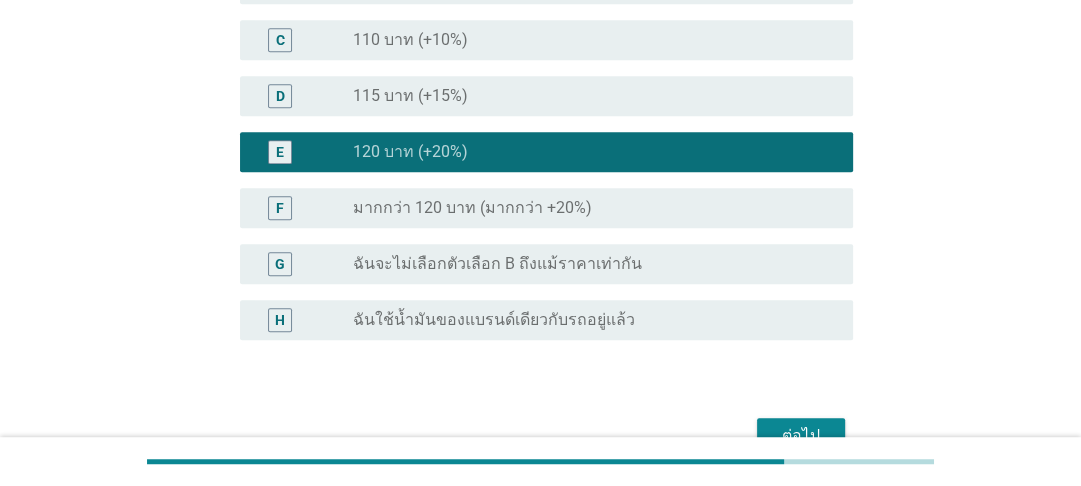 scroll, scrollTop: 808, scrollLeft: 0, axis: vertical 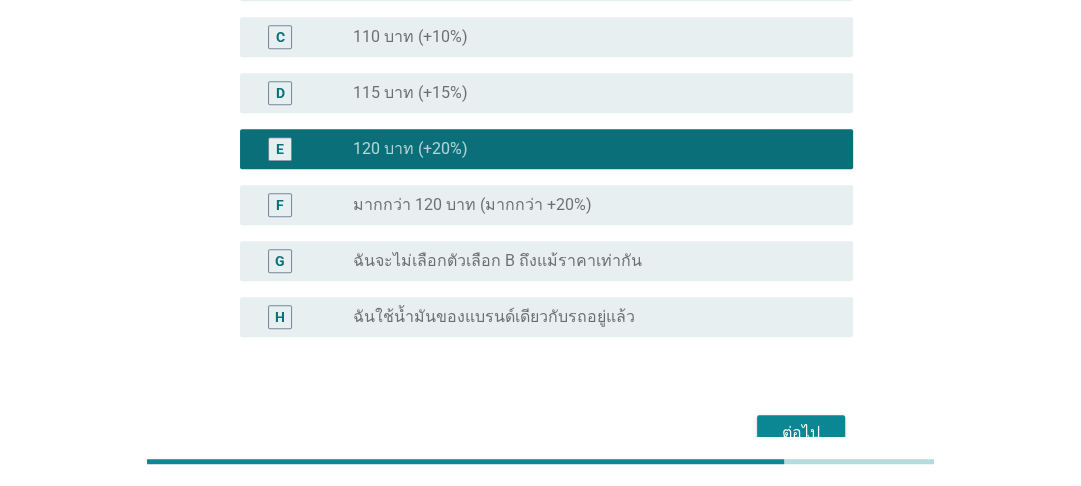 click on "ต่อไป" at bounding box center (801, 433) 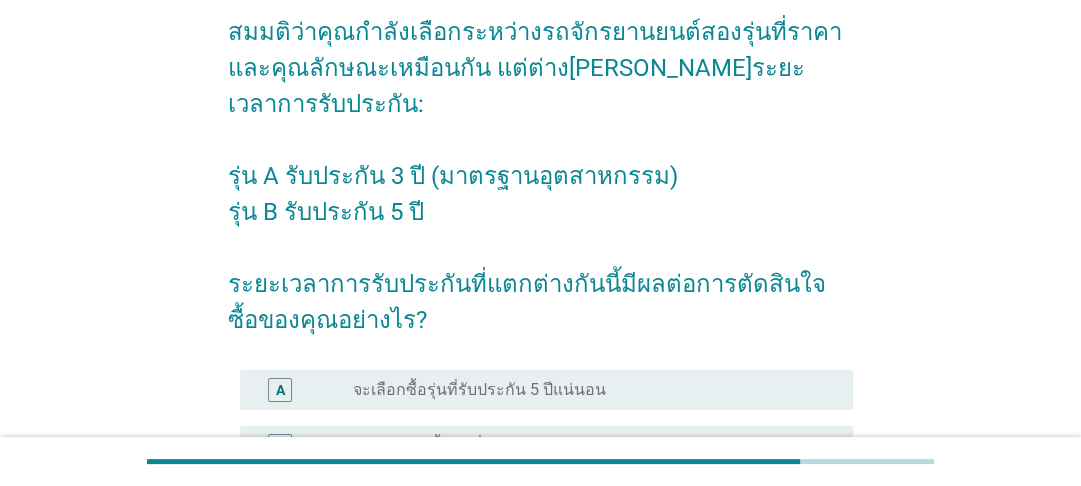 scroll, scrollTop: 160, scrollLeft: 0, axis: vertical 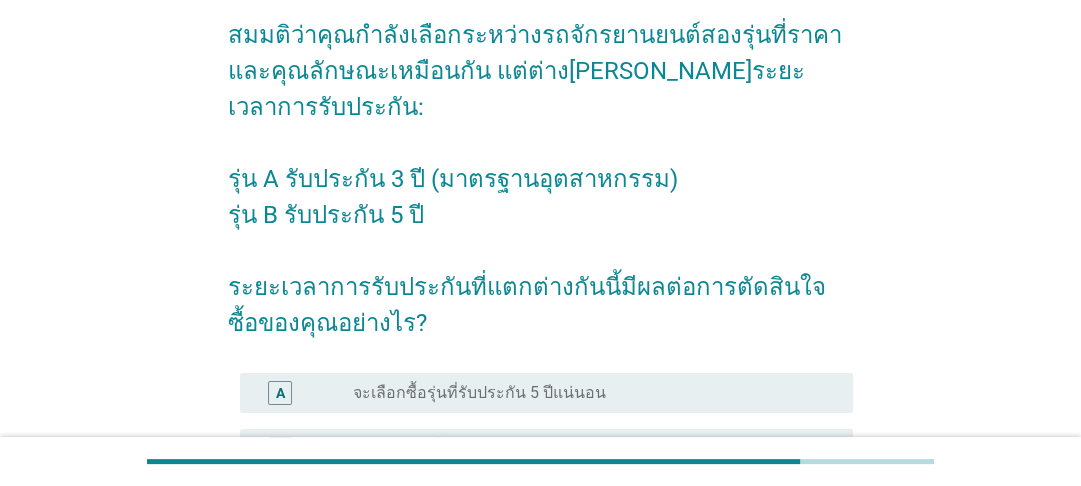 click on "จะเลือกซื้อรุ่นที่รับประกัน 5 ปีแน่นอน" at bounding box center (479, 393) 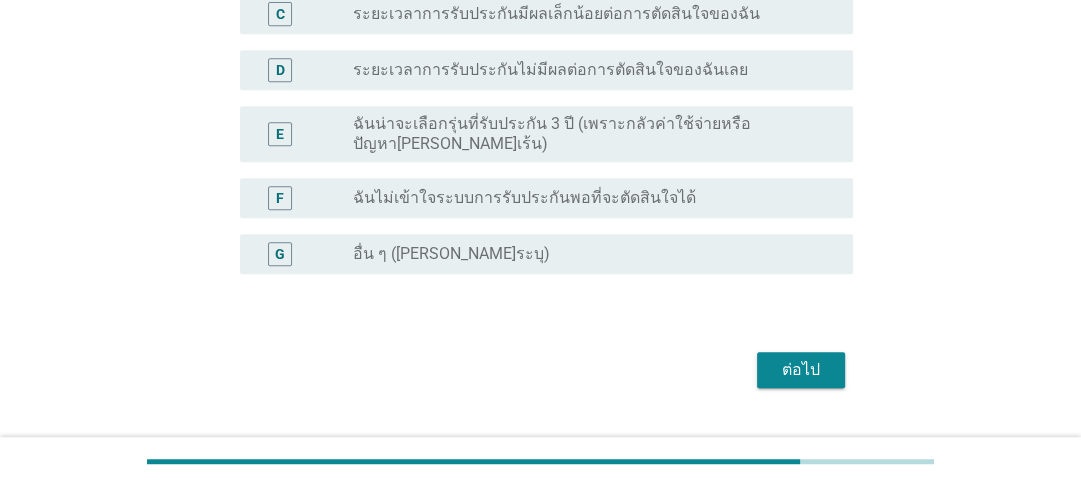 scroll, scrollTop: 660, scrollLeft: 0, axis: vertical 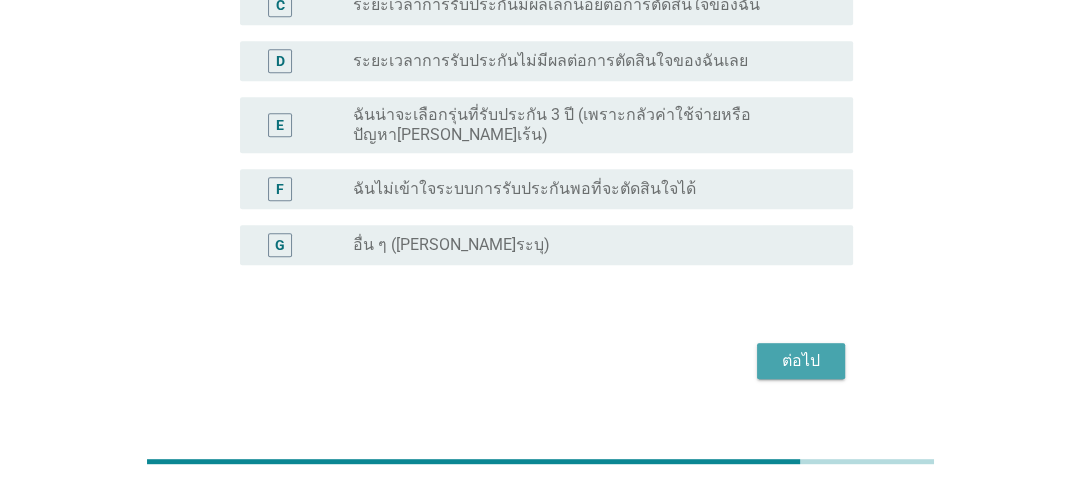 click on "ต่อไป" at bounding box center (801, 361) 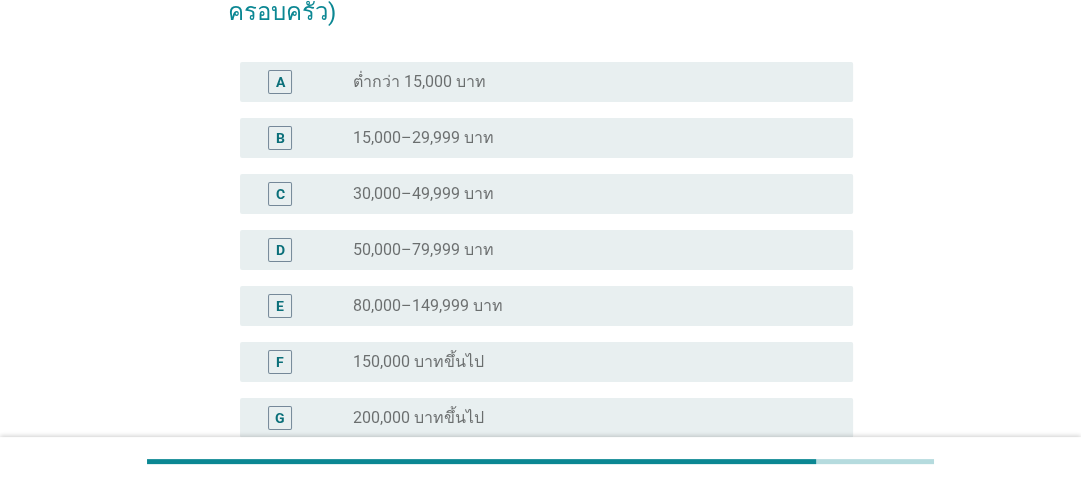 scroll, scrollTop: 240, scrollLeft: 0, axis: vertical 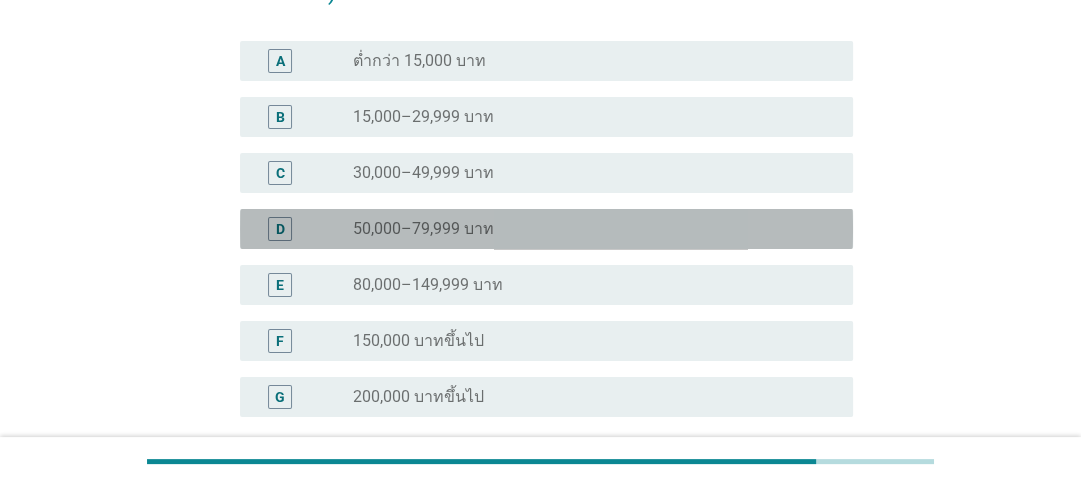 click on "50,000–79,999 บาท" at bounding box center [423, 229] 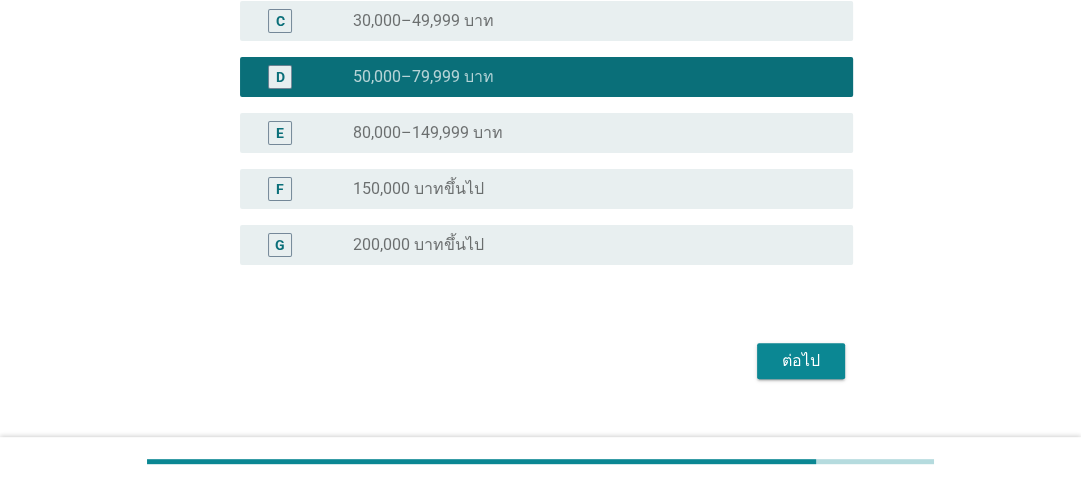 scroll, scrollTop: 392, scrollLeft: 0, axis: vertical 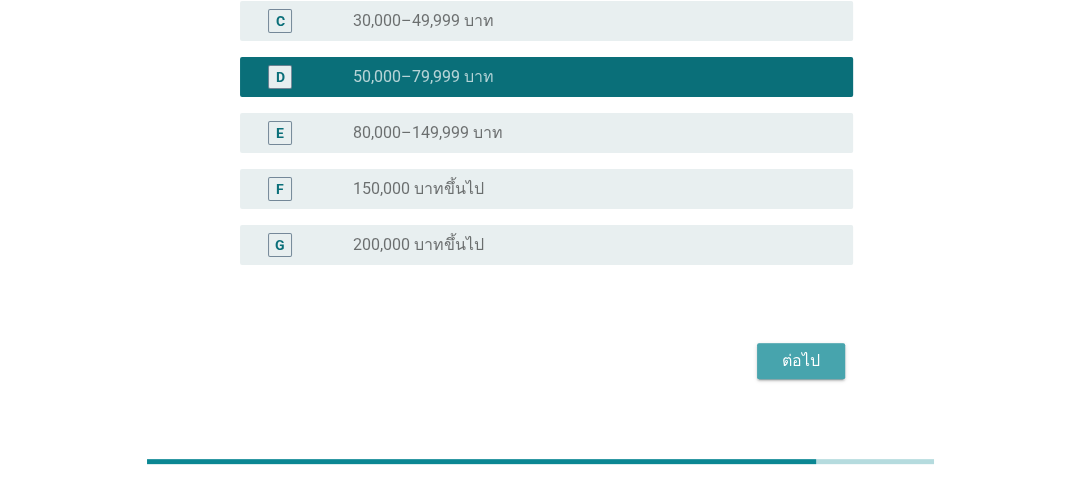 click on "ต่อไป" at bounding box center (801, 361) 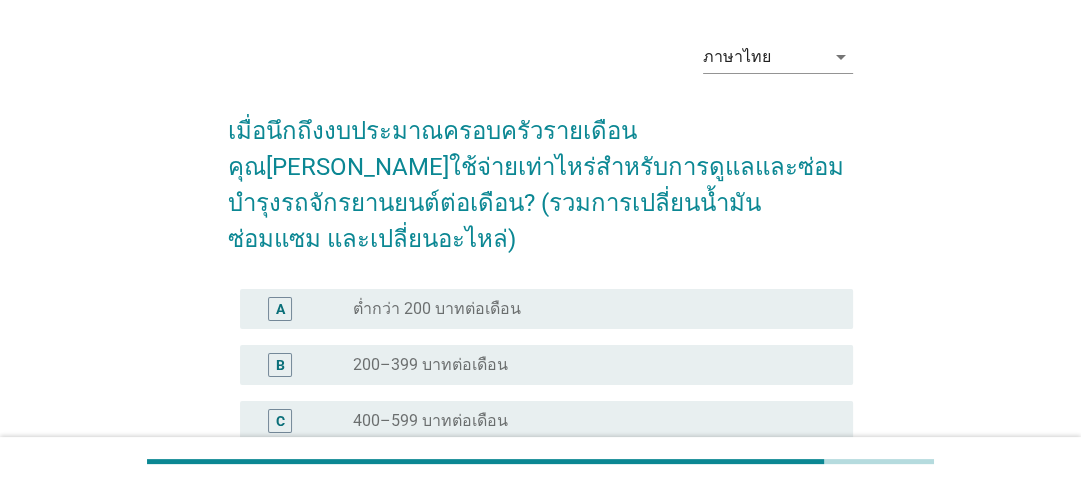 scroll, scrollTop: 160, scrollLeft: 0, axis: vertical 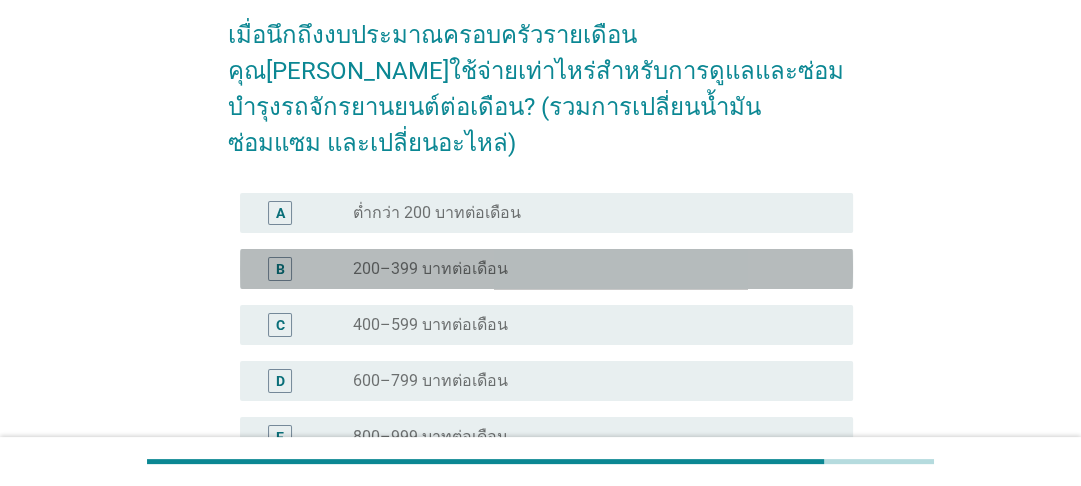 drag, startPoint x: 375, startPoint y: 237, endPoint x: 680, endPoint y: 241, distance: 305.0262 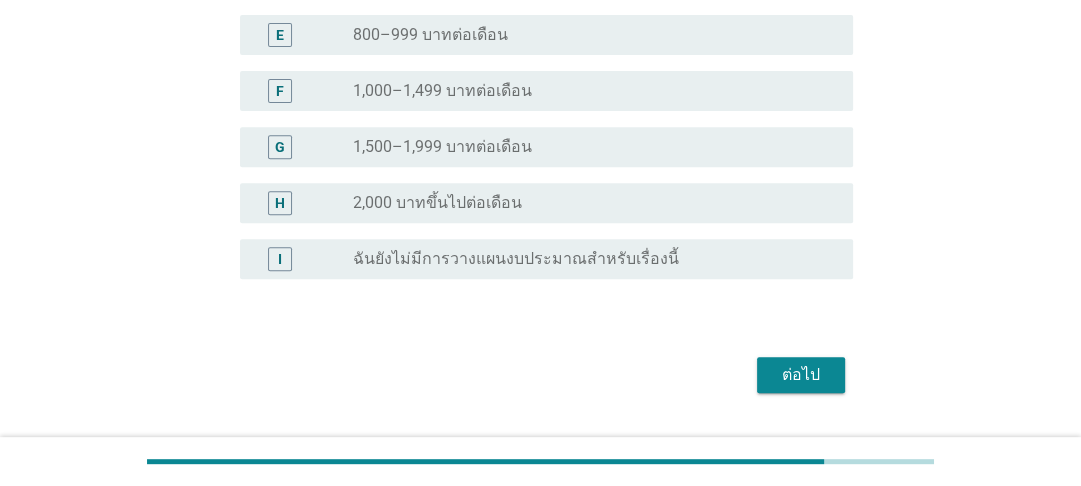 scroll, scrollTop: 576, scrollLeft: 0, axis: vertical 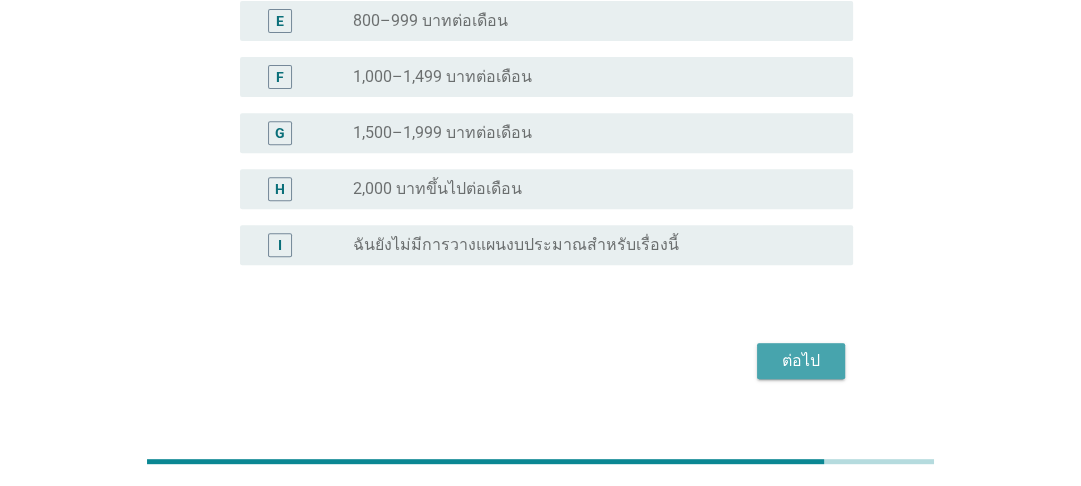 click on "ต่อไป" at bounding box center (801, 361) 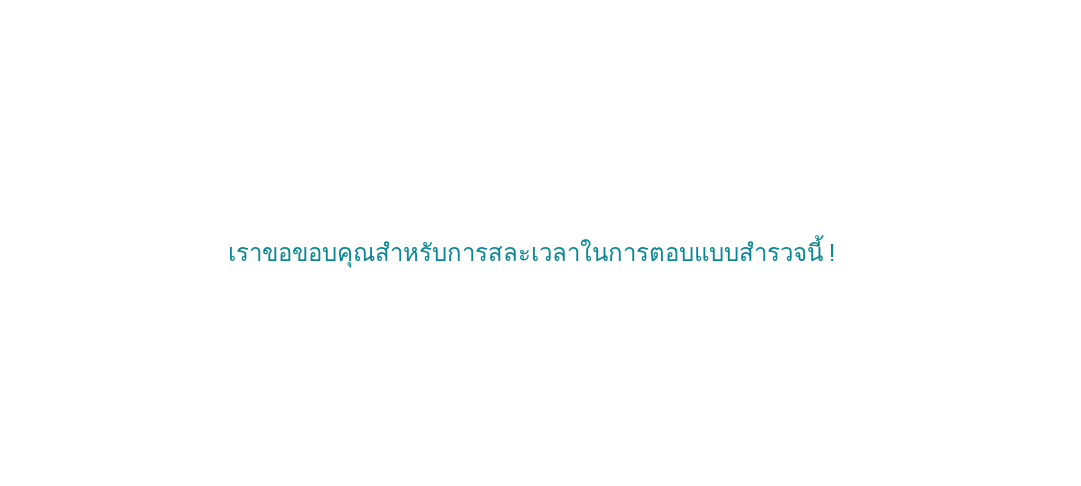 scroll, scrollTop: 0, scrollLeft: 0, axis: both 